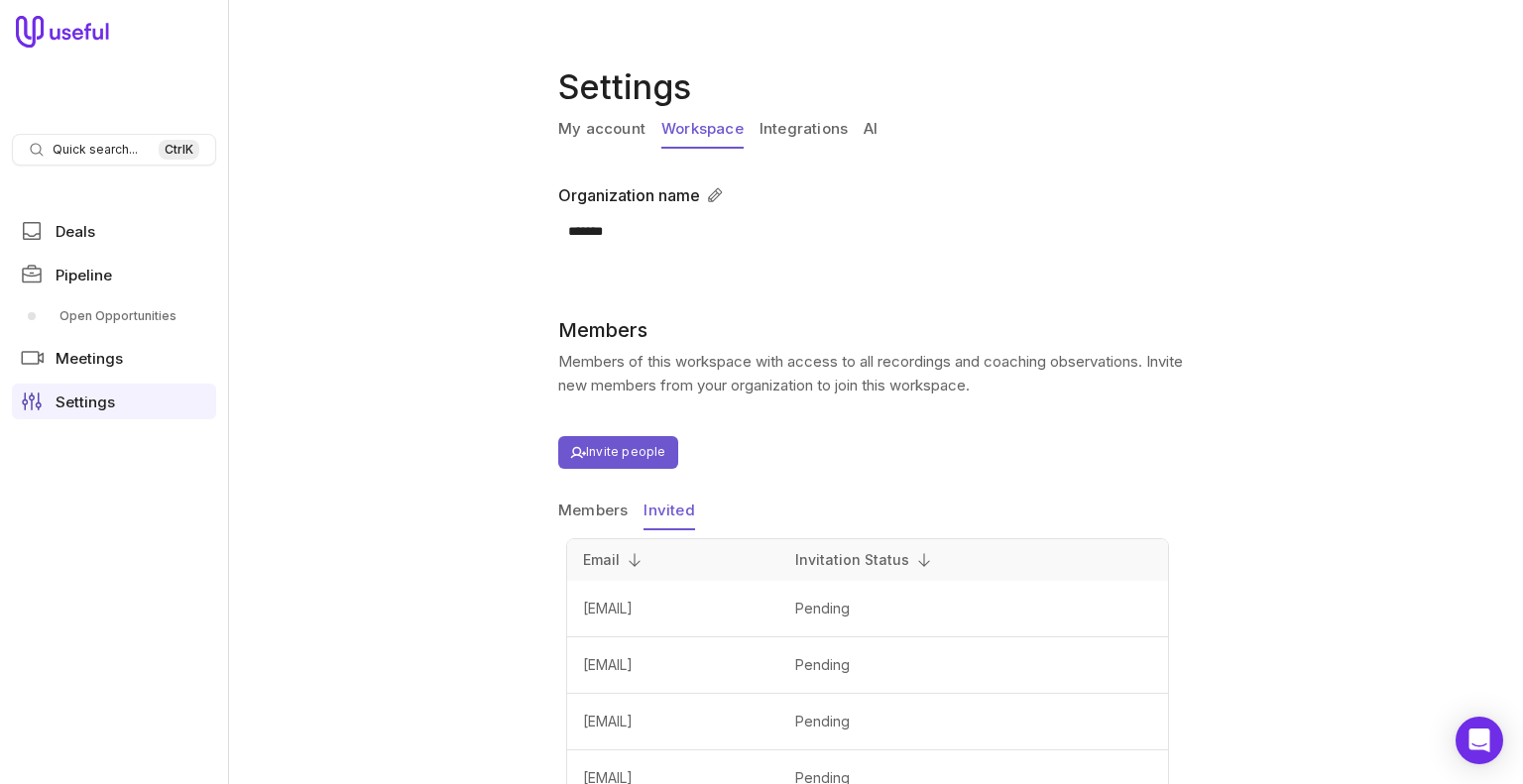 scroll, scrollTop: 0, scrollLeft: 0, axis: both 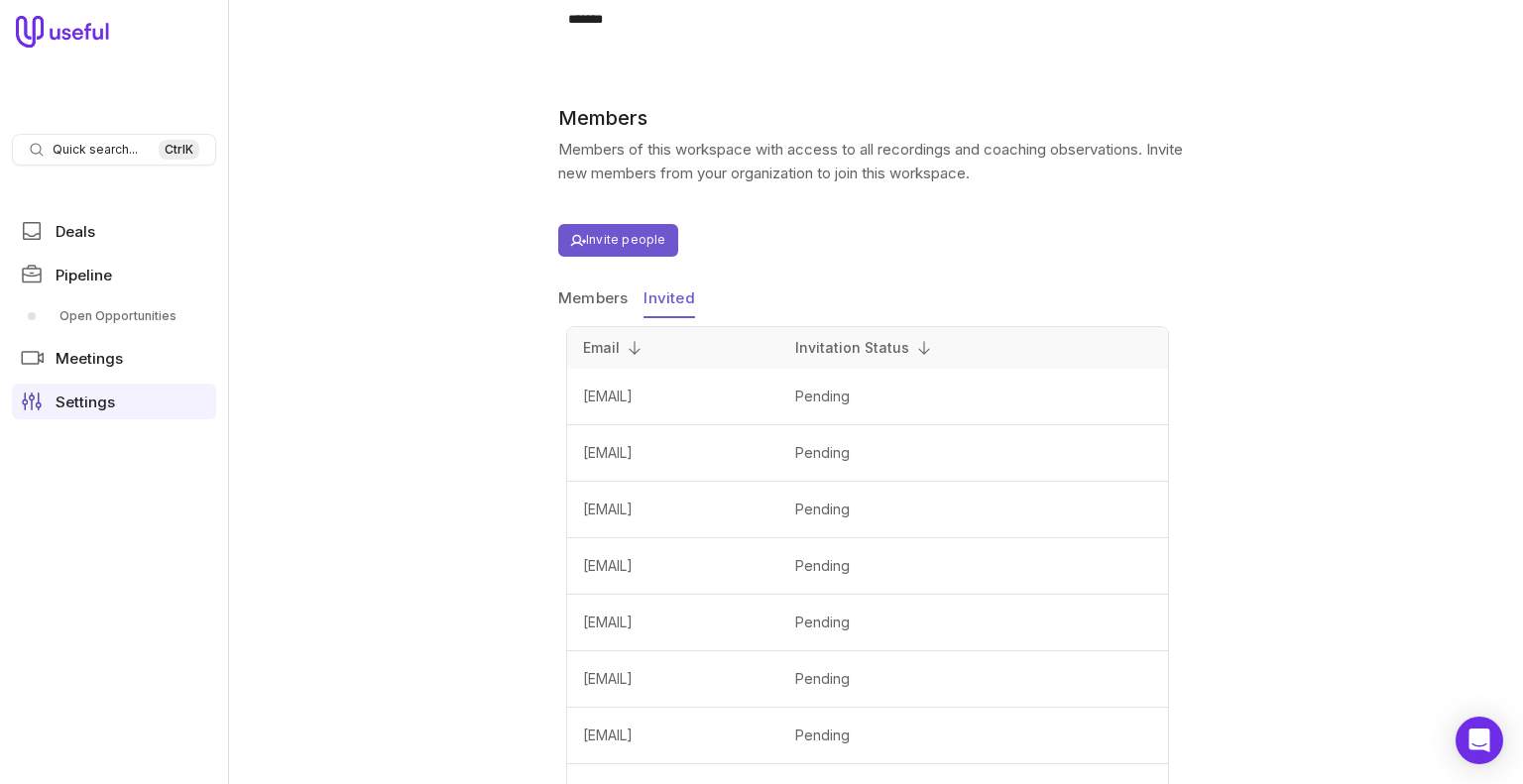 click on "Members" at bounding box center (593, 299) 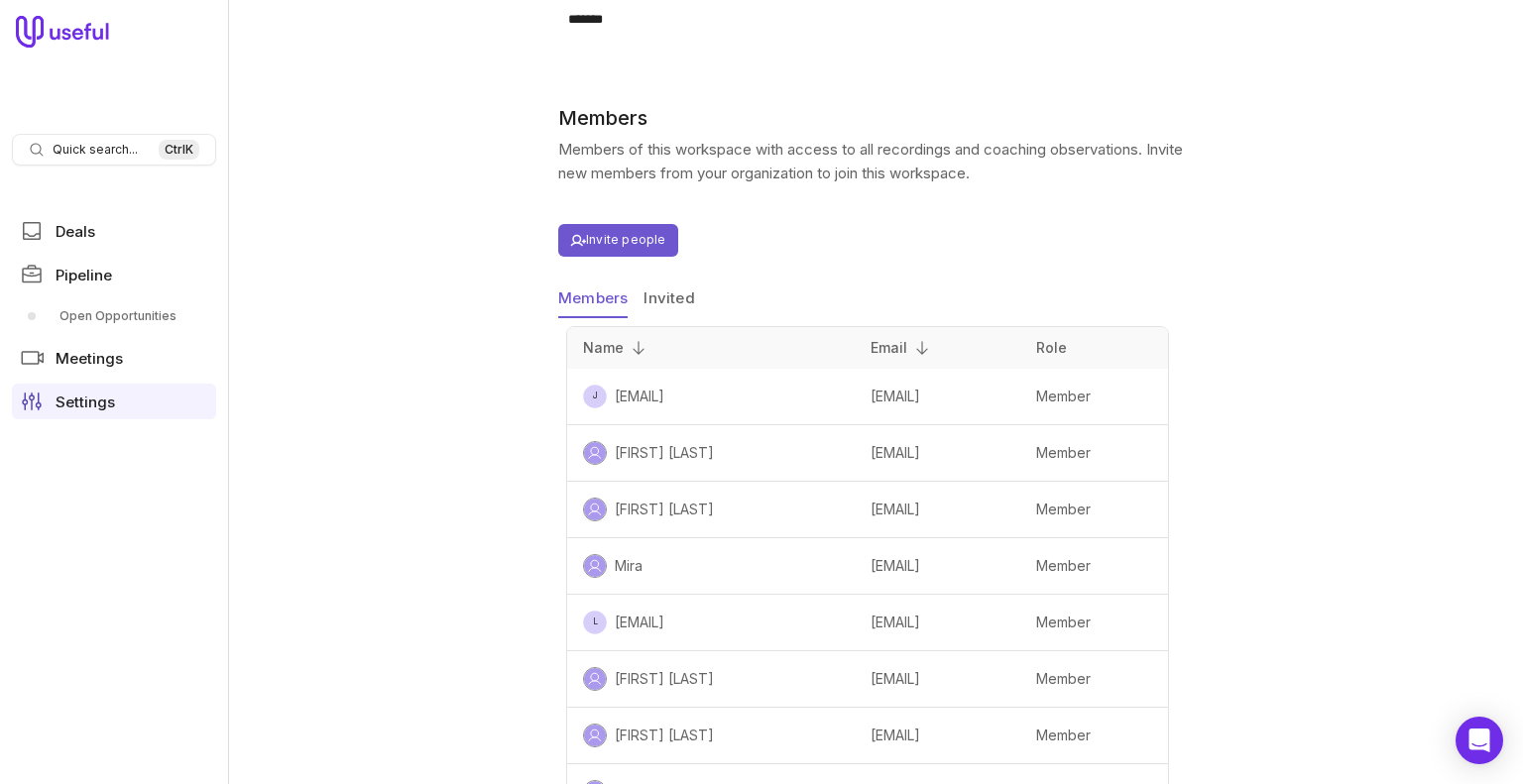 scroll, scrollTop: 321, scrollLeft: 0, axis: vertical 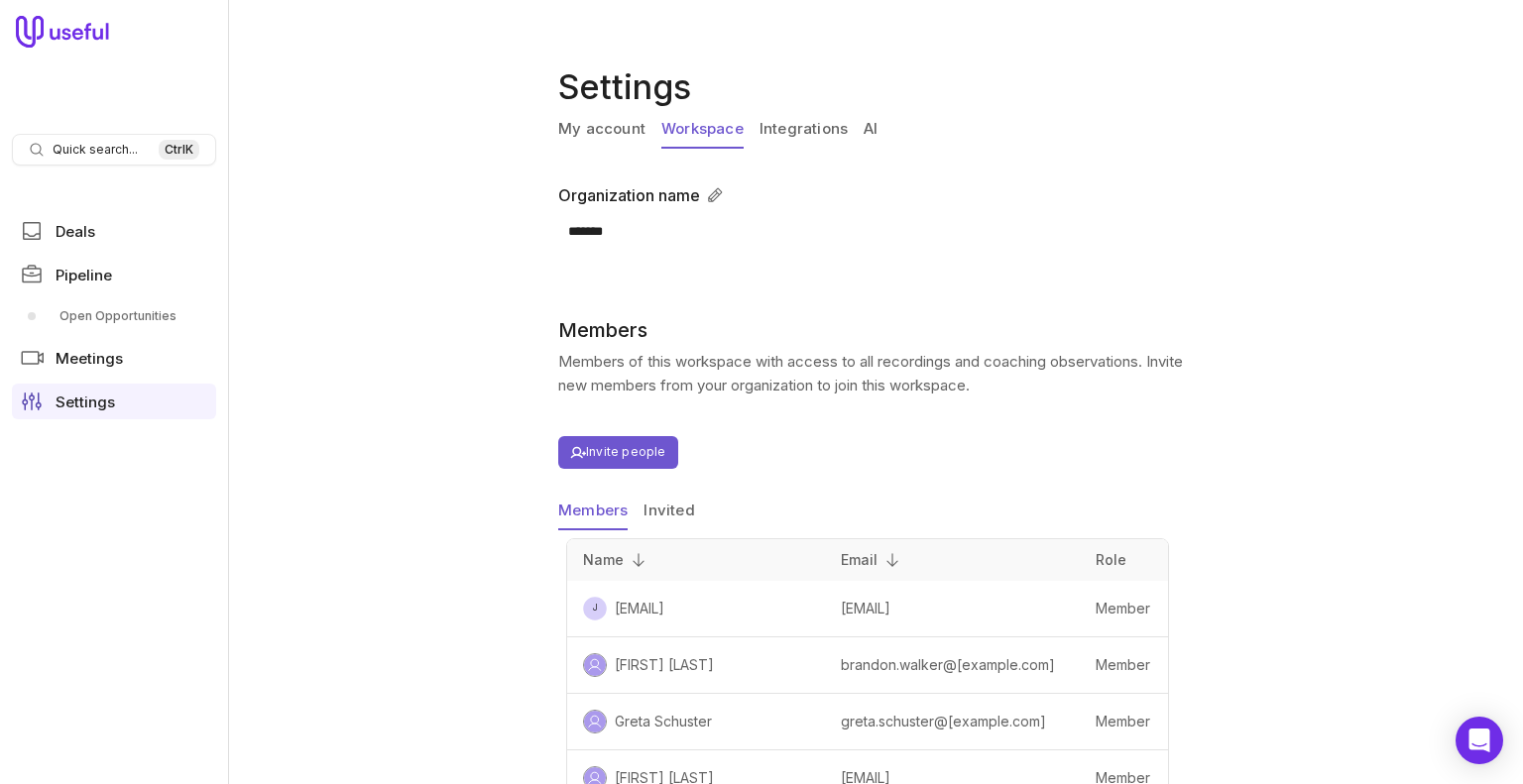 click on "My account Workspace Integrations AI Organization name ******* Cancel Save Members Members of this workspace with access to all recordings and coaching observations. Invite new members from your organization to join this workspace. Invite people Members Invited Name Email Role J jordan.wingo@[example.com] jordan.wingo@[example.com] Member Brandon Walker brandon.walker@[example.com] Member Greta Schuster greta.schuster@[example.com] Member Tim Murcek tim.murcek@[example.com] Member Mira mira.dalion@[example.com] Member L luke.mason@[example.com] luke.mason@[example.com] Member Grant Wolfe grant.wolfe@[example.com] Member John Donnelly john.donnelly@[example.com] Member Jeff Beard jeff.beard@[example.com] Member J jon.zins@[example.com] jon.zins@[example.com] Member" at bounding box center [876, 628] 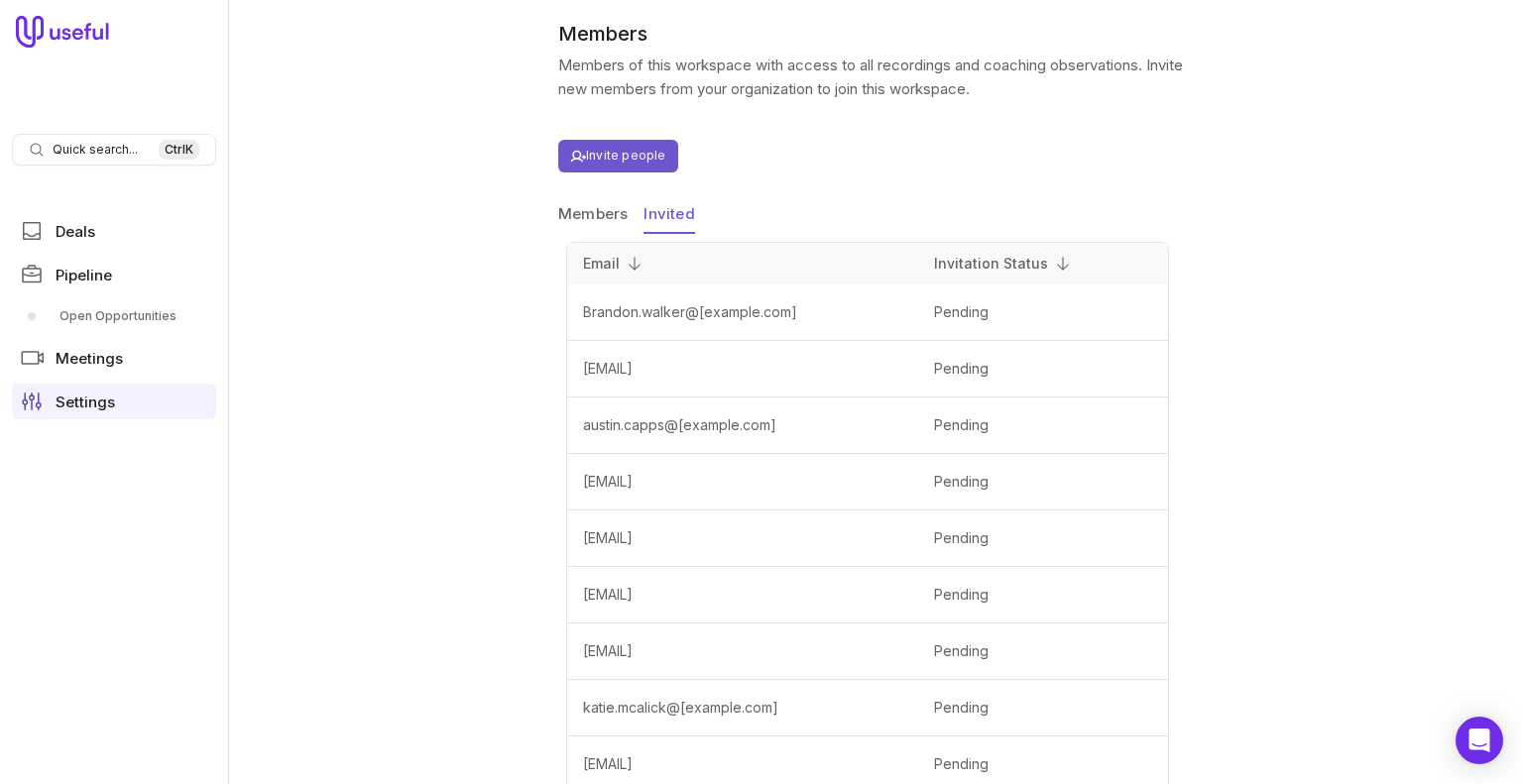 scroll, scrollTop: 547, scrollLeft: 0, axis: vertical 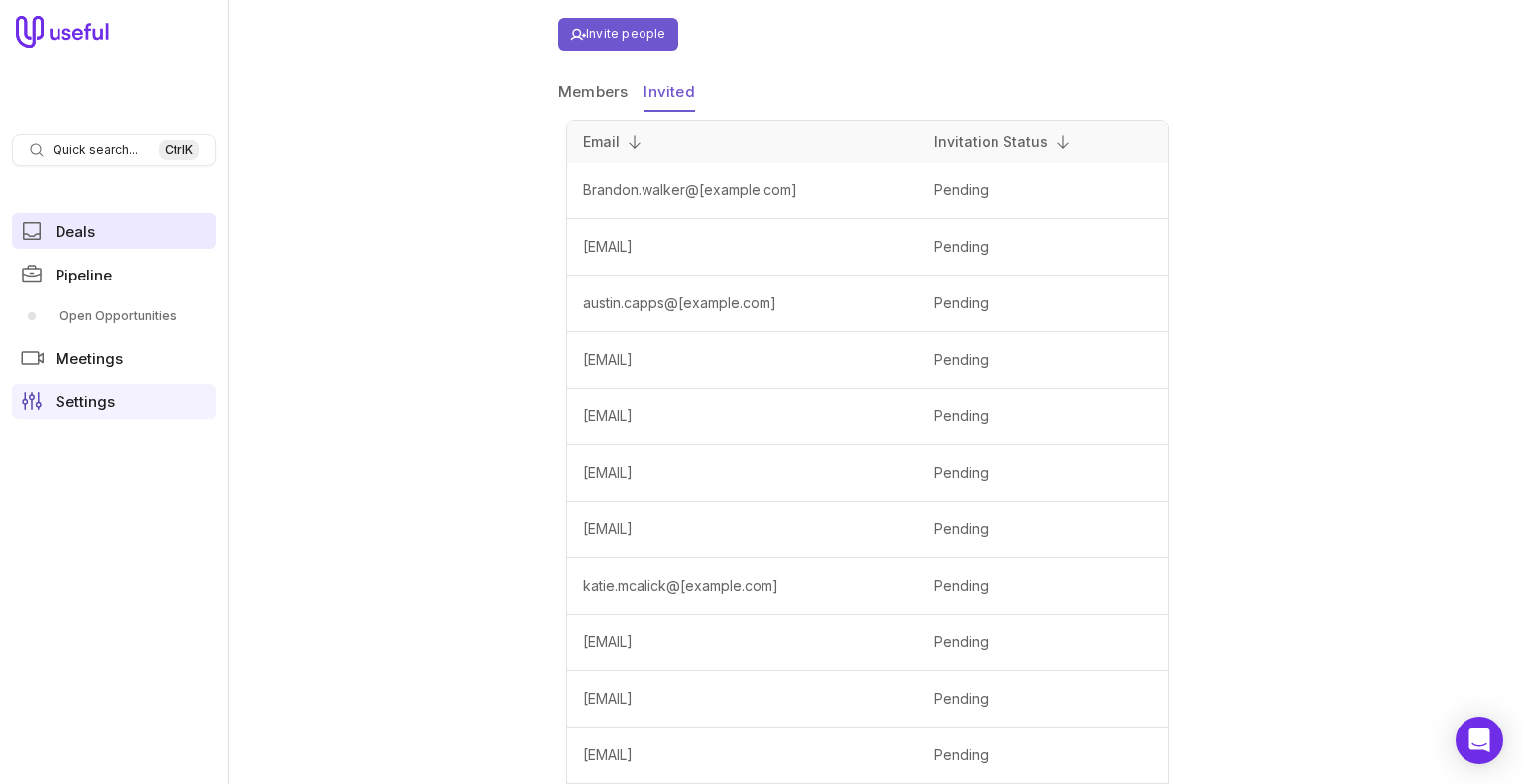 click on "Deals" at bounding box center [75, 231] 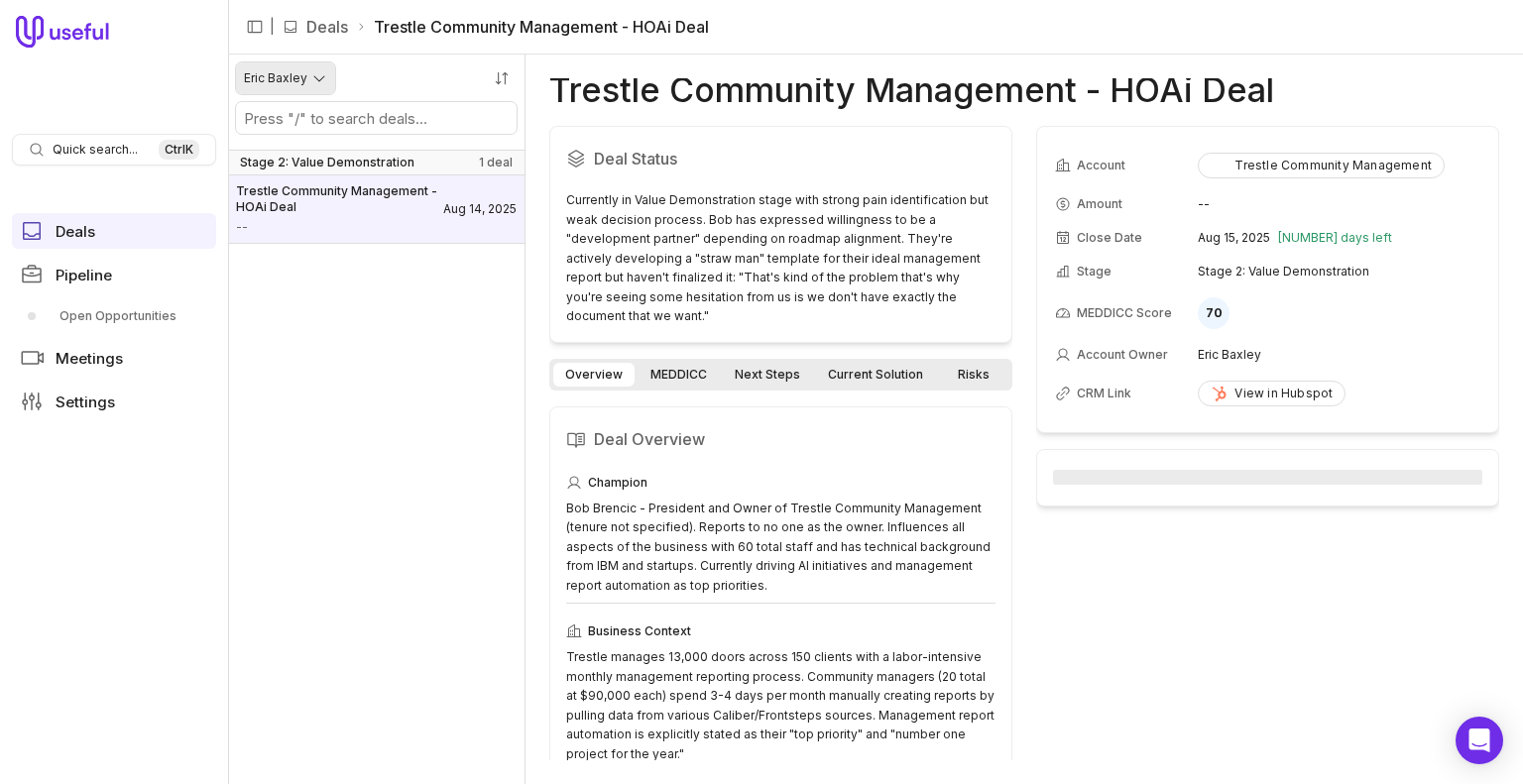 click on "Quick search... Ctrl K Deals Pipeline Open Opportunities Meetings Settings | Deals Trestle Community Management - HOAi Deal Eric Baxley Stage 2: Value Demonstration 1 deal Trestle Community Management - HOAi Deal -- Aug 14, 2025 Trestle Community Management - HOAi Deal Deal Status Currently in Value Demonstration stage with strong pain identification but weak decision process. Bob has expressed willingness to be a "development partner" depending on roadmap alignment. They're actively developing a "straw man" template for their ideal management report but haven't finalized it: "That's kind of the problem that's why you're seeing some hesitation from us is we don't have exactly the document that we want." Overview MEDDICC Next Steps Current Solution Risks Deal Overview Champion Business Context Champion Motivation Key Players Bob Brencic, President/Owner of Trestle Community Management Primary decision maker with direct control over budget and strategic initiatives Next Steps Focus Account Amount -- Close Date" at bounding box center (762, 392) 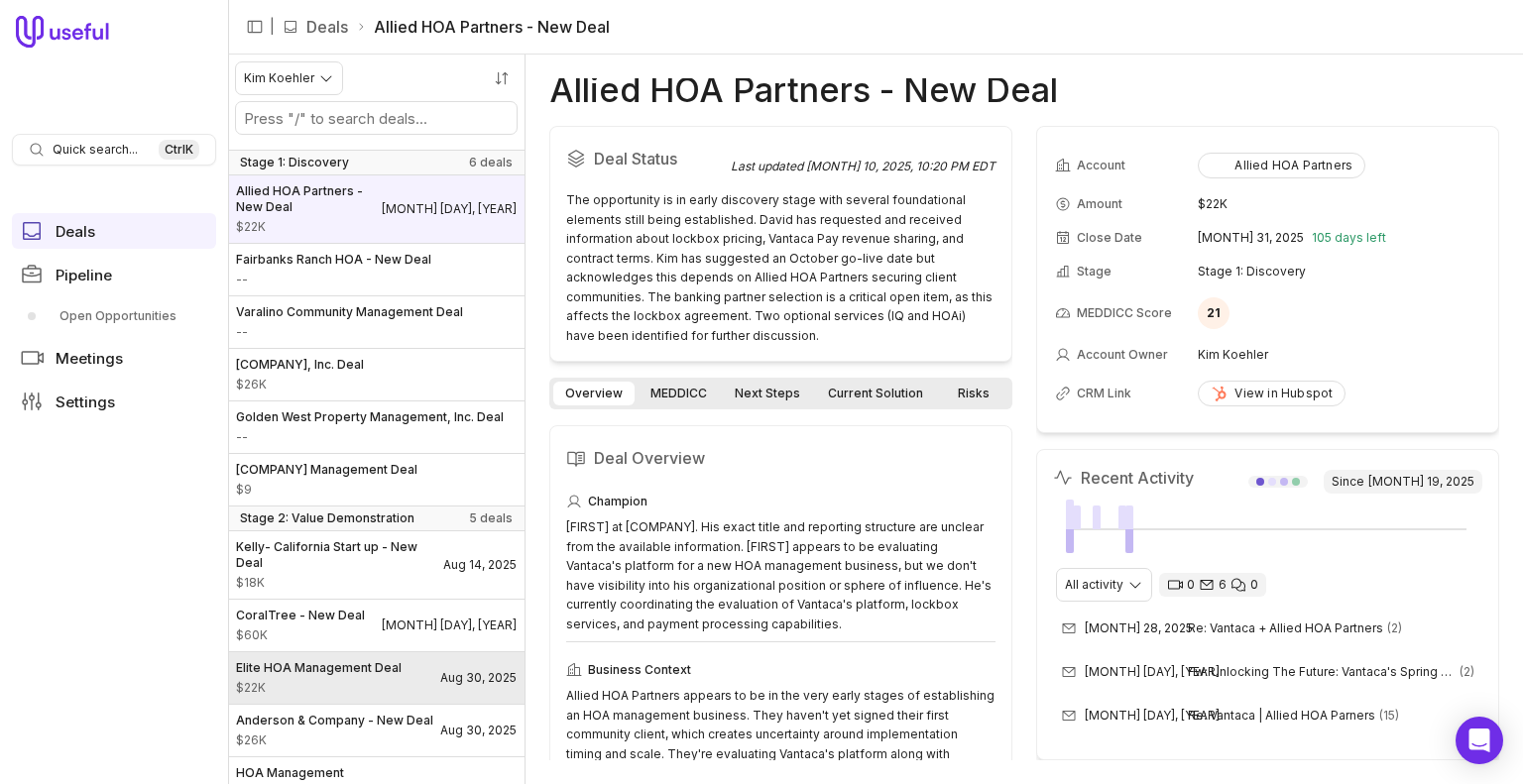 click on "Elite HOA Management Deal $22K" at bounding box center (318, 678) 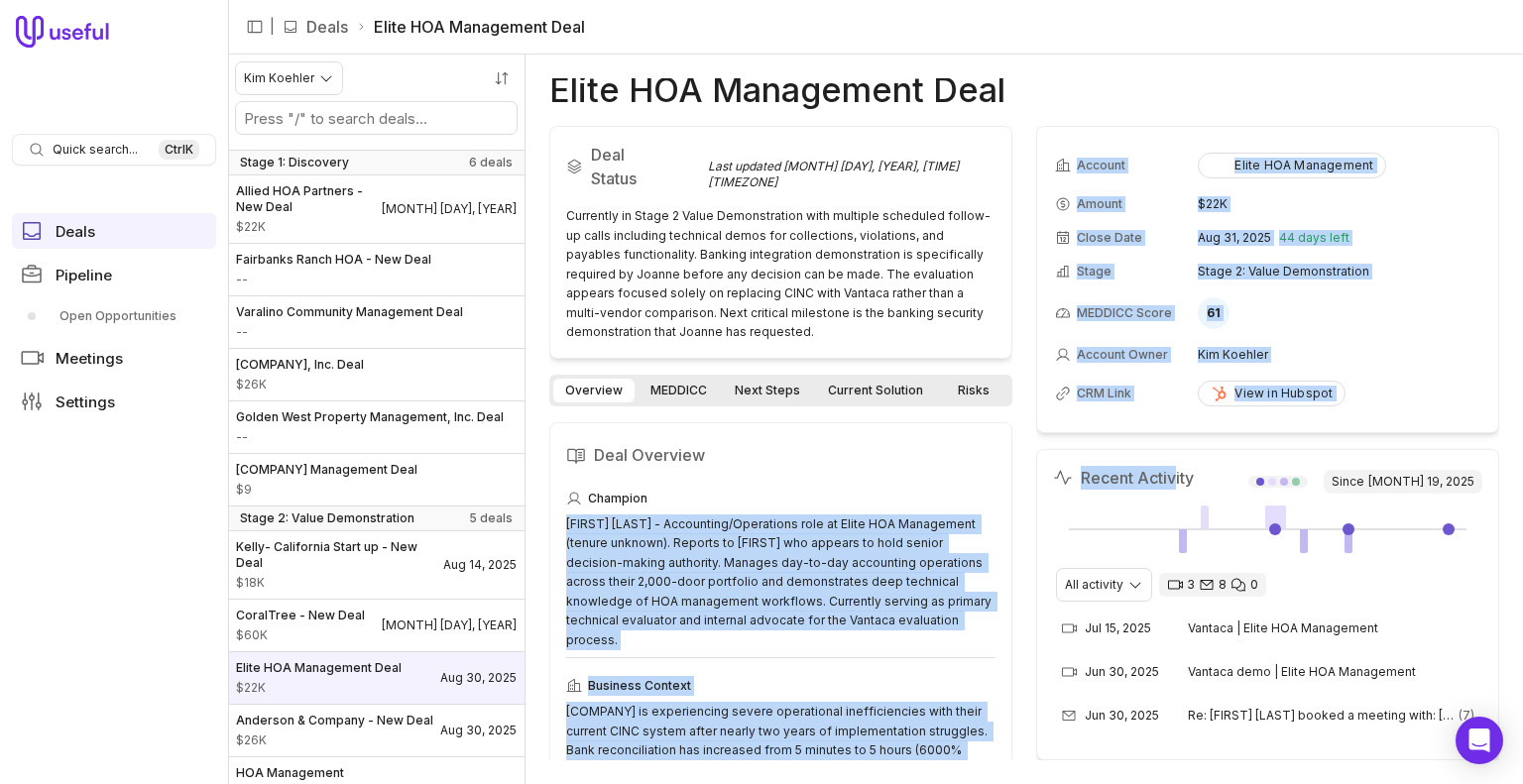 drag, startPoint x: 921, startPoint y: 483, endPoint x: 1171, endPoint y: 483, distance: 250 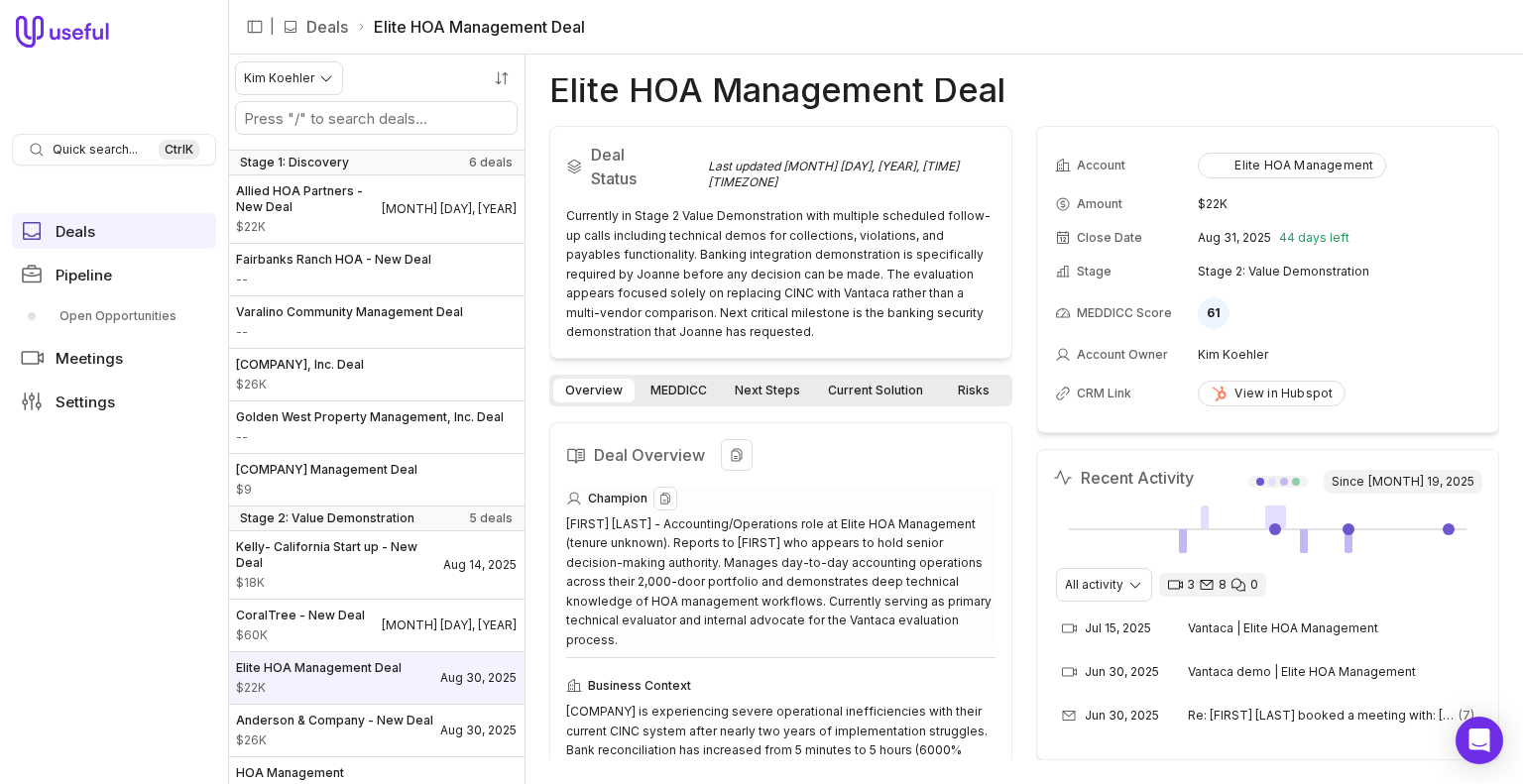 click on "Champion [FIRST] [LAST] - Accounting/Operations role at Elite HOA Management (tenure unknown). Reports to [FIRST] who appears to hold senior decision-making authority. Manages day-to-day accounting operations across their 2,000-door portfolio and demonstrates deep technical knowledge of HOA management workflows. Currently serving as primary technical evaluator and internal advocate for the Vantaca evaluation process." at bounding box center [780, 568] 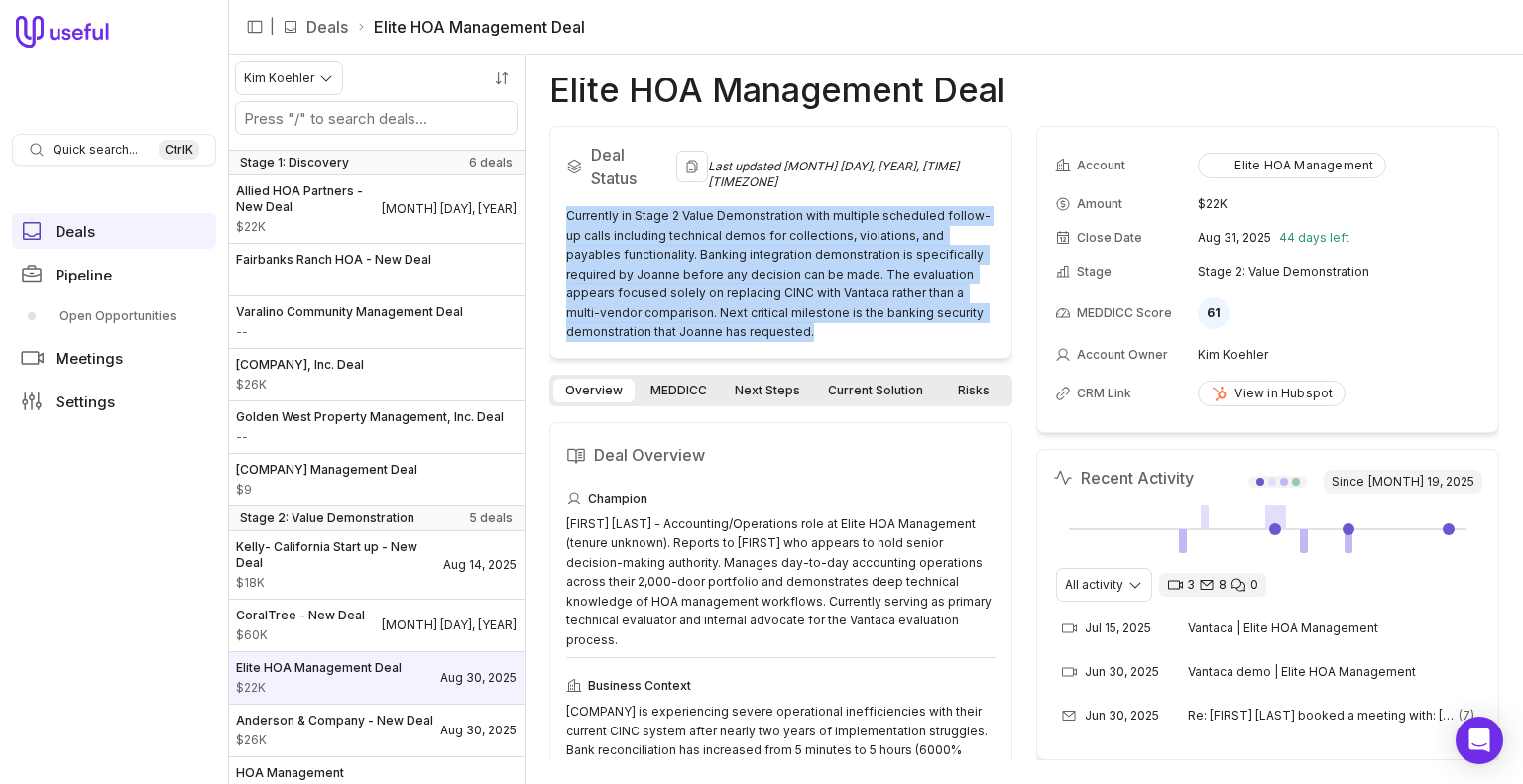 drag, startPoint x: 565, startPoint y: 197, endPoint x: 722, endPoint y: 320, distance: 199.4442 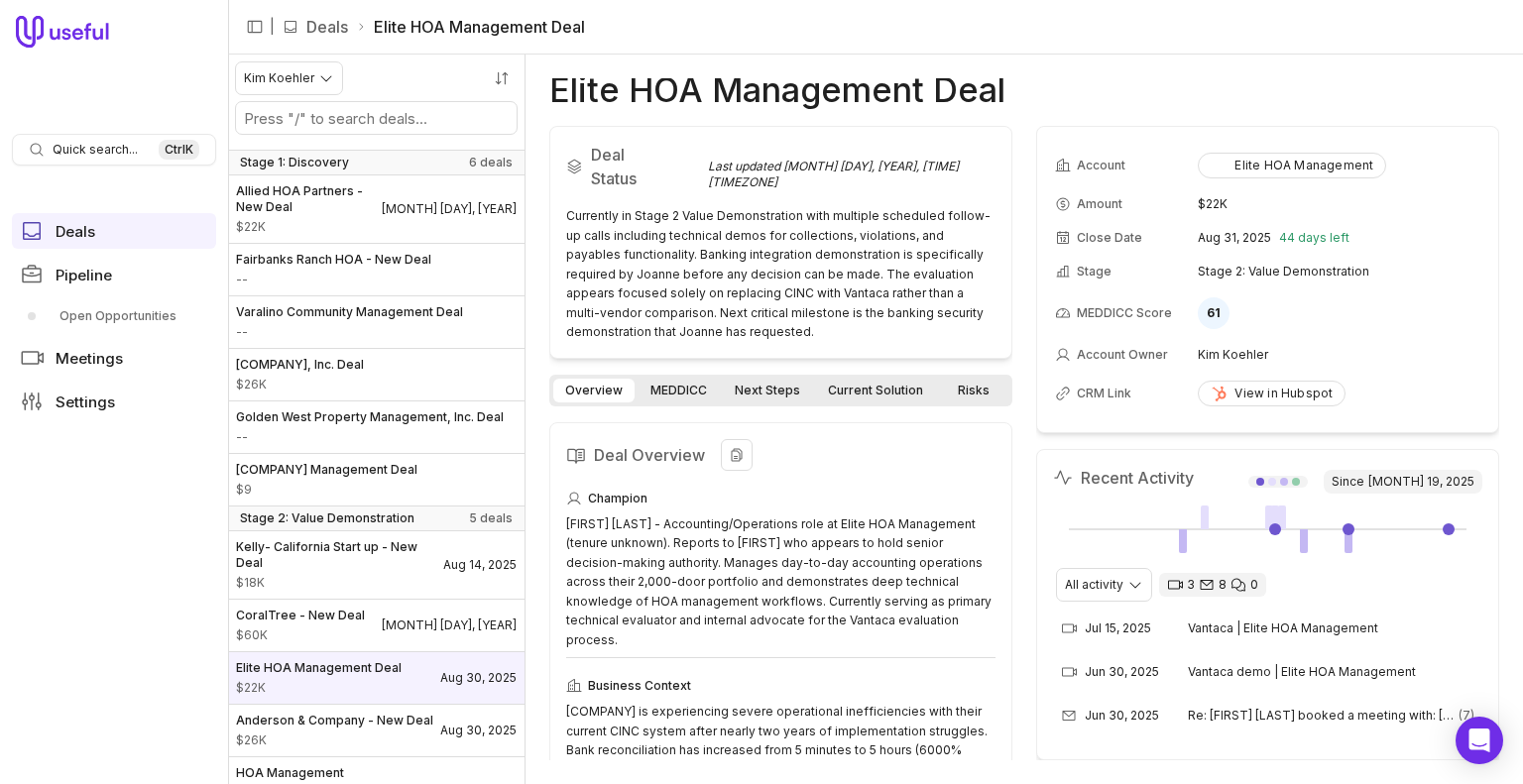 click on "Deal Overview" at bounding box center (780, 455) 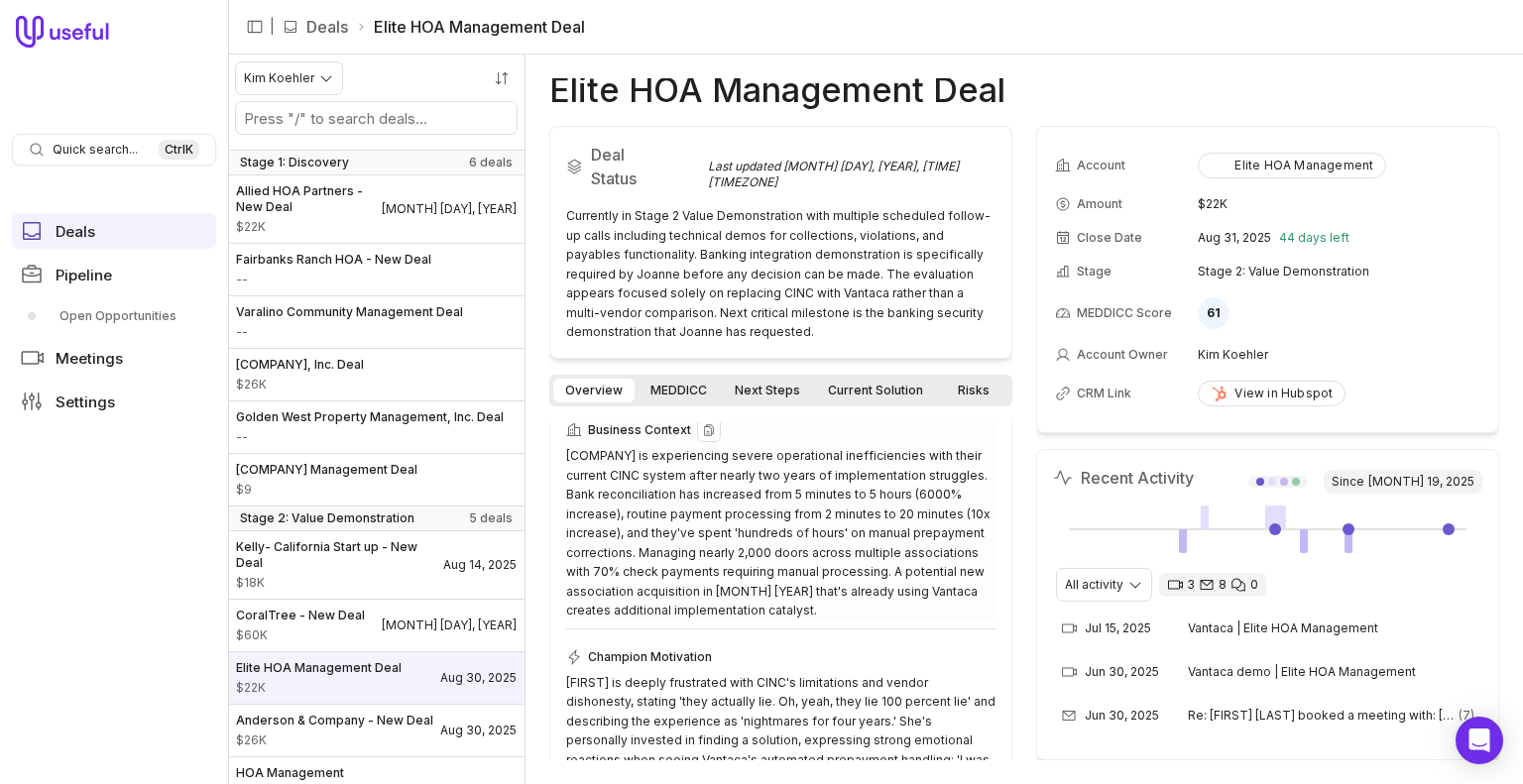 scroll, scrollTop: 252, scrollLeft: 0, axis: vertical 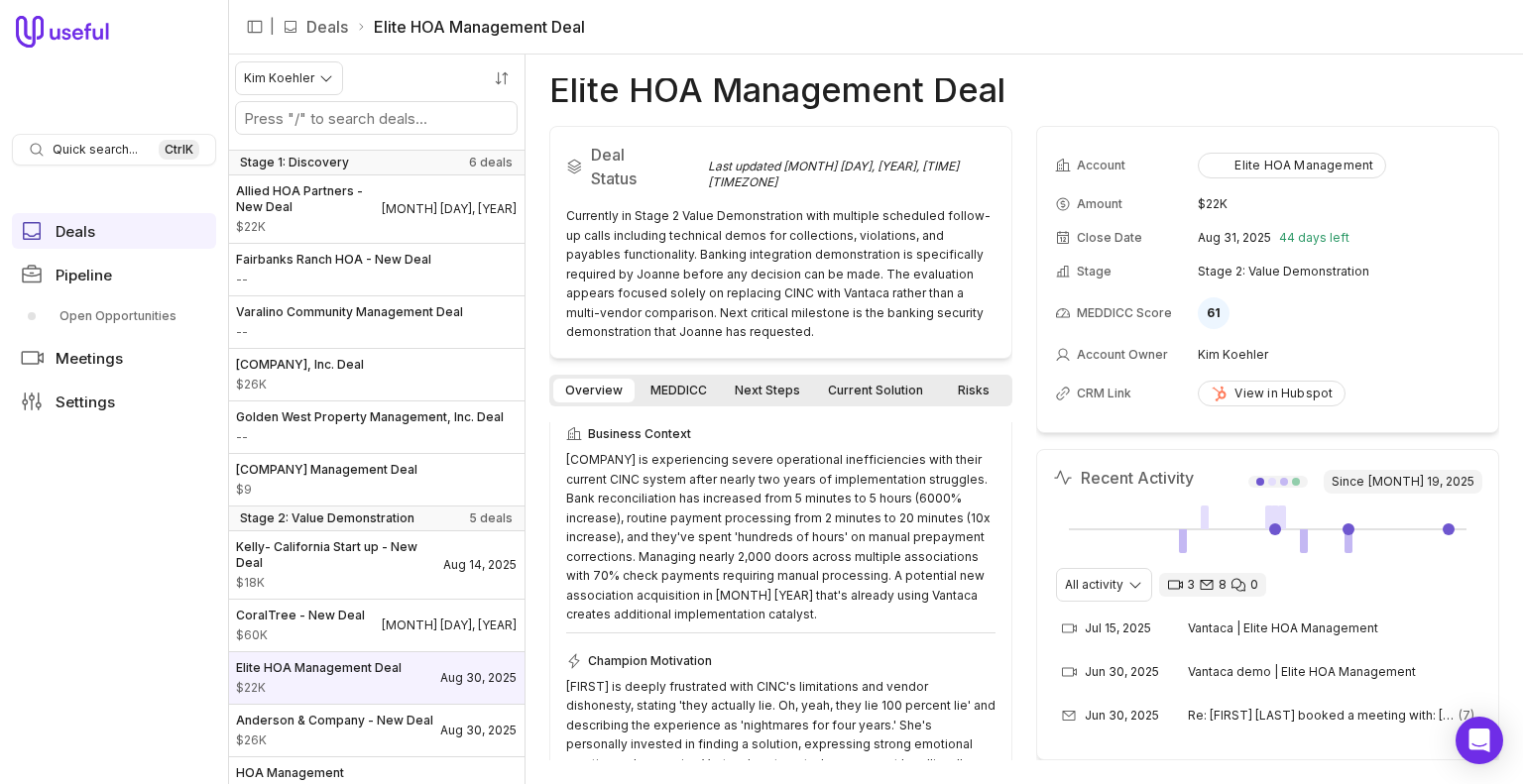 drag, startPoint x: 864, startPoint y: 595, endPoint x: 555, endPoint y: 444, distance: 343.9215 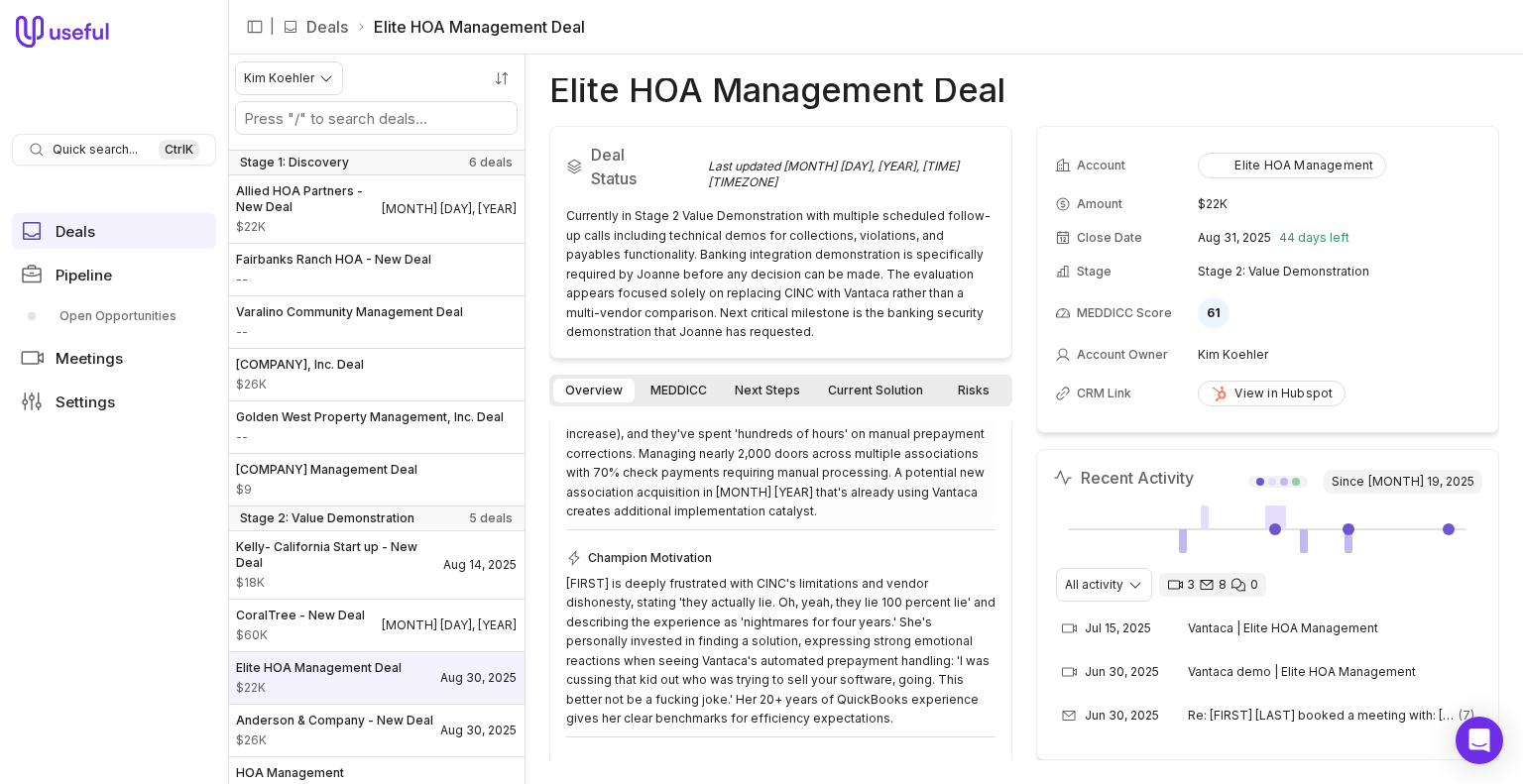 scroll, scrollTop: 381, scrollLeft: 0, axis: vertical 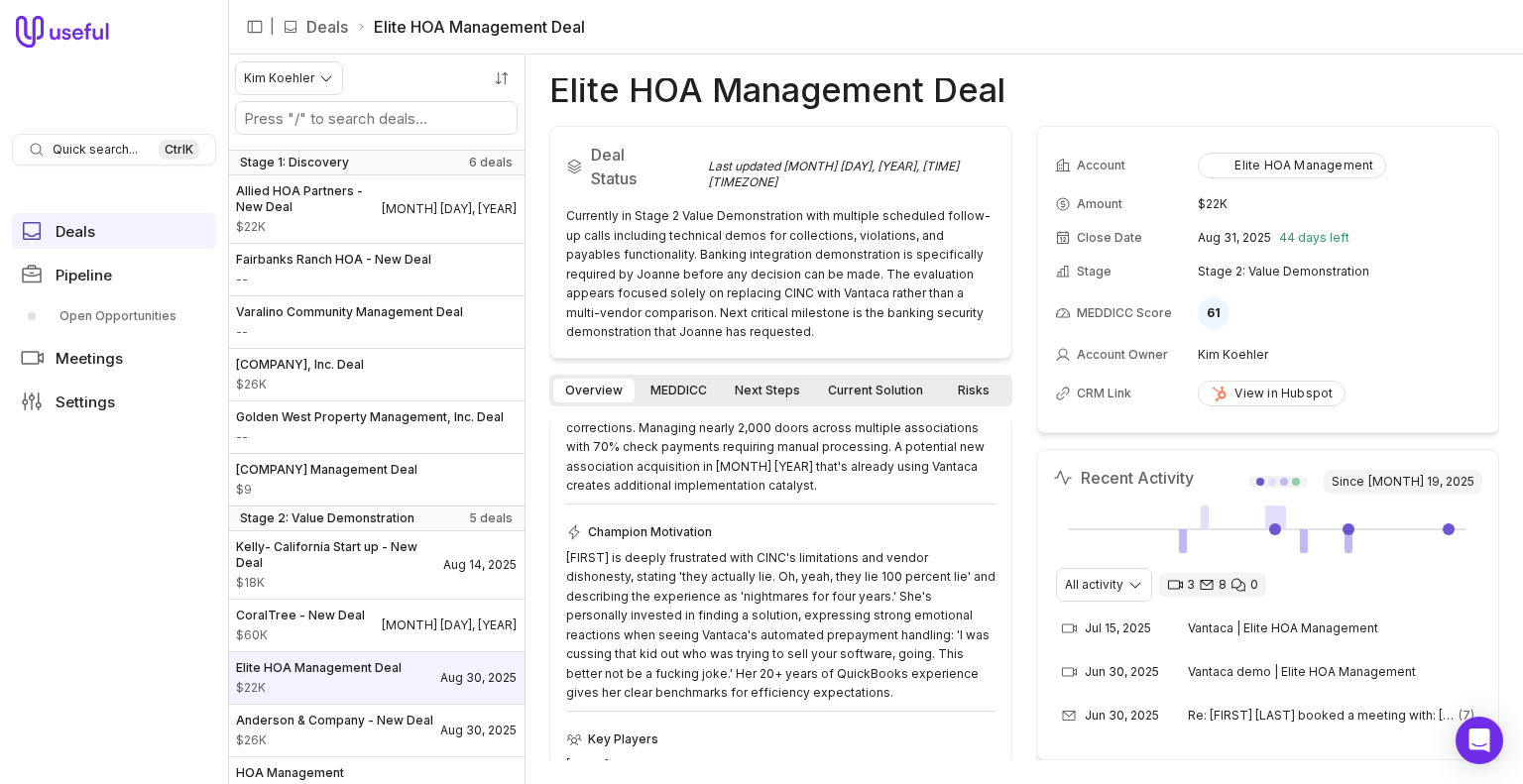 click on "Deal Status Last updated   Jul 15, 2025, 6:18 PM EDT Currently in Stage 2 Value Demonstration with multiple scheduled follow-up calls including technical demos for collections, violations, and payables functionality. Banking integration demonstration is specifically required by [FIRST] before any decision can be made. The evaluation appears focused solely on replacing CINC with Vantaca rather than a multi-vendor comparison. Next critical milestone is the banking security demonstration that [FIRST] has requested. Overview MEDDICC Next Steps Current Solution Risks Deal Overview Champion [FIRST] [LAST] - Accounting/Operations role at Elite HOA Management (tenure unknown). Reports to [FIRST] who appears to hold senior decision-making authority. Manages day-to-day accounting operations across their 2,000-door portfolio and demonstrates deep technical knowledge of HOA management workflows. Currently serving as primary technical evaluator and internal advocate for the Vantaca evaluation process. Business Context 61" at bounding box center (1024, 443) 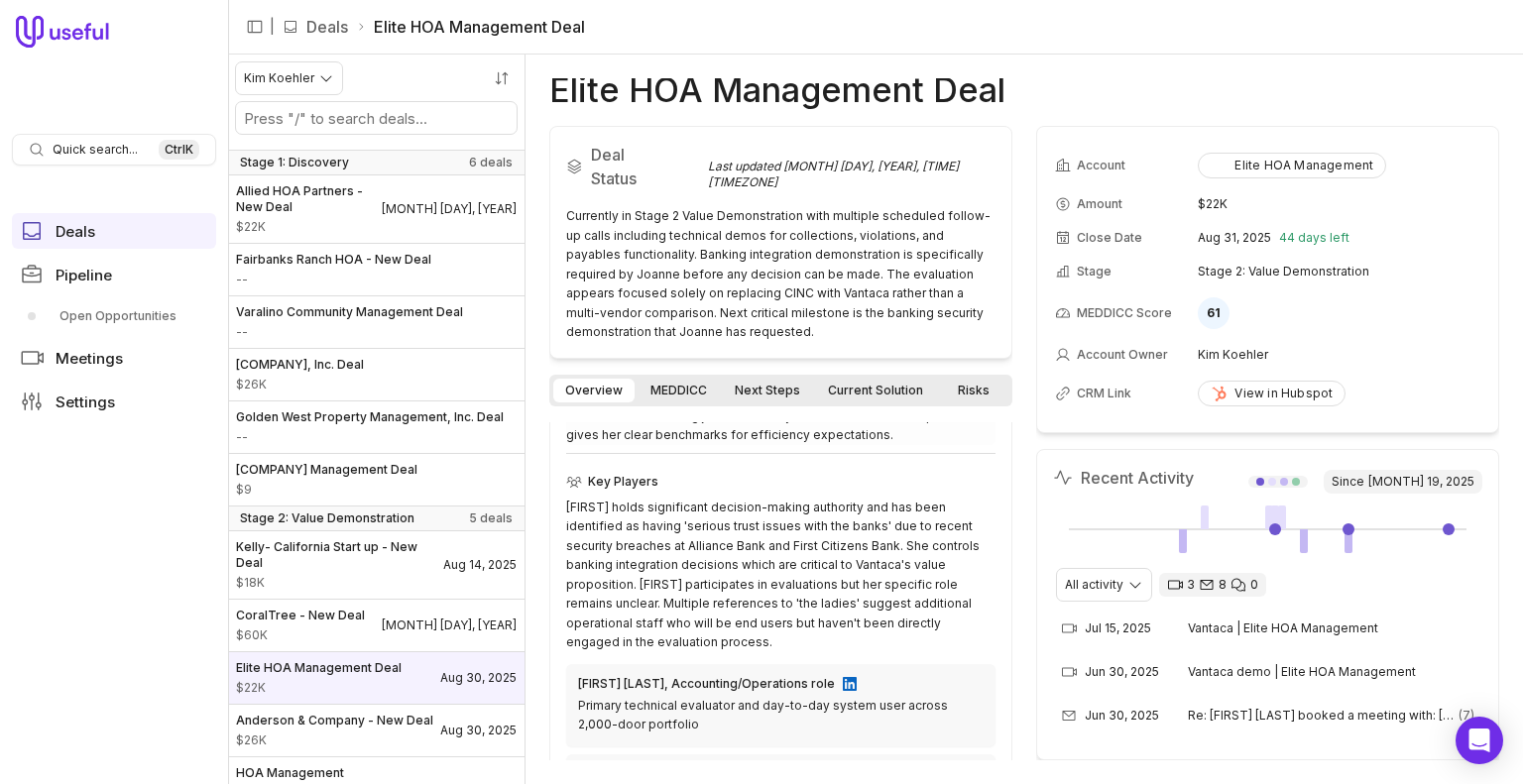 scroll, scrollTop: 640, scrollLeft: 0, axis: vertical 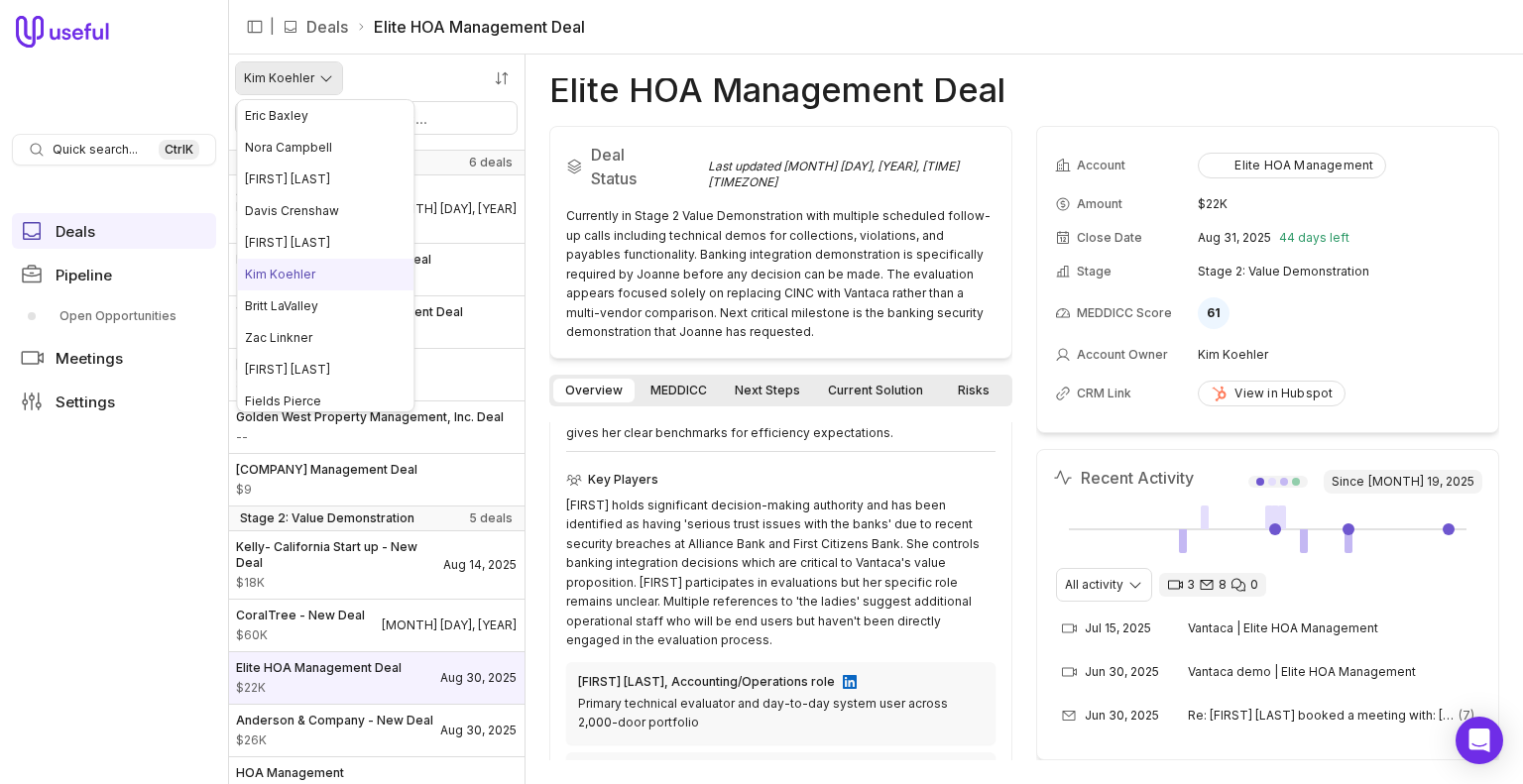 click on "Quick search... Ctrl K Deals Pipeline Open Opportunities Meetings Settings | Deals [COMPANY] Deal [FIRST] [LAST] Stage 1: Discovery 6 deals [COMPANY] - New Deal $[PRICE] [MONTH] [DAY], [YEAR] [COMPANY] HOA - New Deal -- [COMPANY] Deal -- [COMPANY], Inc. Deal $[PRICE] [COMPANY] Property Management, Inc. Deal -- [COMPANY] Association Management Deal $[PRICE] Stage 2: Value Demonstration 5 deals [FIRST] - California Start up - New Deal $[PRICE] [MONTH] [DAY], [YEAR] [COMPANY] - New Deal $[PRICE] [MONTH] [DAY], [YEAR] [COMPANY] Deal $[PRICE] [MONTH] [DAY], [YEAR] [COMPANY] & Company - New Deal $[PRICE] [MONTH] [DAY], [YEAR] [COMPANY] Management Solutions Deal $[PRICE] [MONTH] [DAY], [YEAR] Stage 3: Confirmation 1 deal [COMPANY] Management - New Deal $[PRICE] [MONTH] [DAY], [YEAR] Stage 4: Negotiation 1 deal [COMPANY] Management - New Deal $[PRICE] [MONTH] [DAY], [YEAR] [COMPANY] Deal Deal Status Last updated   [MONTH] [DAY], [YEAR], [TIME] [TIMEZONE] Overview MEDDICC Next Steps Current Solution Risks Deal Overview Champion Business Context Champion Motivation Key Players $[PRICE]" at bounding box center [762, 392] 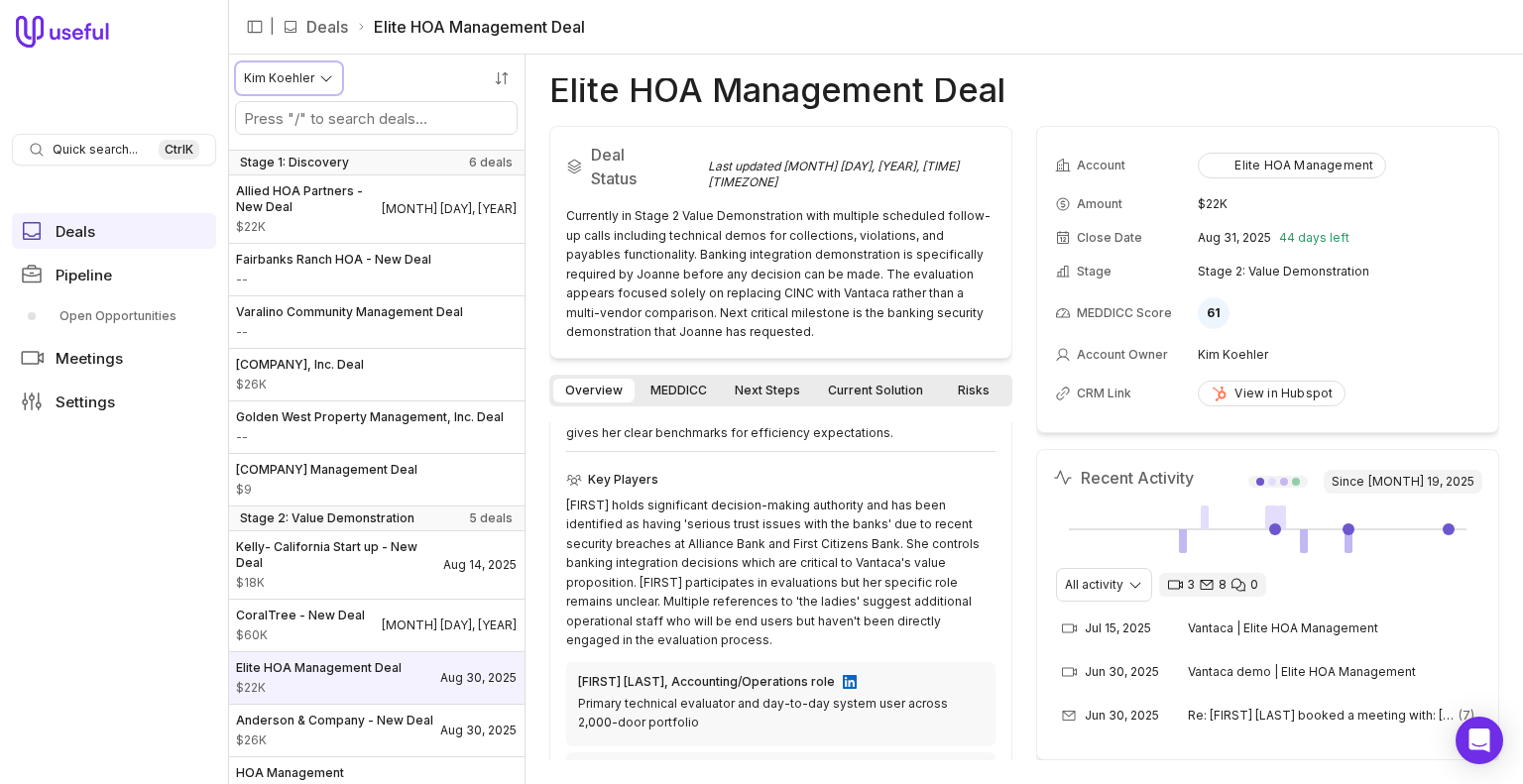 click on "Quick search... Ctrl K Deals Pipeline Open Opportunities Meetings Settings | Deals [COMPANY] Deal [FIRST] [LAST] Stage 1: Discovery 6 deals [COMPANY] - New Deal $[PRICE] [MONTH] [DAY], [YEAR] [COMPANY] HOA - New Deal -- [COMPANY] Deal -- [COMPANY], Inc. Deal $[PRICE] [COMPANY] Property Management, Inc. Deal -- [COMPANY] Association Management Deal $[PRICE] Stage 2: Value Demonstration 5 deals [FIRST] - California Start up - New Deal $[PRICE] [MONTH] [DAY], [YEAR] [COMPANY] - New Deal $[PRICE] [MONTH] [DAY], [YEAR] [COMPANY] Deal $[PRICE] [MONTH] [DAY], [YEAR] [COMPANY] & Company - New Deal $[PRICE] [MONTH] [DAY], [YEAR] [COMPANY] Management Solutions Deal $[PRICE] [MONTH] [DAY], [YEAR] Stage 3: Confirmation 1 deal [COMPANY] Management - New Deal $[PRICE] [MONTH] [DAY], [YEAR] Stage 4: Negotiation 1 deal [COMPANY] Management - New Deal $[PRICE] [MONTH] [DAY], [YEAR] [COMPANY] Deal Deal Status Last updated   [MONTH] [DAY], [YEAR], [TIME] [TIMEZONE] Overview MEDDICC Next Steps Current Solution Risks Deal Overview Champion Business Context Champion Motivation Key Players $[PRICE]" at bounding box center [762, 392] 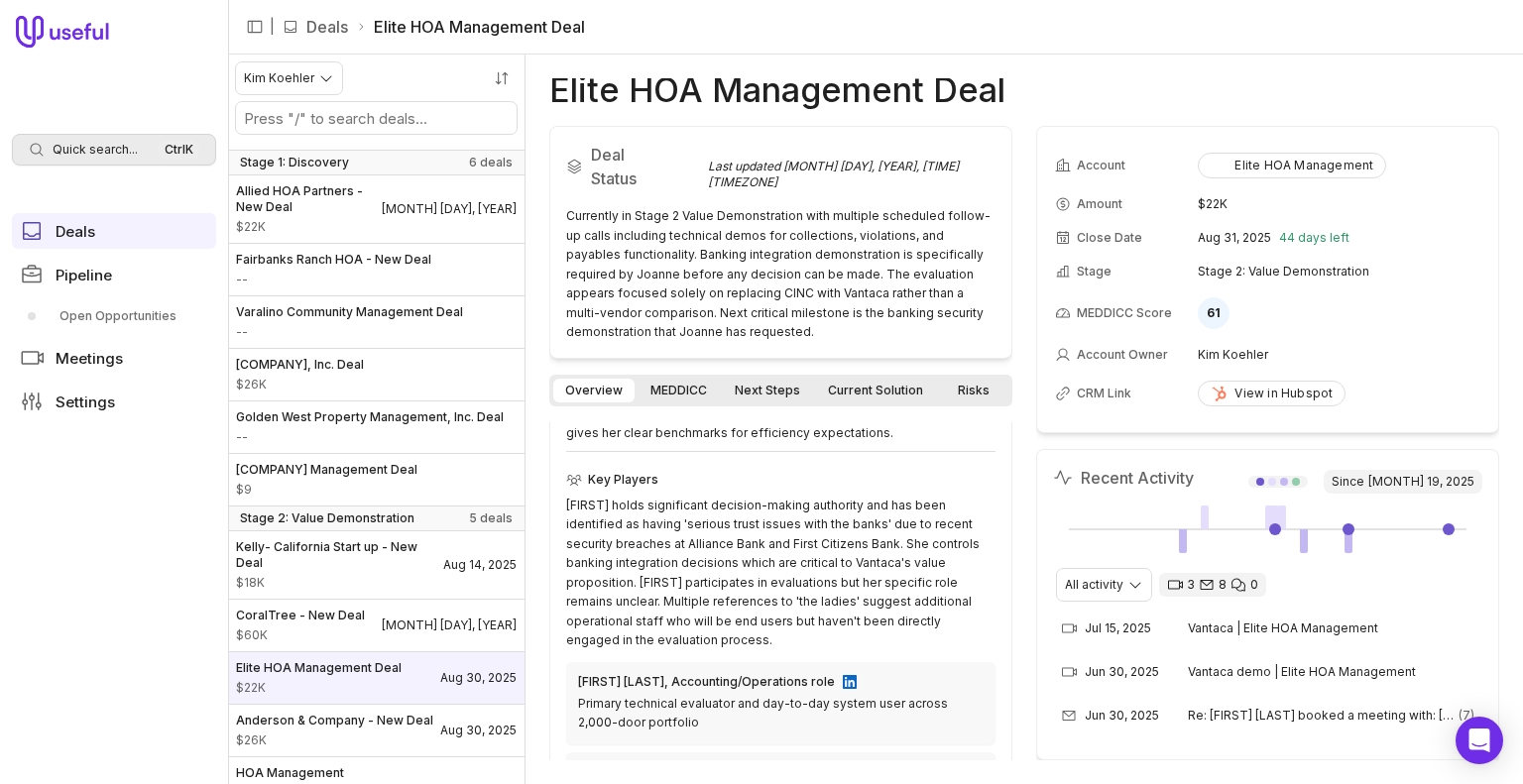 click on "Quick search..." at bounding box center (95, 150) 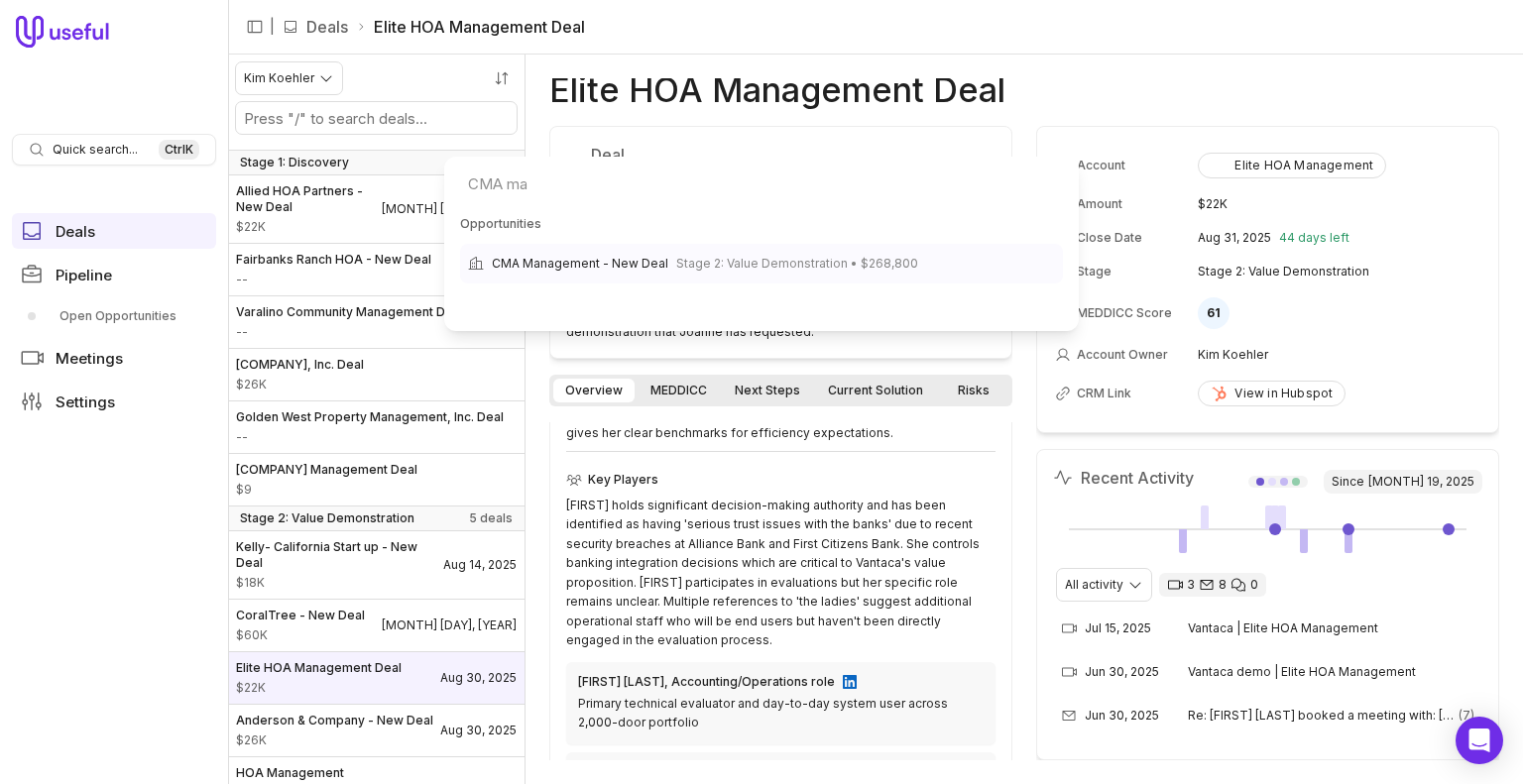 type on "CMA ma" 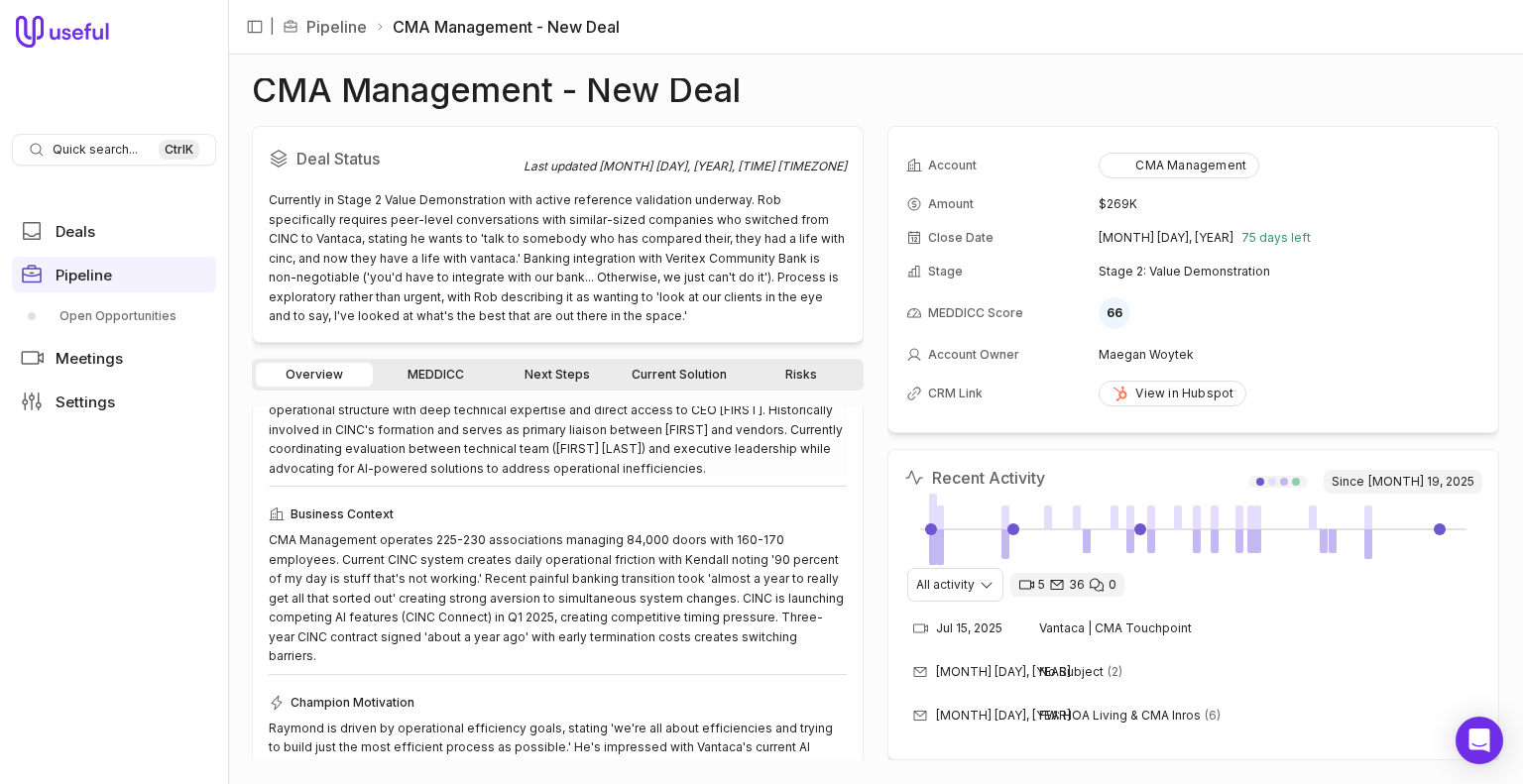 scroll, scrollTop: 118, scrollLeft: 0, axis: vertical 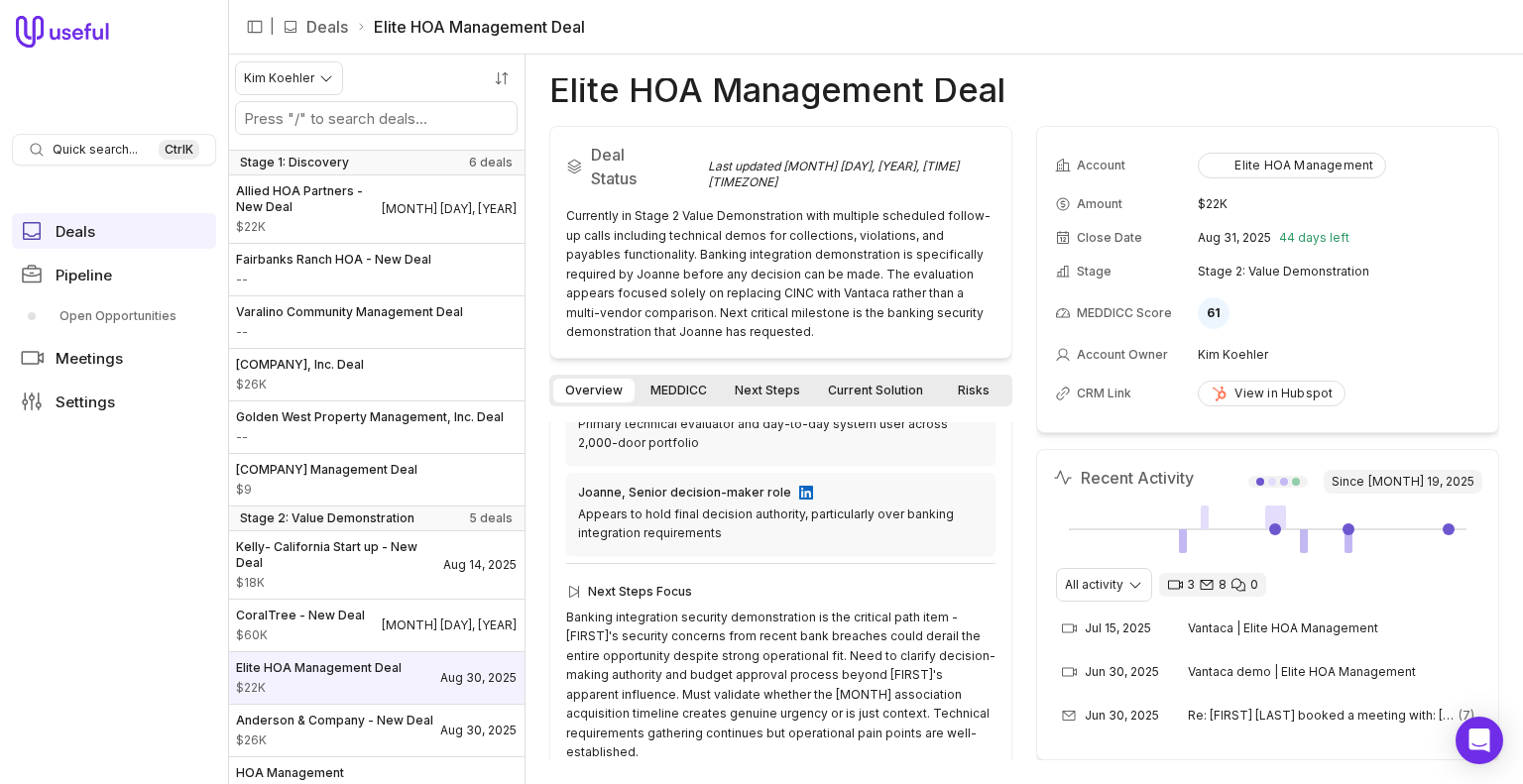 click on "MEDDICC" at bounding box center (678, 391) 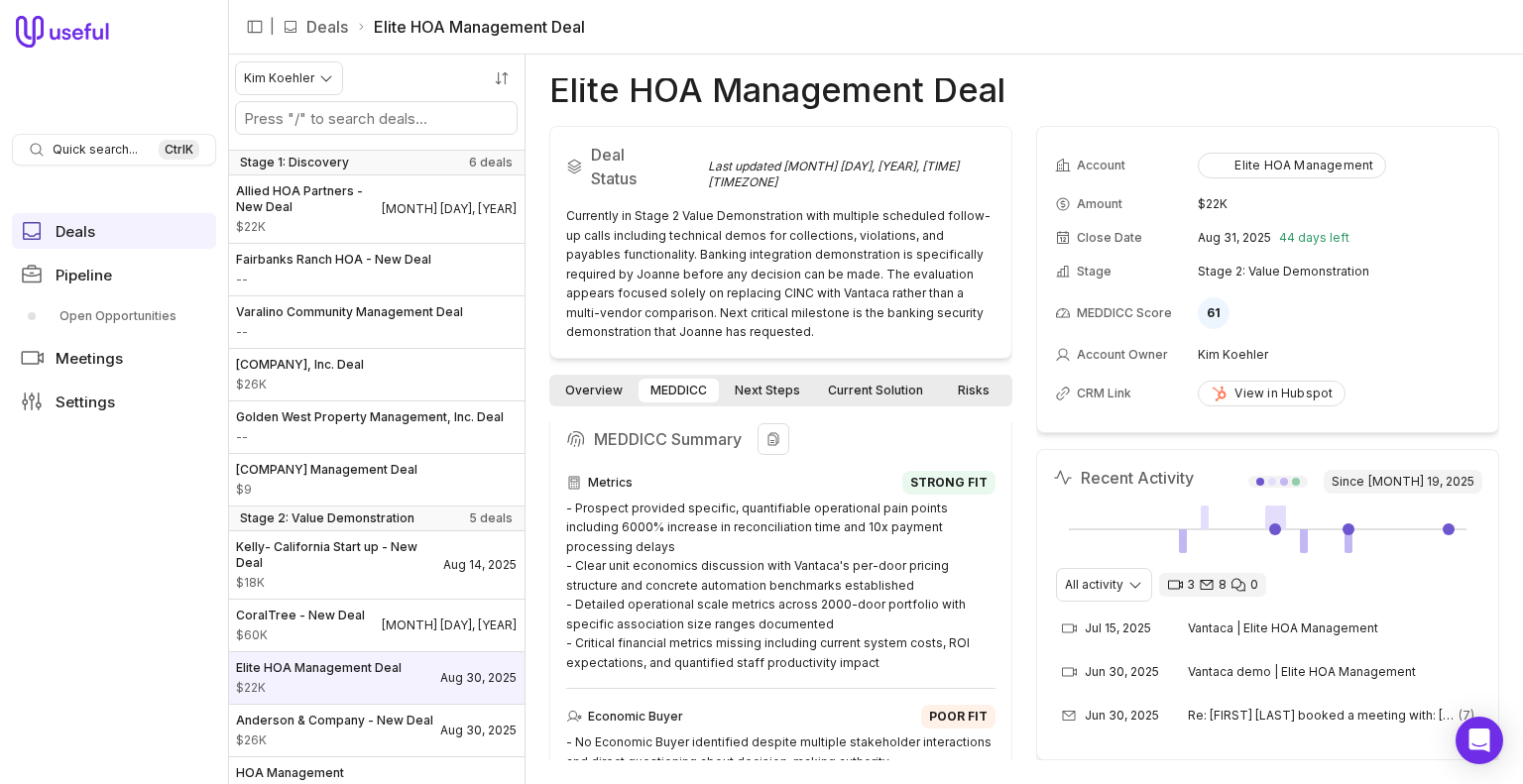 scroll, scrollTop: 241, scrollLeft: 0, axis: vertical 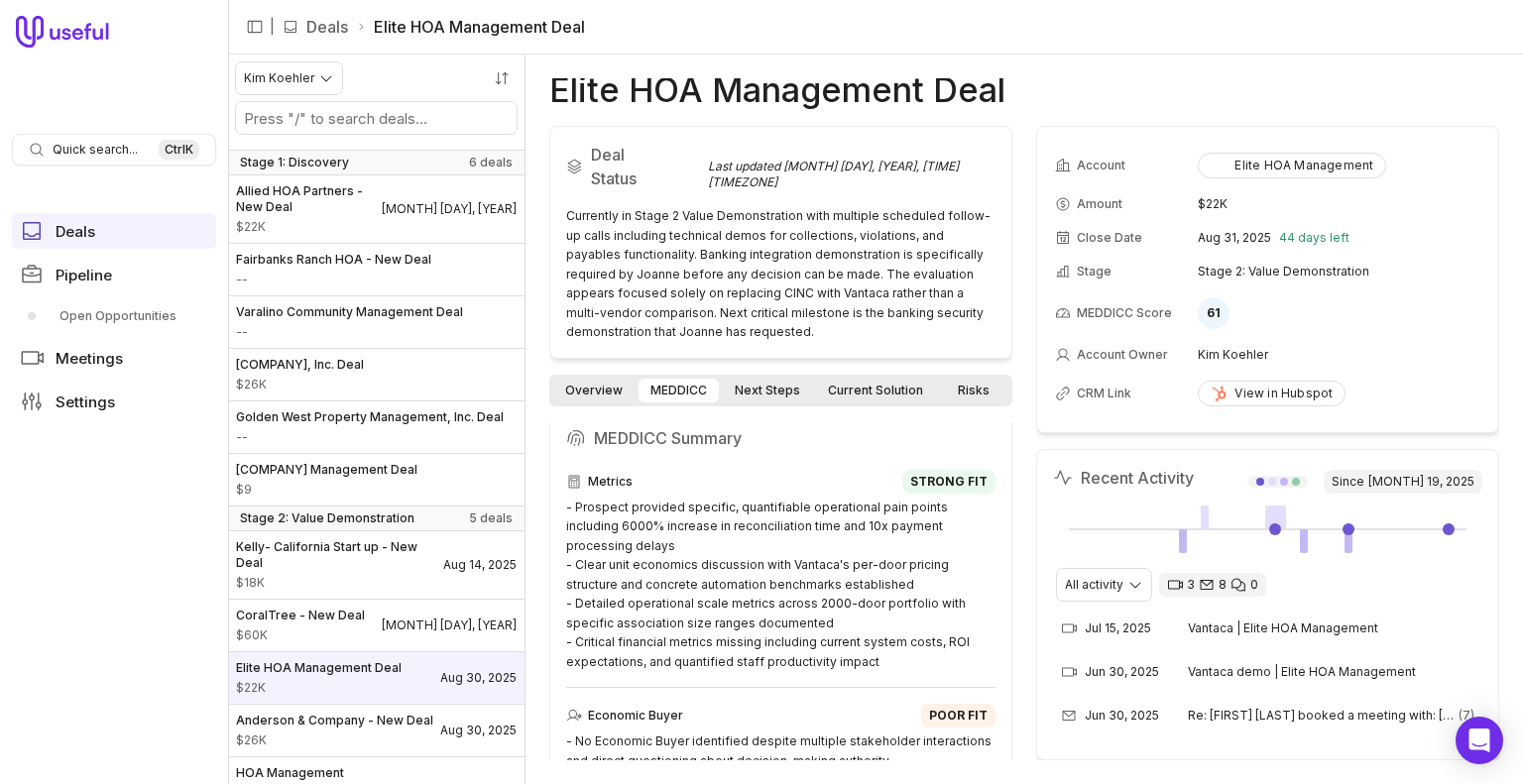 click on "Deal Status Last updated   Jul 15, 2025, 6:18 PM EDT Currently in Stage 2 Value Demonstration with multiple scheduled follow-up calls including technical demos for collections, violations, and payables functionality. Banking integration demonstration is specifically required by [FIRST] before any decision can be made. The evaluation appears focused solely on replacing CINC with Vantaca rather than a multi-vendor comparison. Next critical milestone is the banking security demonstration that [FIRST] has requested. Overview MEDDICC Next Steps Current Solution Risks MEDDICC Score 61 4.0 M 1.5 E 3.0 D 3.0 D 4.0 I 4.0 C 2.0 C MEDDICC Summary Metrics STRONG FIT Economic Buyer POOR FIT Decision Process FAIR FIT Decision Criteria FAIR FIT Indicate Pain STRONG FIT Competition STRONG FIT Champion WEAK FIT" at bounding box center [780, 443] 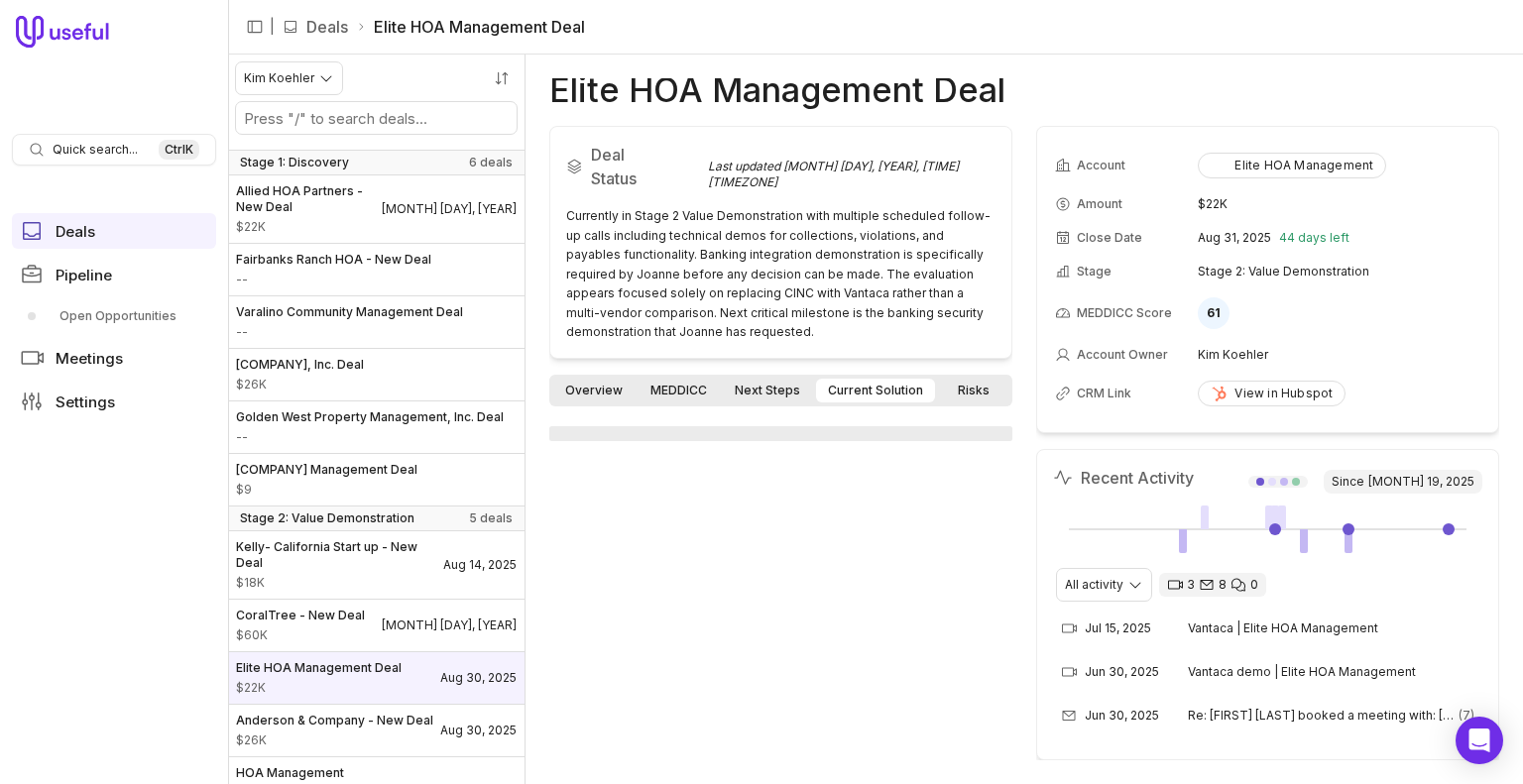 scroll, scrollTop: 0, scrollLeft: 0, axis: both 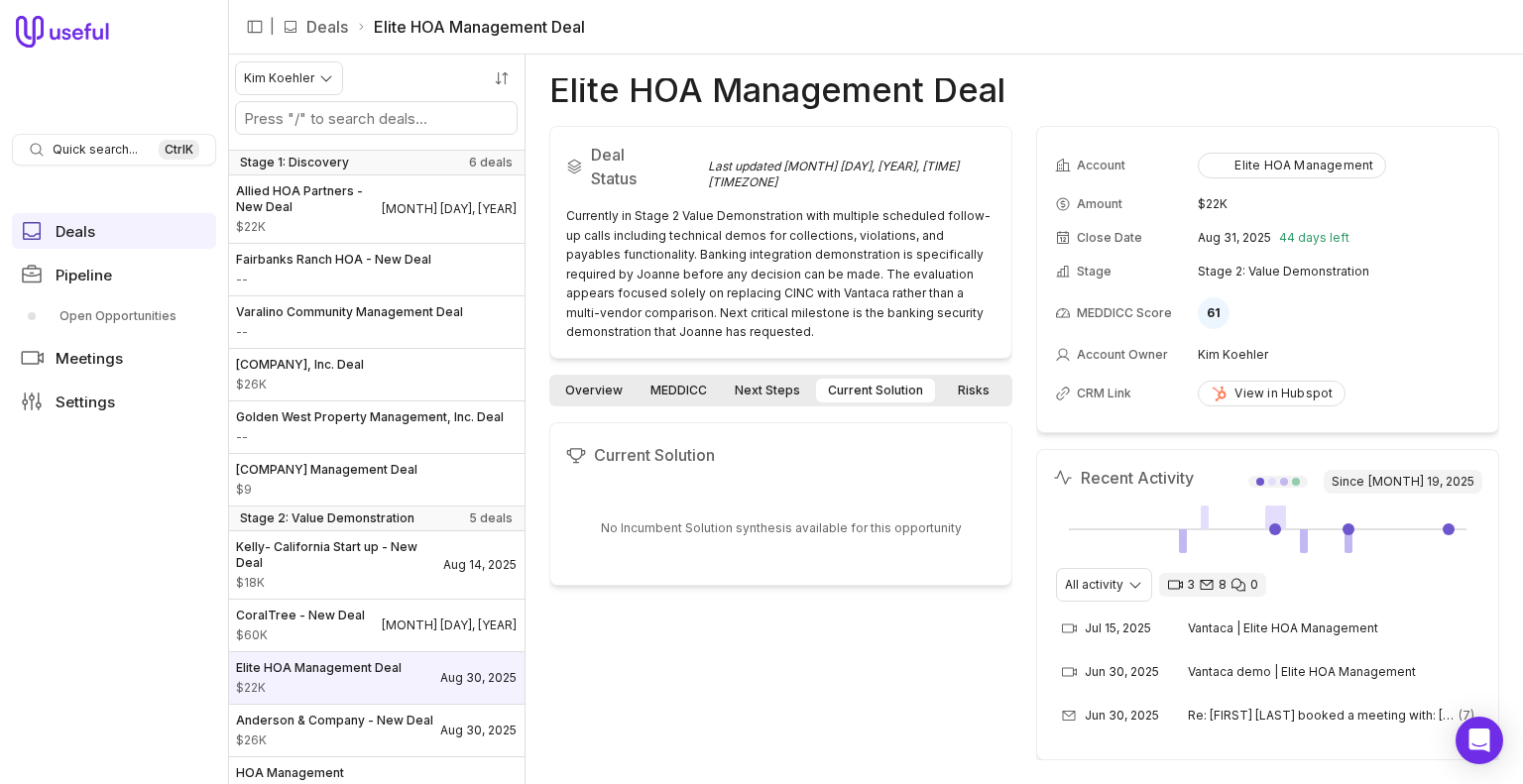 click on "Risks" at bounding box center [974, 391] 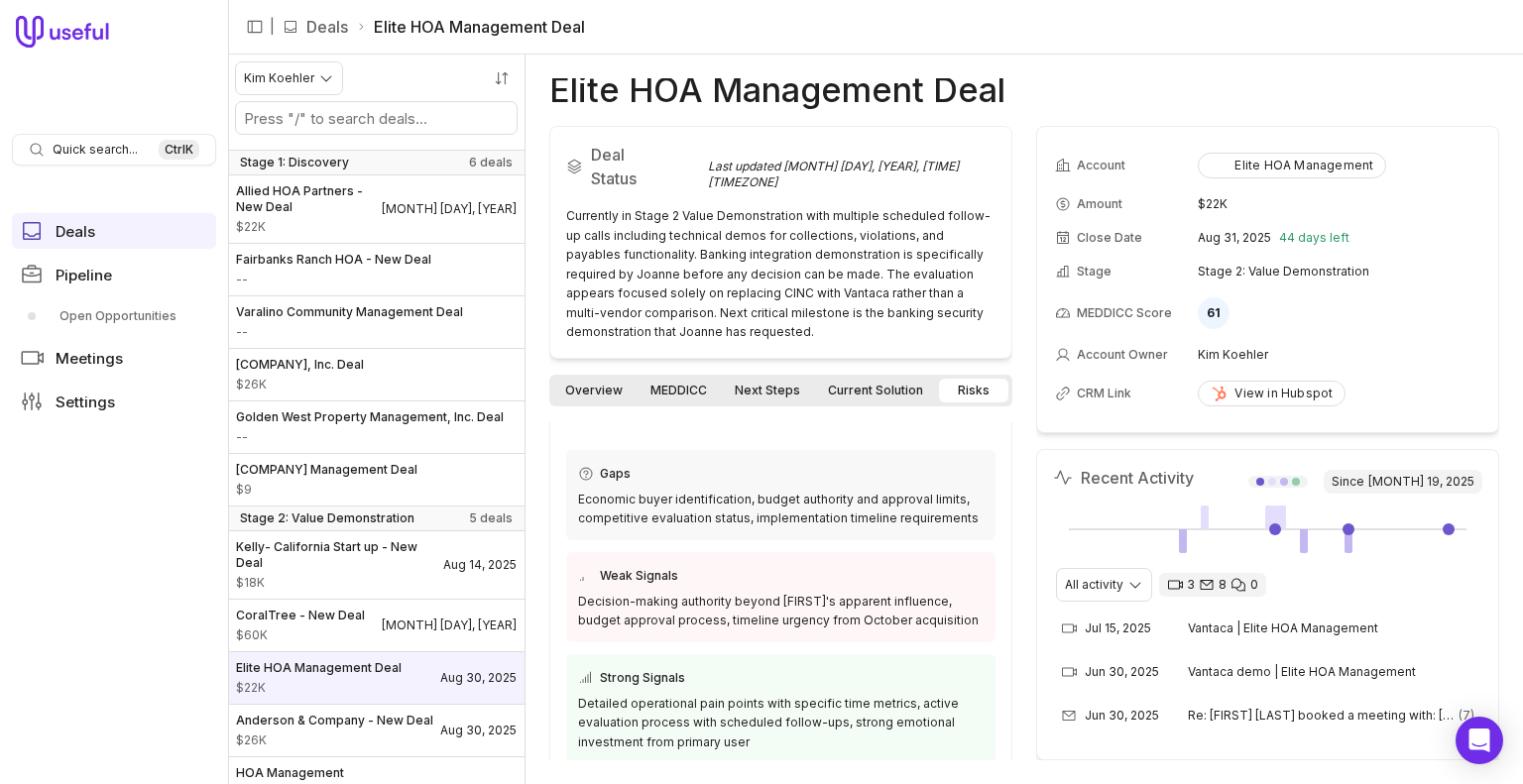 scroll, scrollTop: 325, scrollLeft: 0, axis: vertical 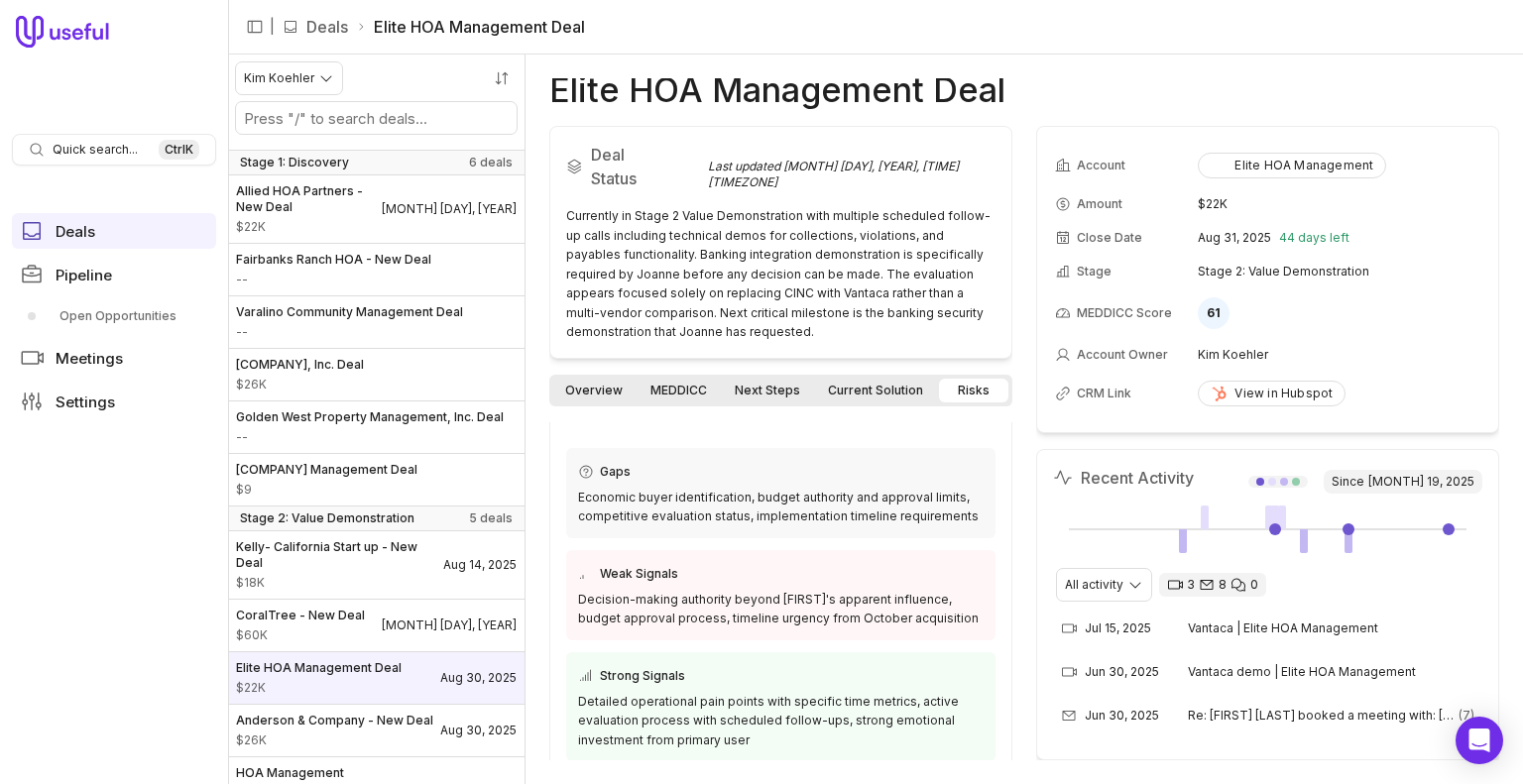 click on "Next Steps" at bounding box center [767, 391] 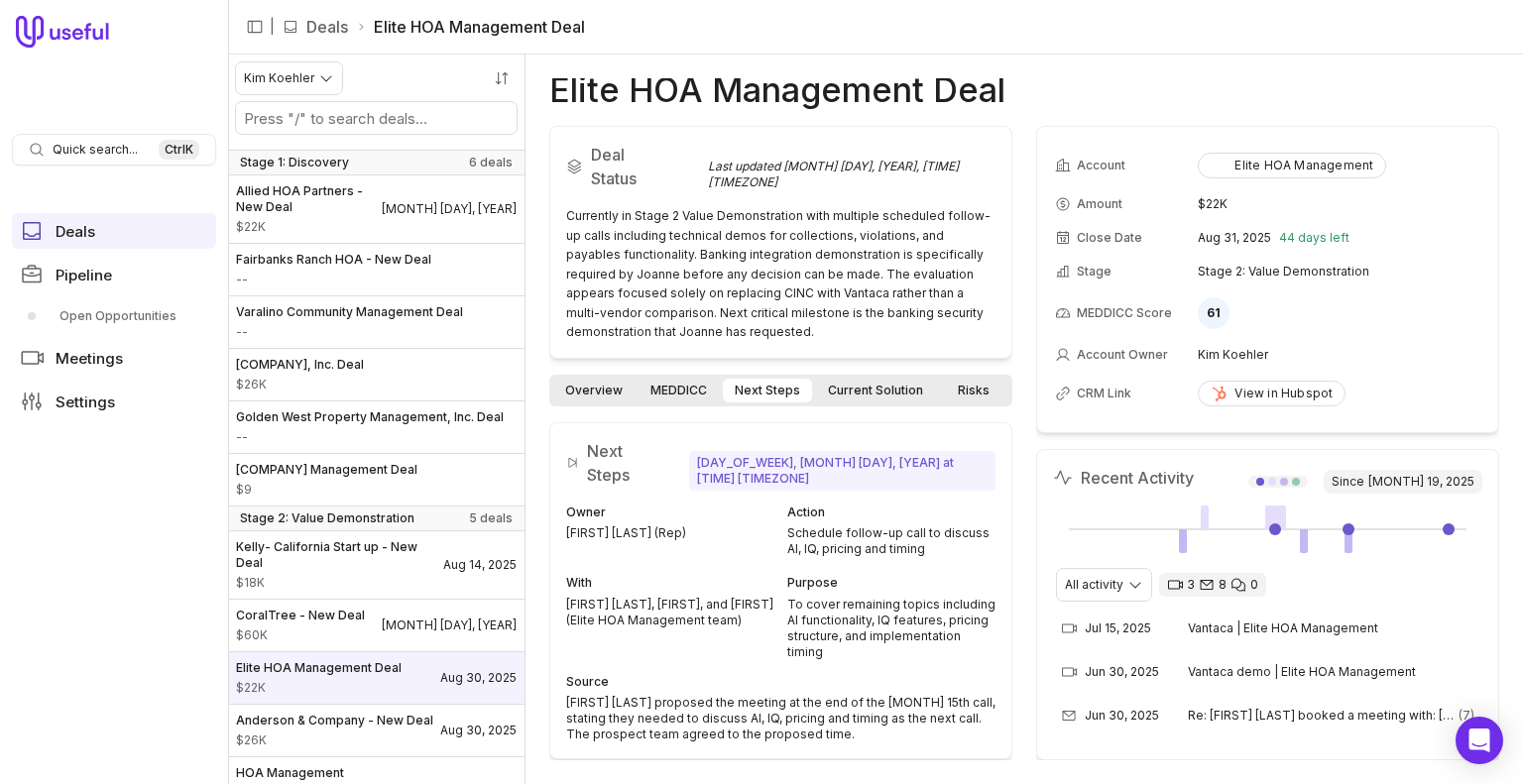 click on "MEDDICC" at bounding box center (678, 391) 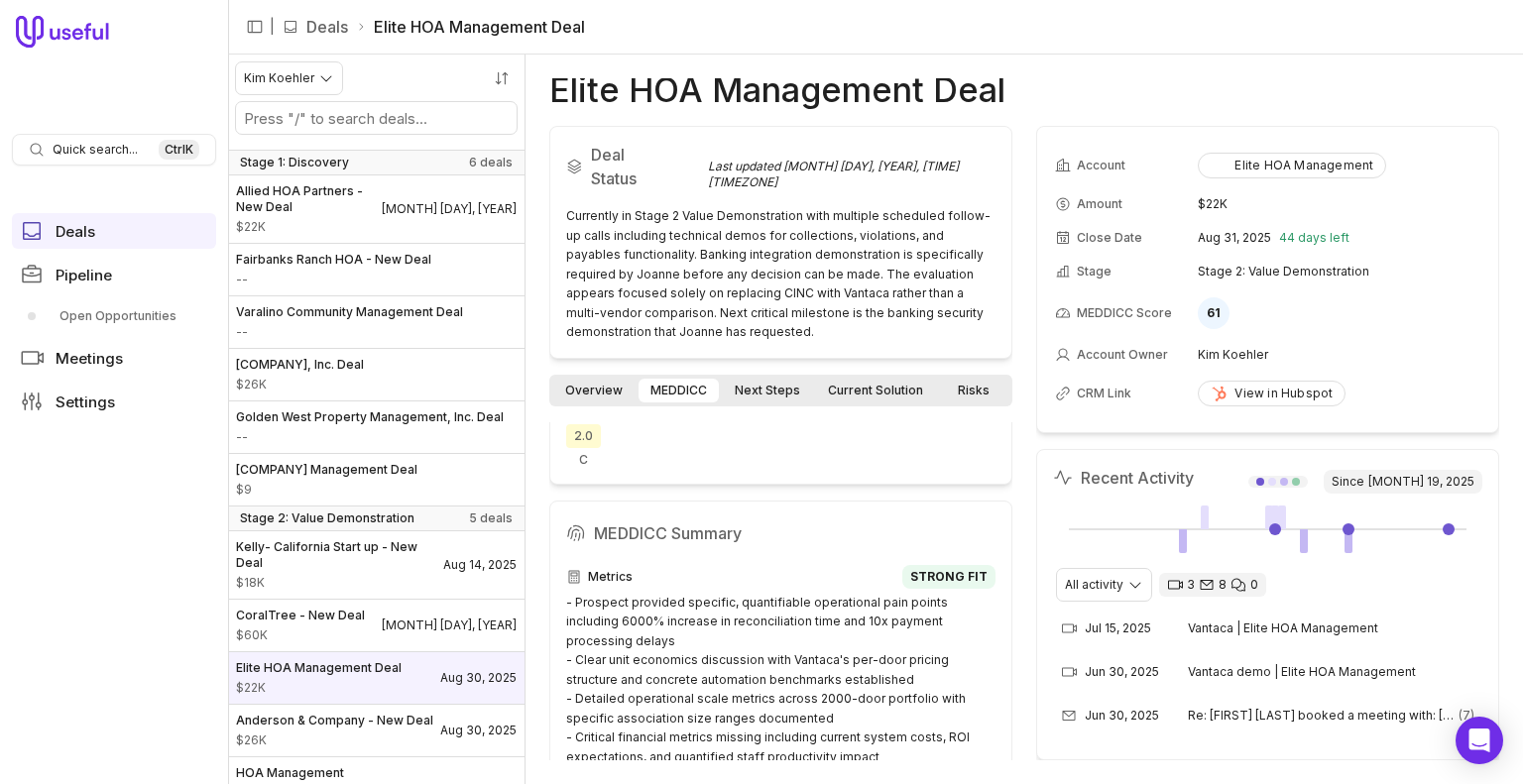 scroll, scrollTop: 147, scrollLeft: 0, axis: vertical 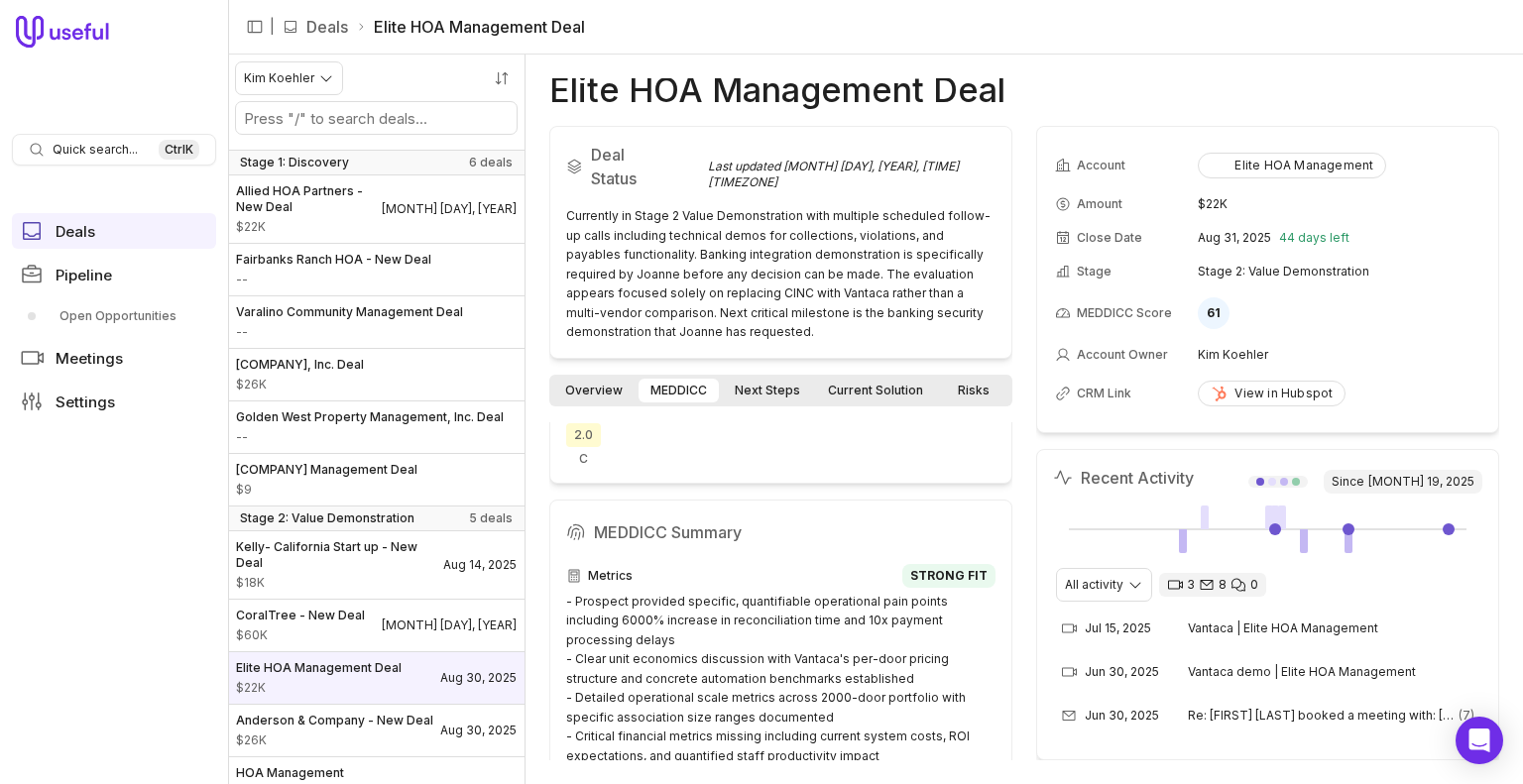 click on "Overview" at bounding box center [594, 391] 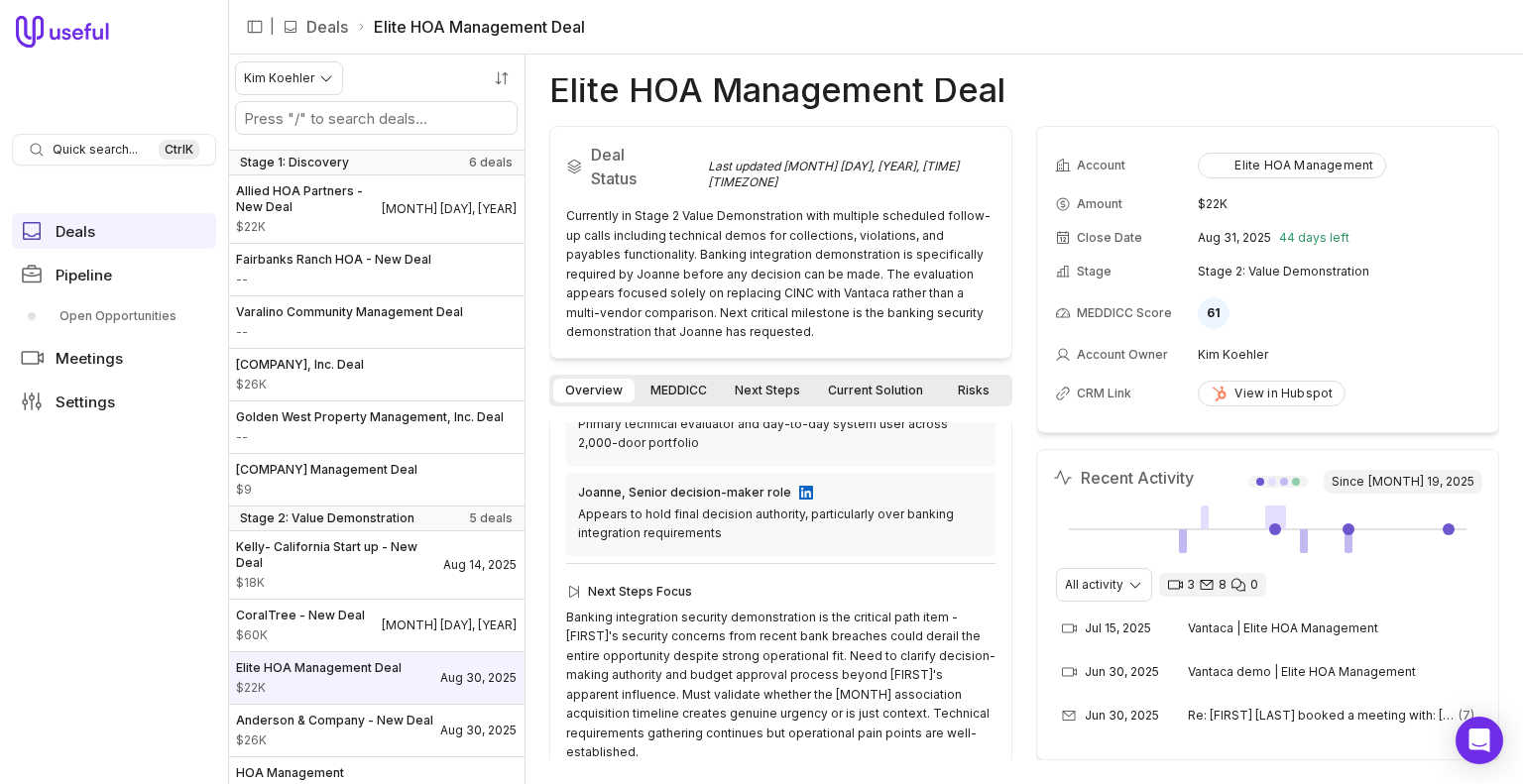 scroll, scrollTop: 920, scrollLeft: 0, axis: vertical 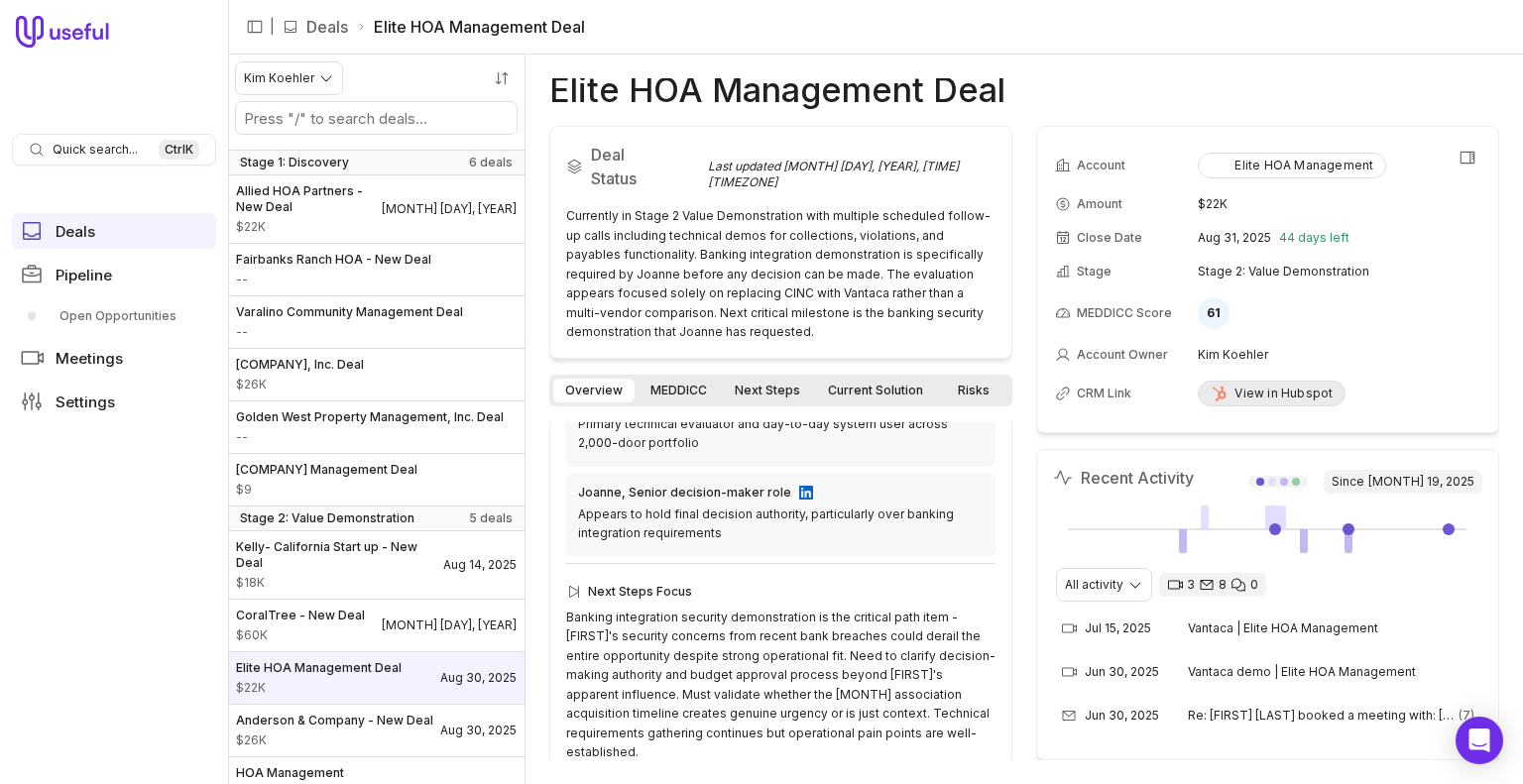 click 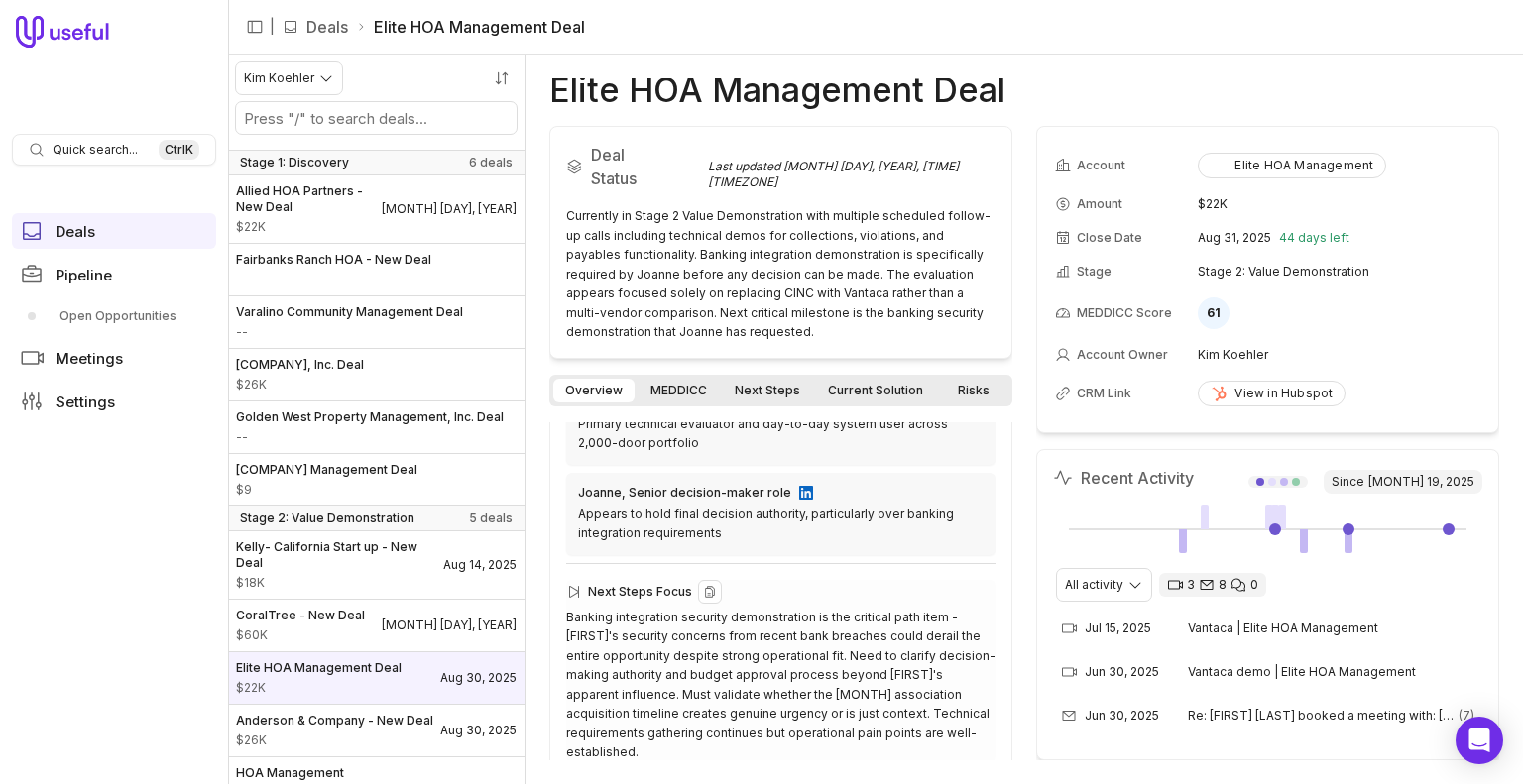 scroll, scrollTop: 917, scrollLeft: 0, axis: vertical 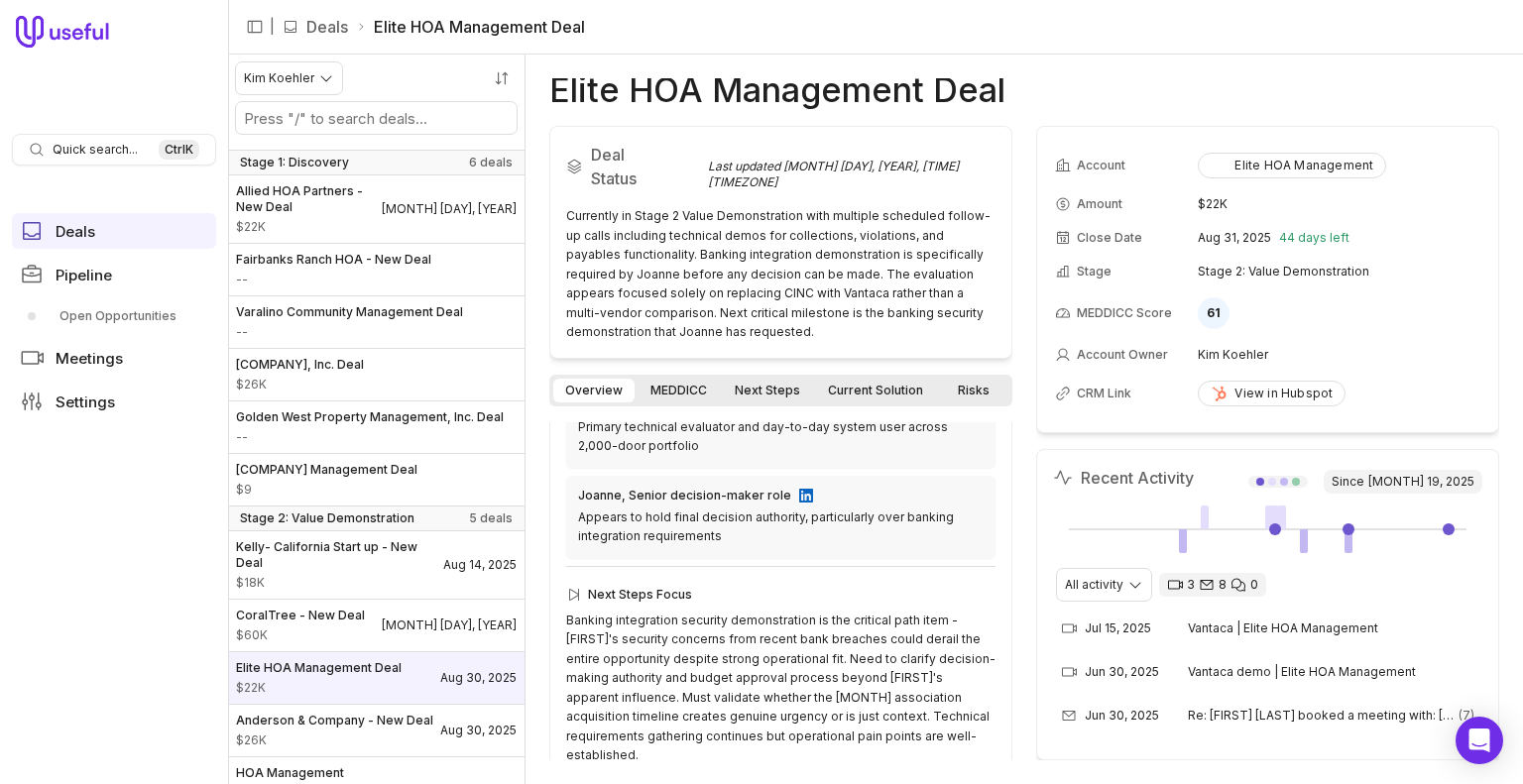 click on "Next Steps" at bounding box center [767, 391] 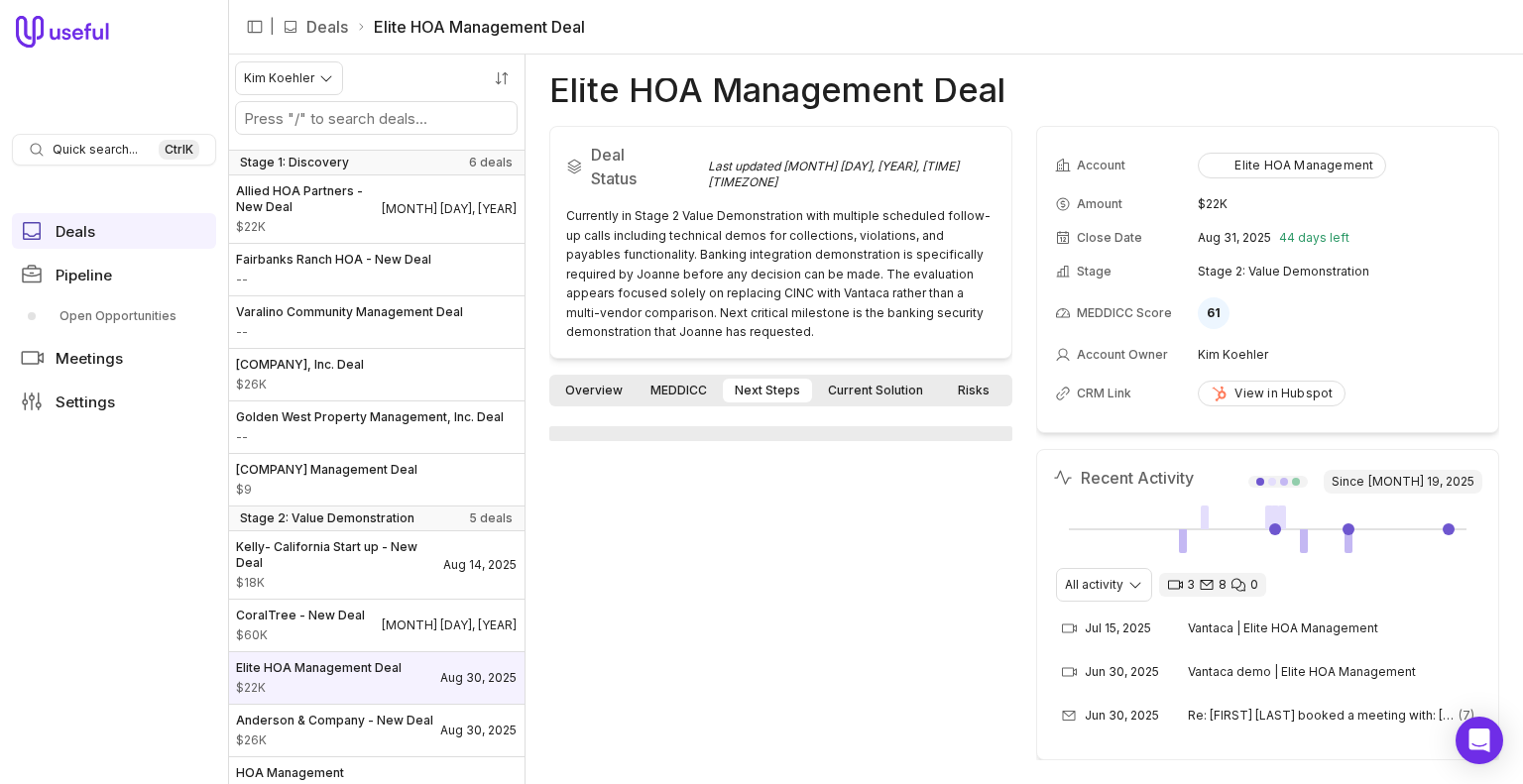 scroll, scrollTop: 0, scrollLeft: 0, axis: both 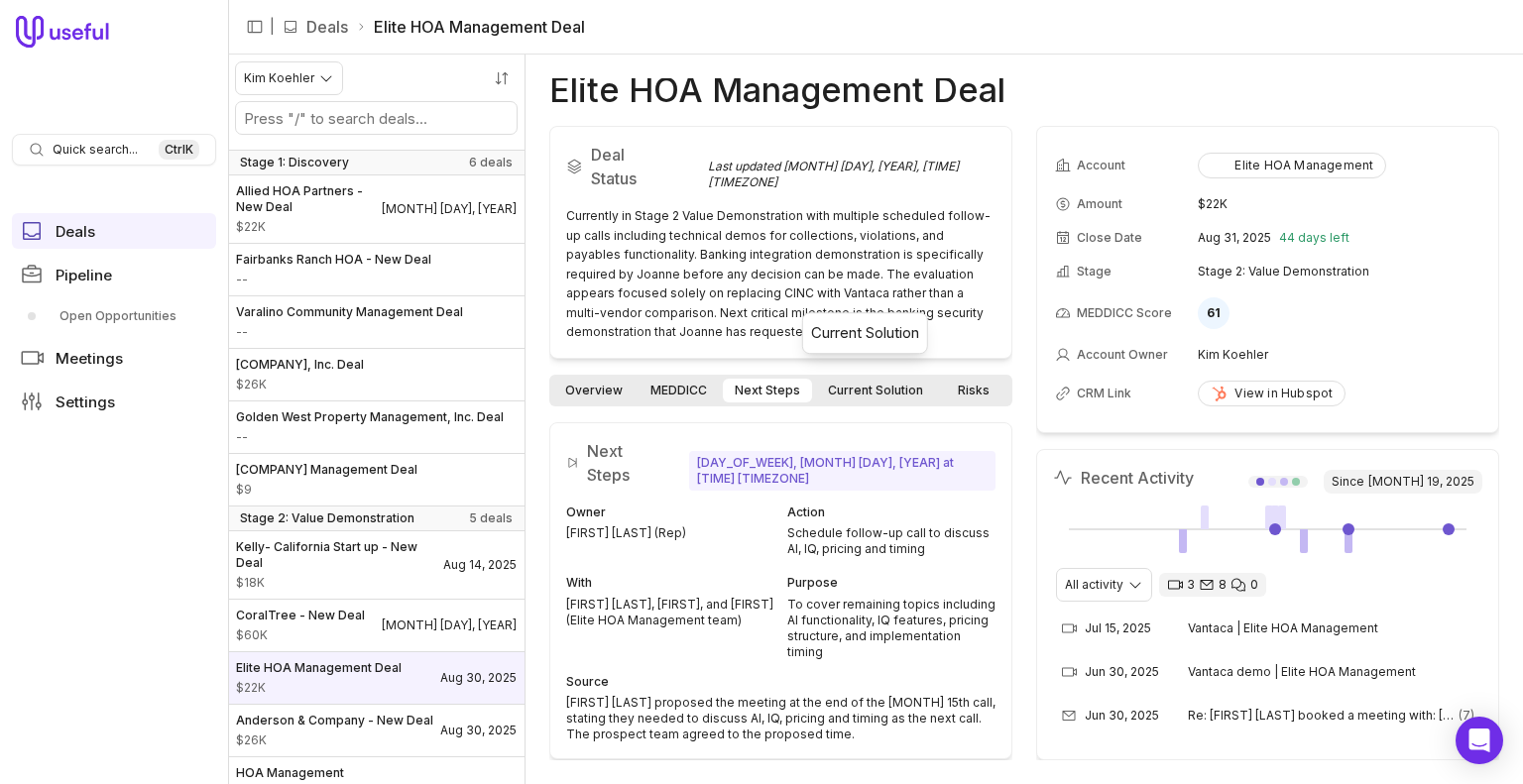 click on "Current Solution" at bounding box center [876, 391] 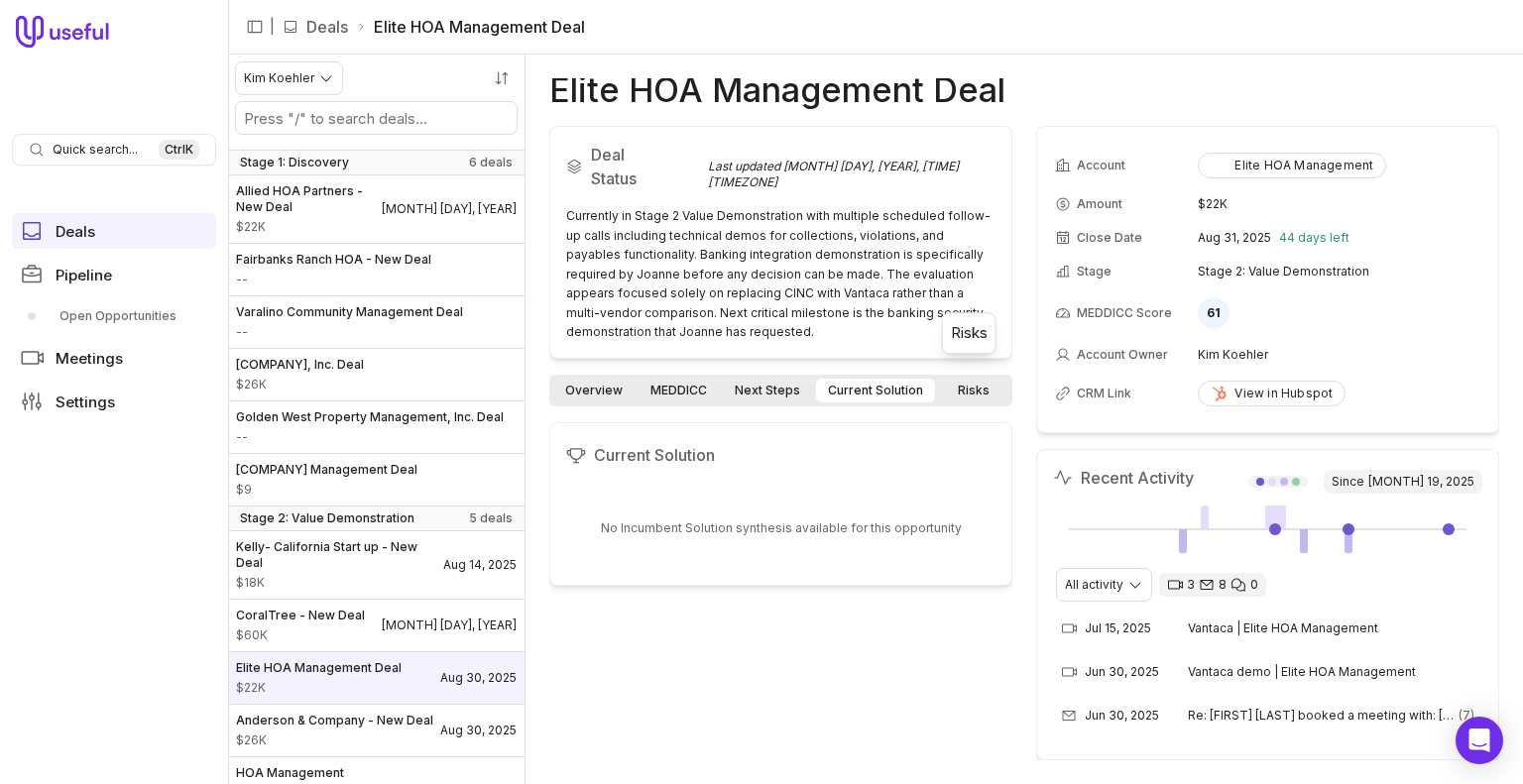 click on "Risks" at bounding box center (974, 391) 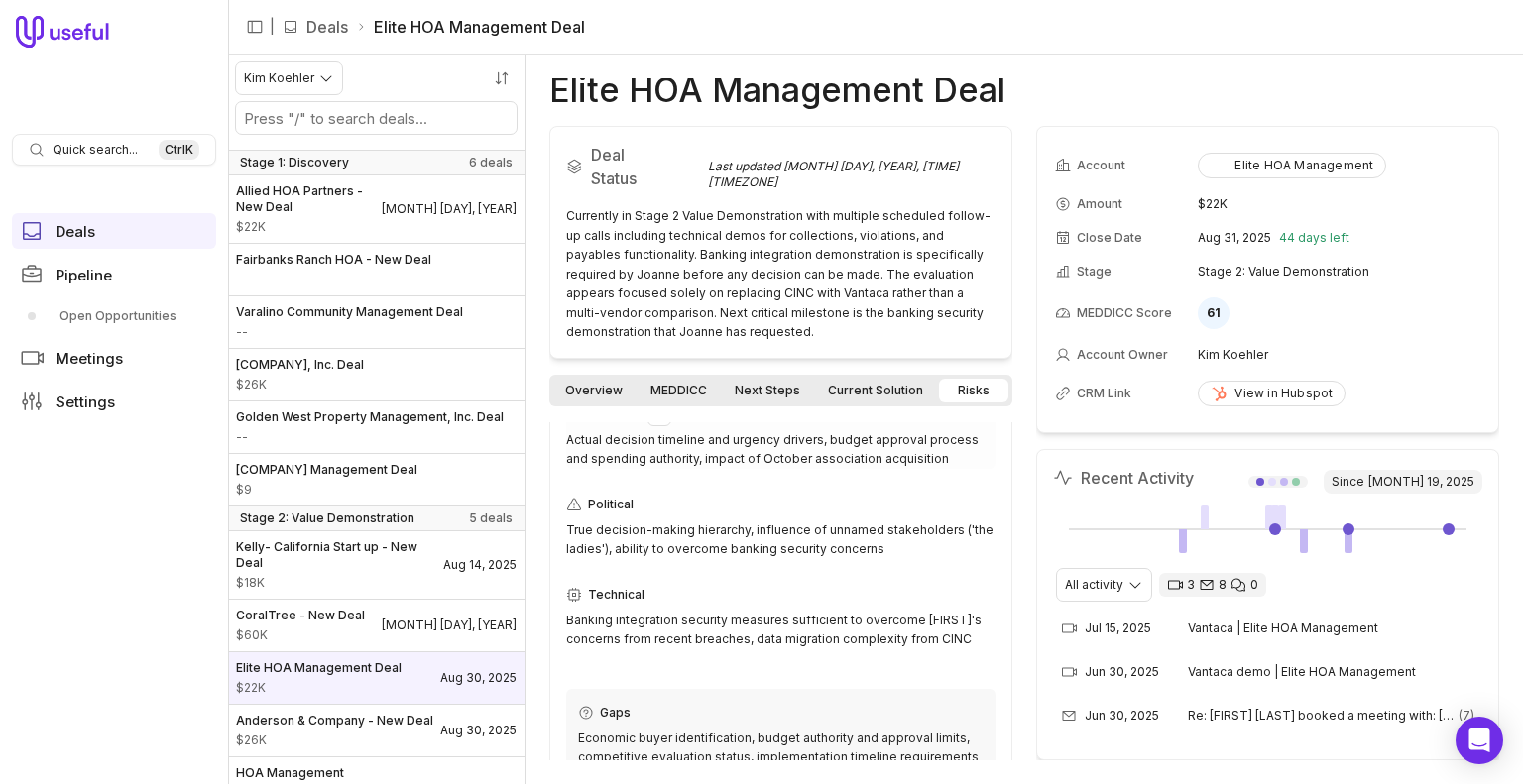 scroll, scrollTop: 29, scrollLeft: 0, axis: vertical 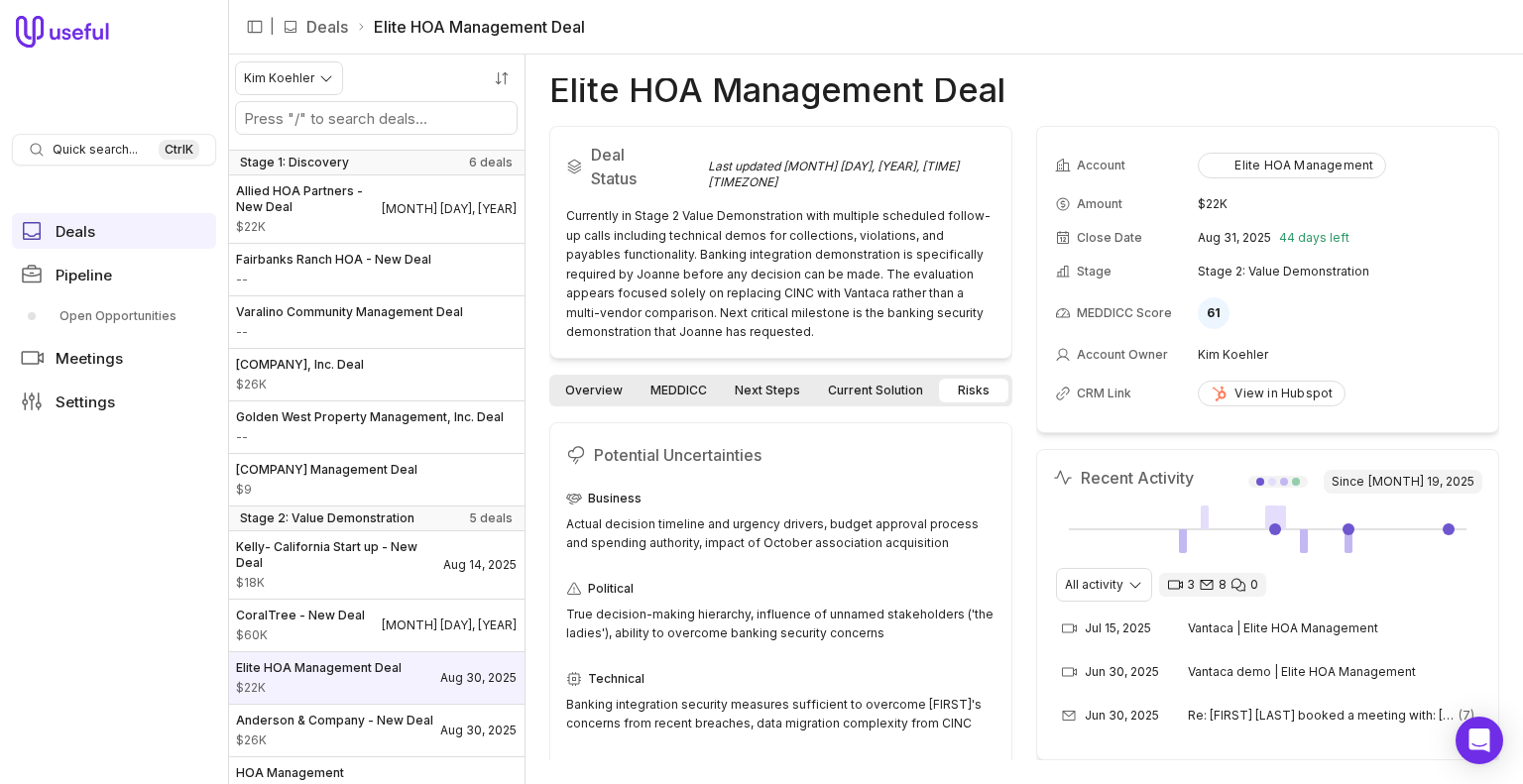 click on "Overview" at bounding box center [594, 391] 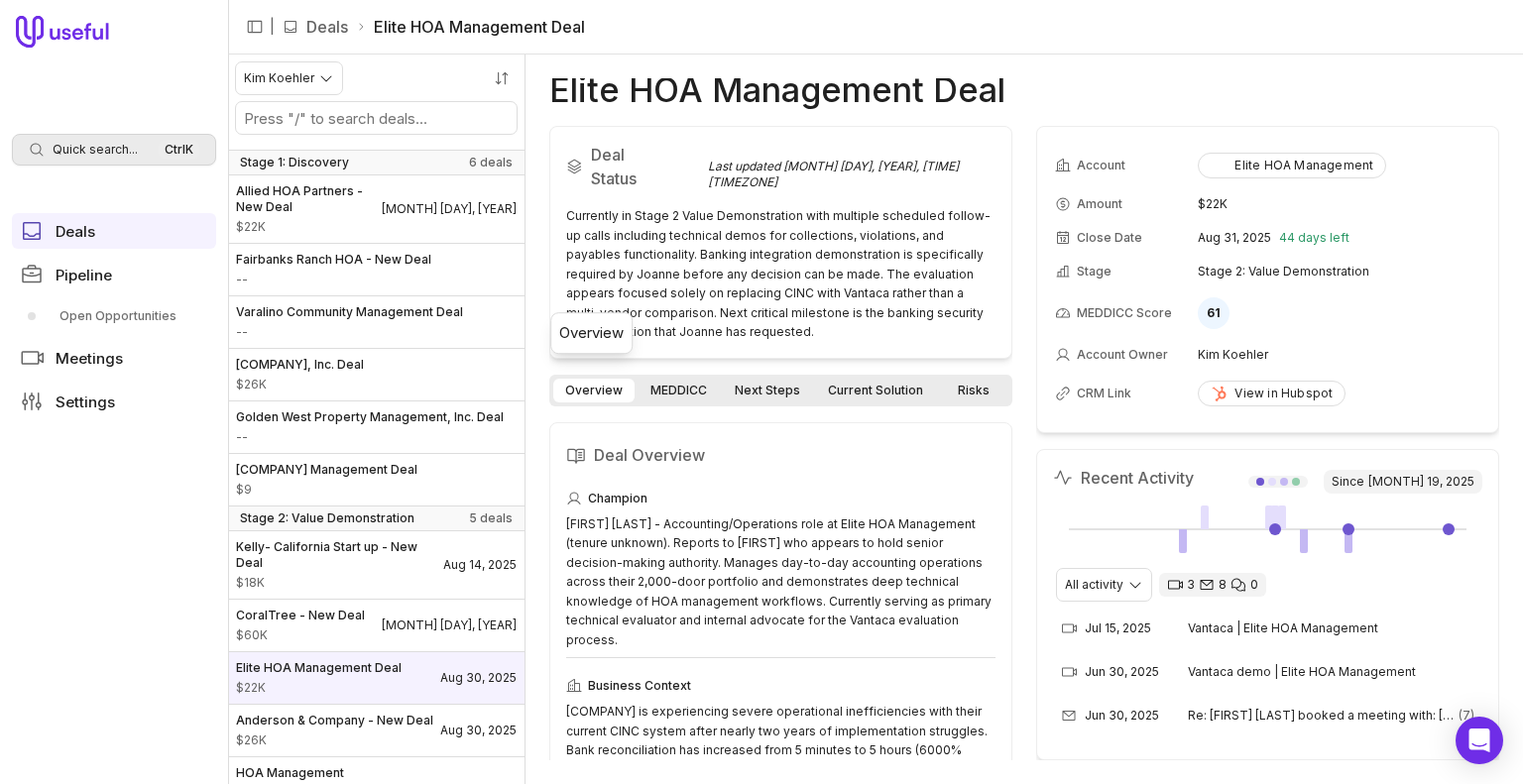 click on "Quick search..." at bounding box center (95, 150) 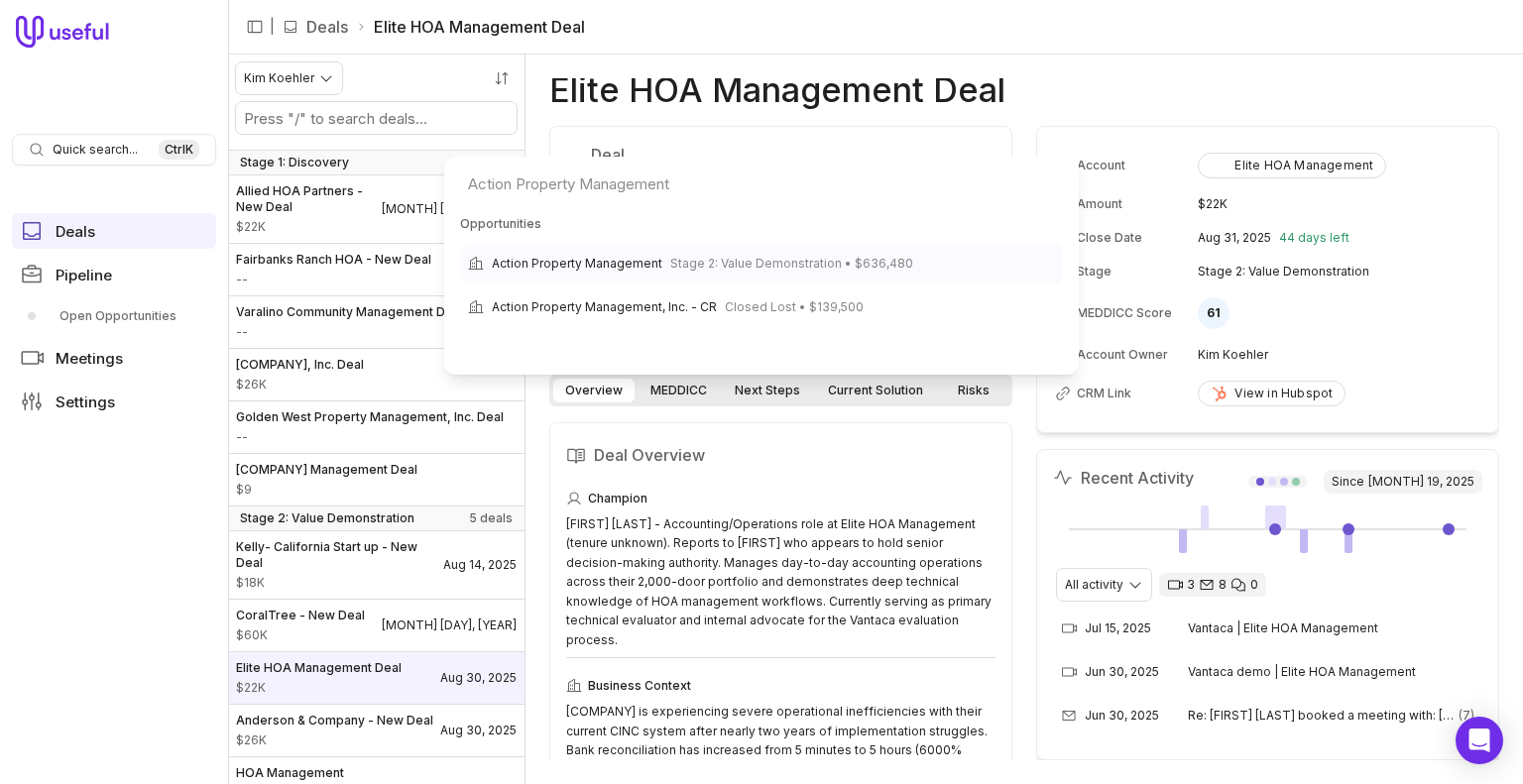type on "Action Property Management" 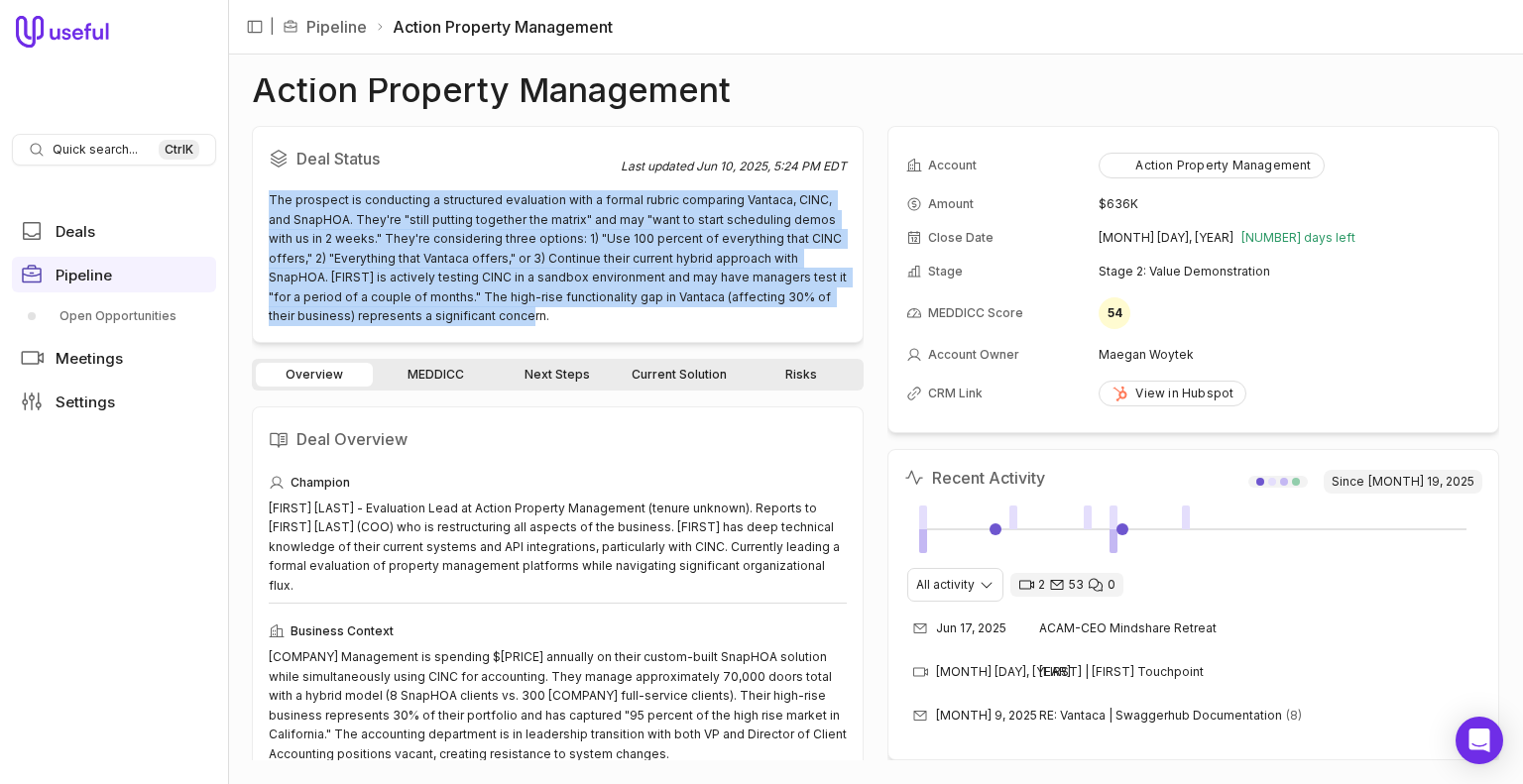 drag, startPoint x: 493, startPoint y: 313, endPoint x: 237, endPoint y: 203, distance: 278.63237 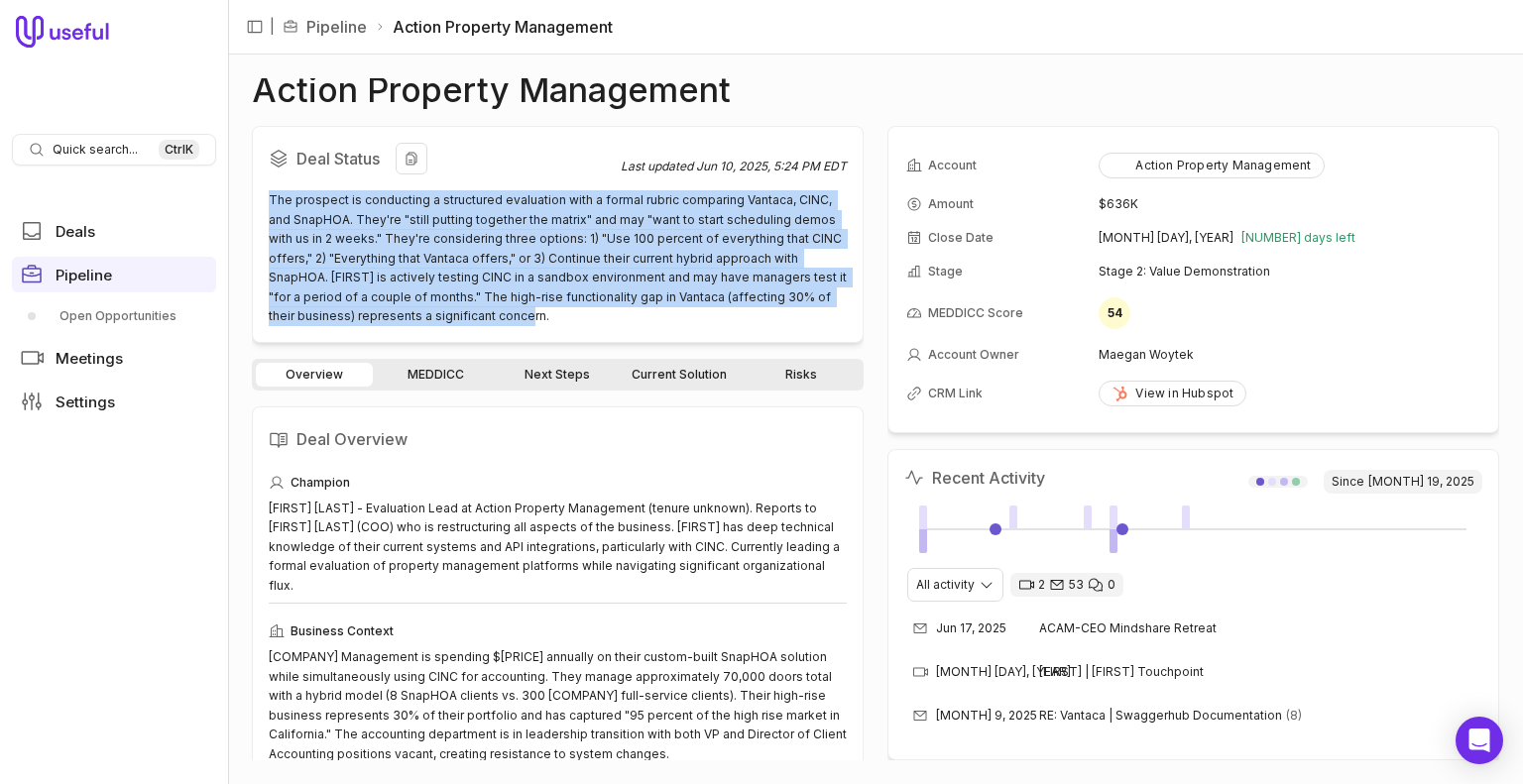 click on "The prospect is conducting a structured evaluation with a formal rubric comparing Vantaca, CINC, and SnapHOA. They're "still putting together the matrix" and may "want to start scheduling demos with us in 2 weeks." They're considering three options: 1) "Use 100 percent of everything that CINC offers," 2) "Everything that Vantaca offers," or 3) Continue their current hybrid approach with SnapHOA. [FIRST] is actively testing CINC in a sandbox environment and may have managers test it "for a period of a couple of months." The high-rise functionality gap in Vantaca (affecting 30% of their business) represents a significant concern." at bounding box center (557, 258) 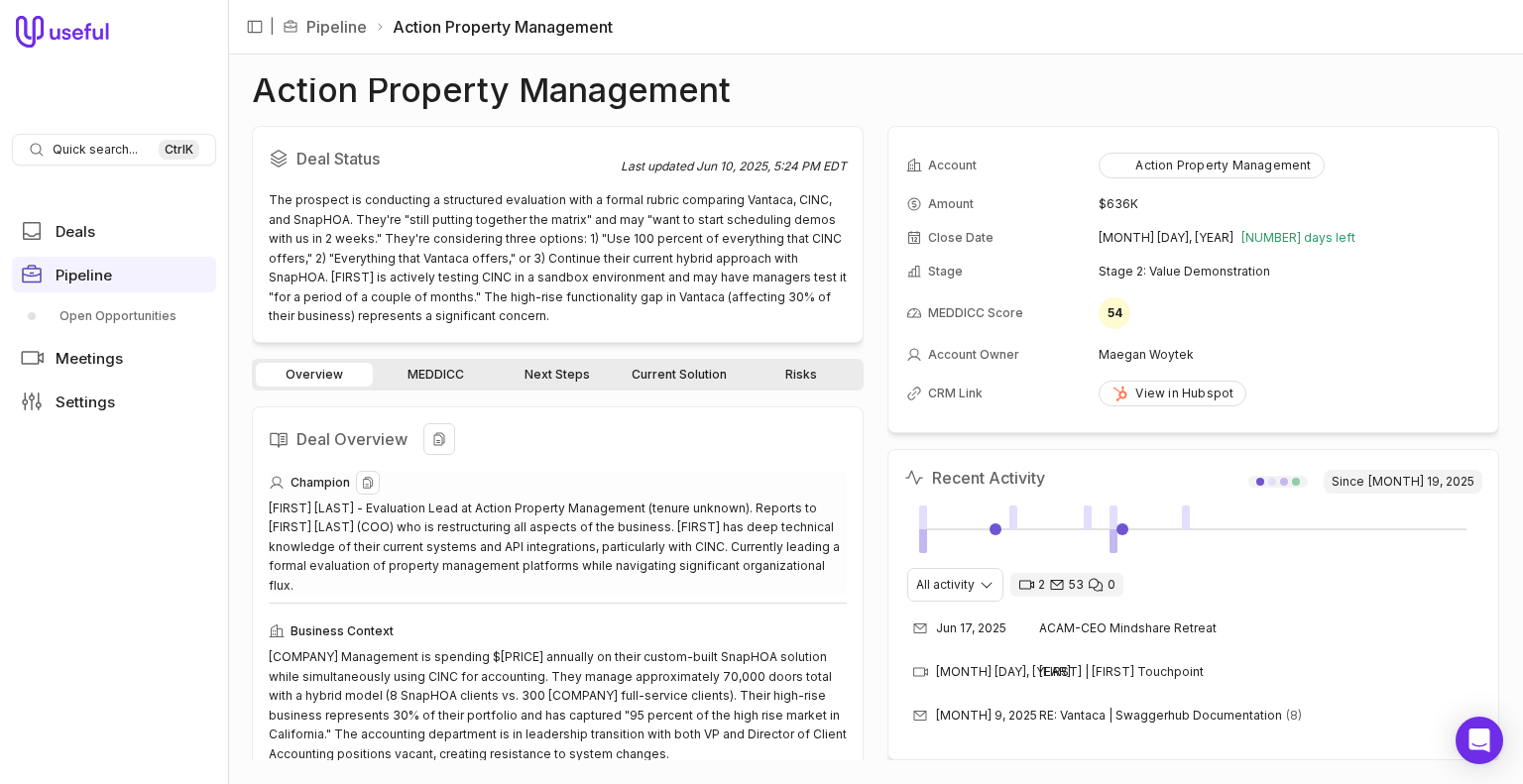 scroll, scrollTop: 131, scrollLeft: 0, axis: vertical 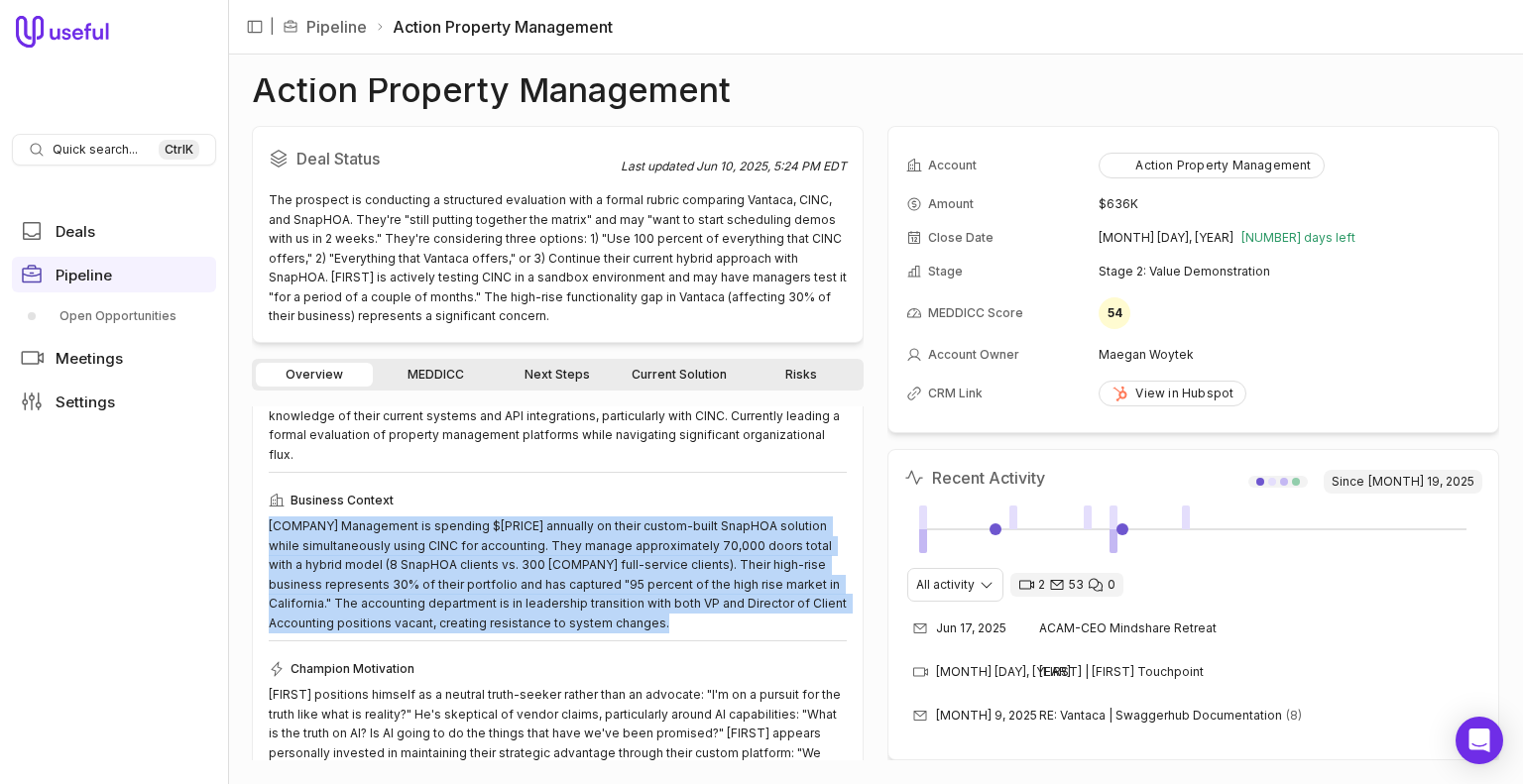 drag, startPoint x: 678, startPoint y: 602, endPoint x: 234, endPoint y: 510, distance: 453.43136 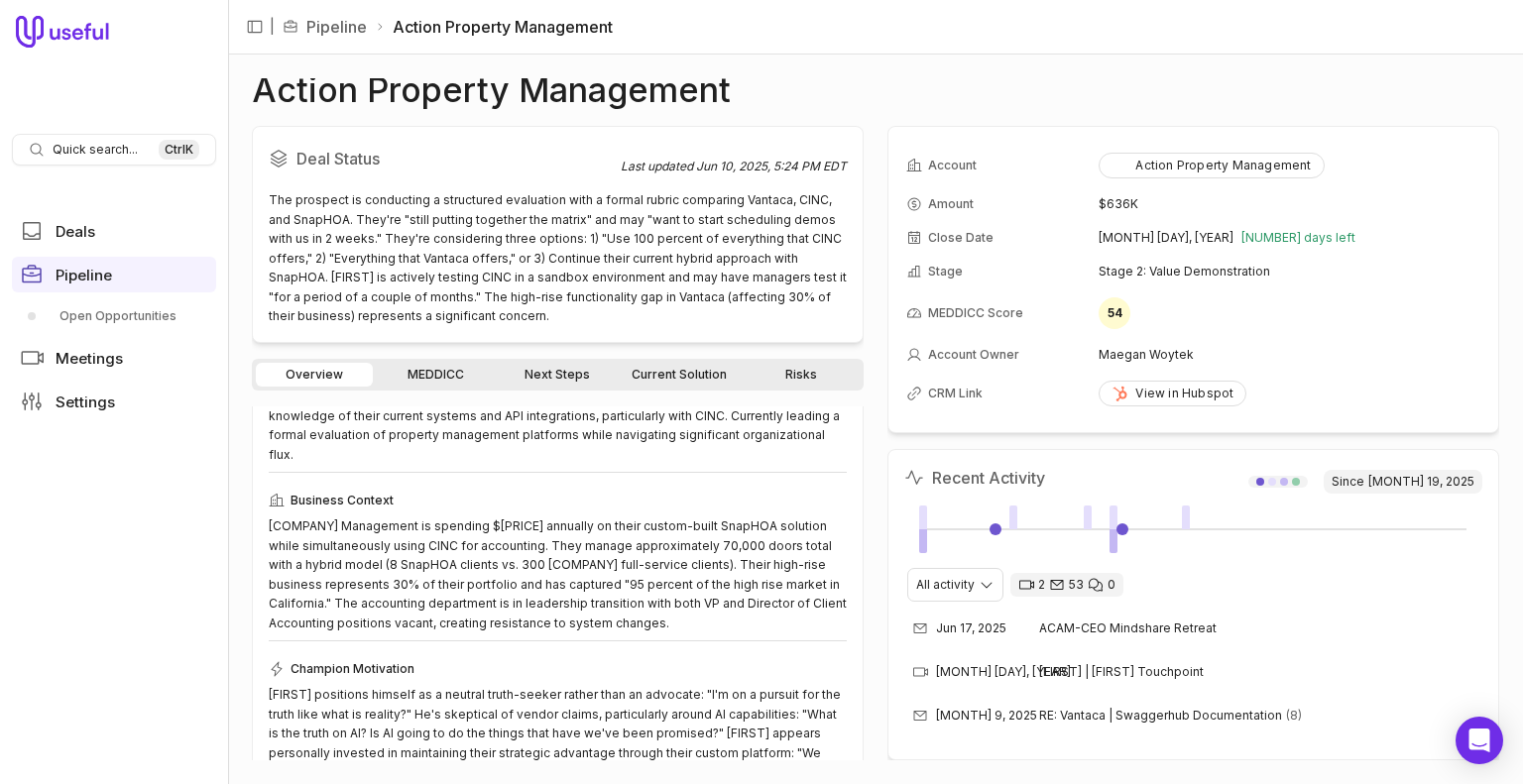 drag, startPoint x: 755, startPoint y: 606, endPoint x: 873, endPoint y: 637, distance: 122.0041 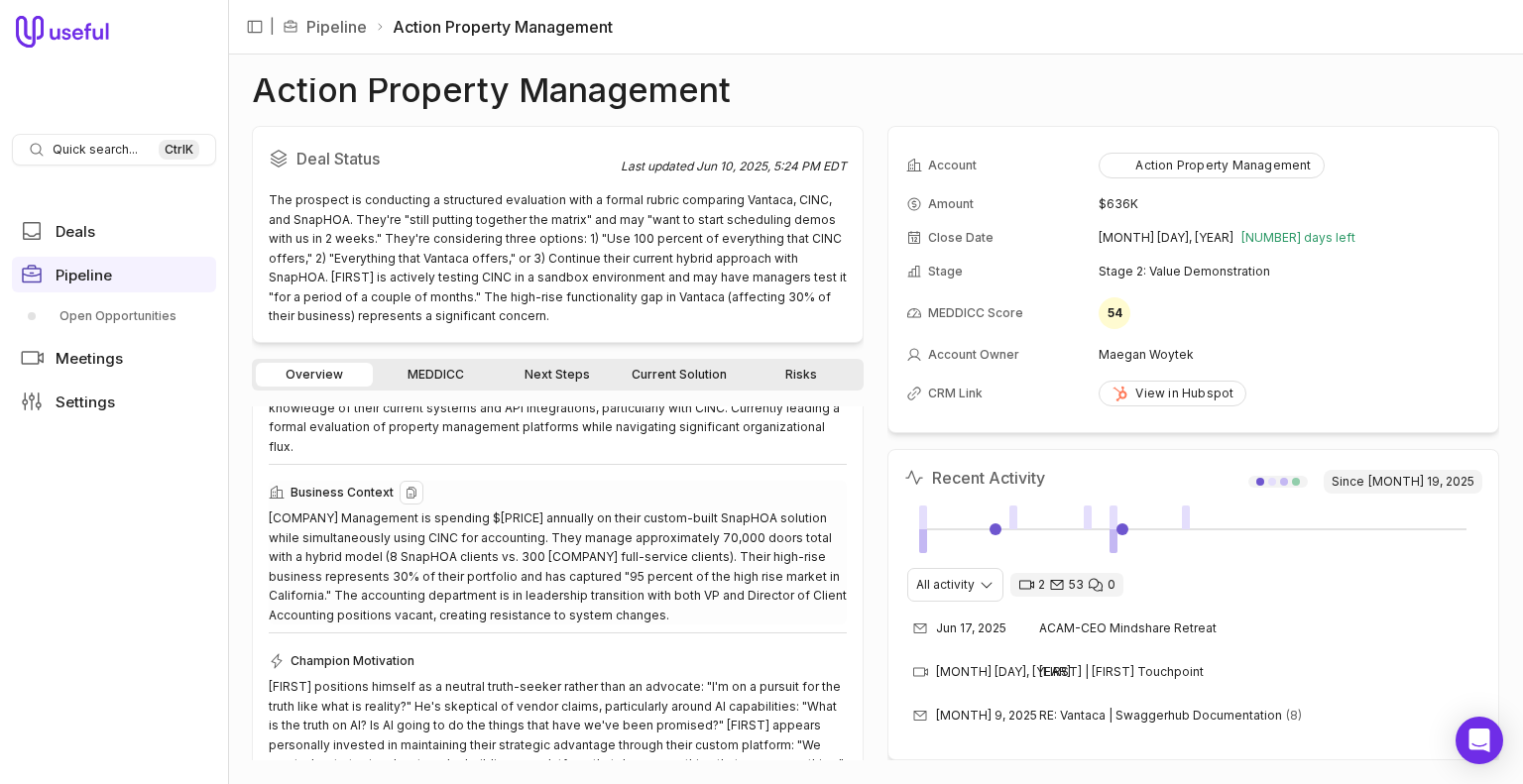 scroll, scrollTop: 141, scrollLeft: 0, axis: vertical 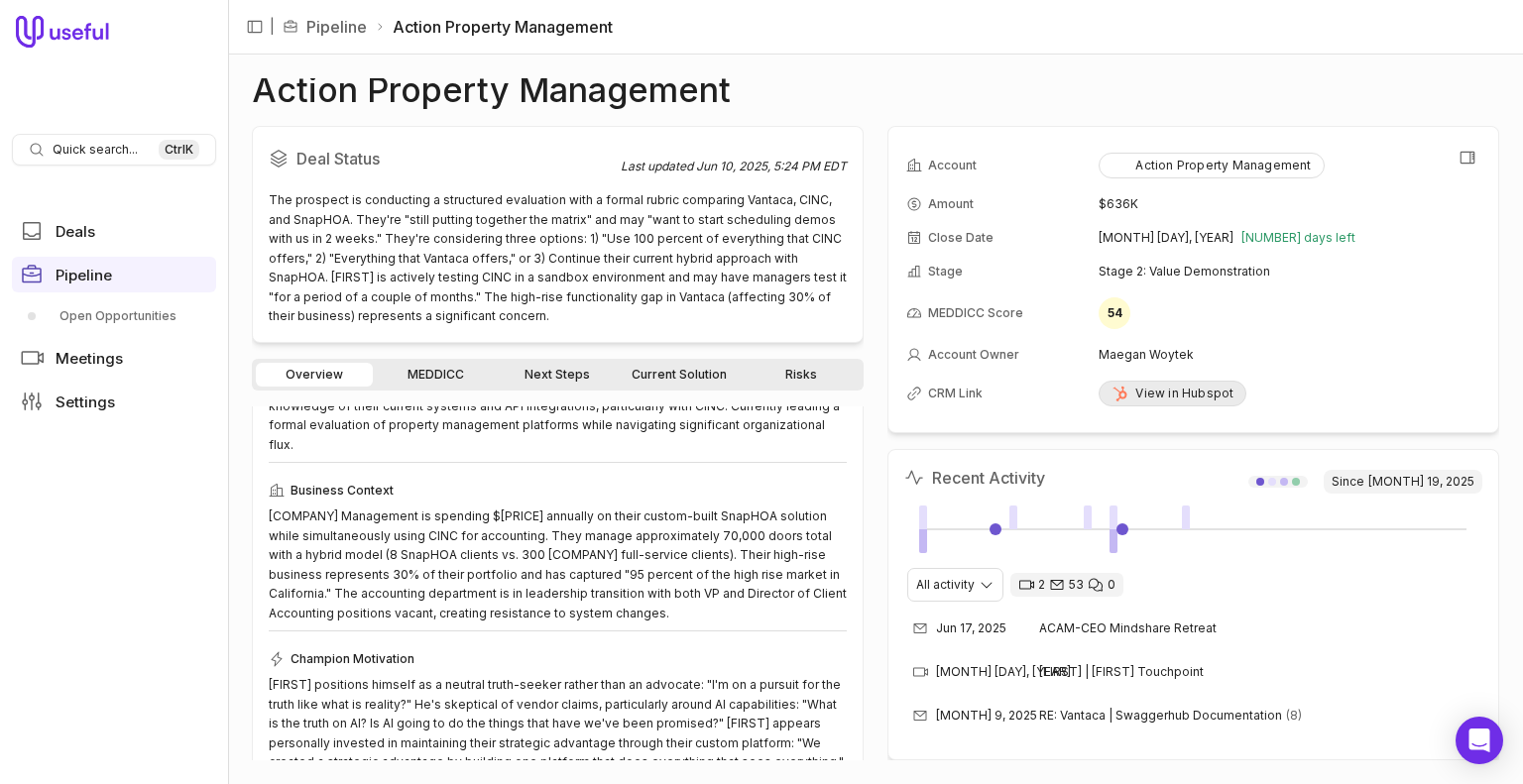 click on "View in Hubspot" at bounding box center (1172, 393) 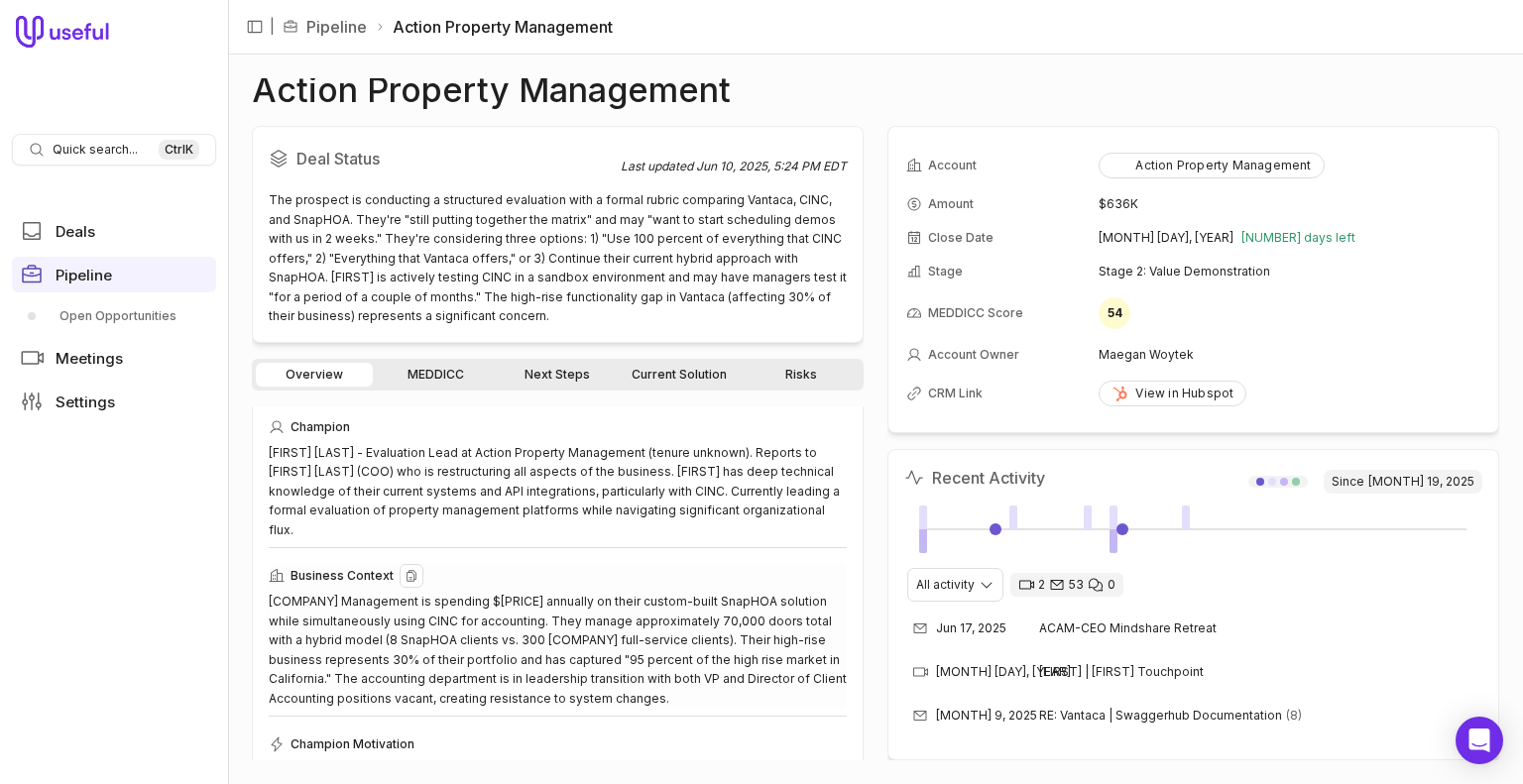 scroll, scrollTop: 59, scrollLeft: 0, axis: vertical 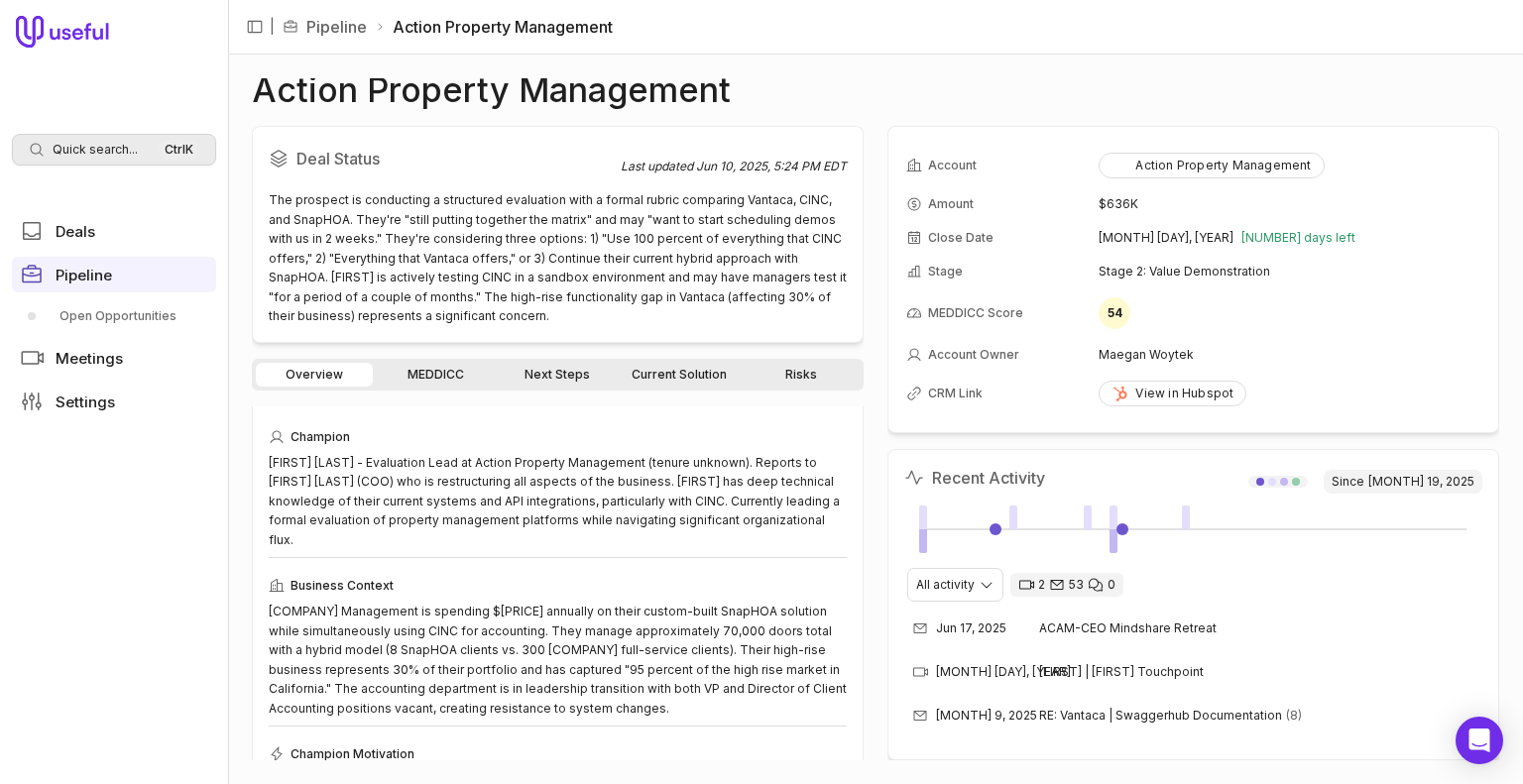 click on "Quick search..." at bounding box center (95, 150) 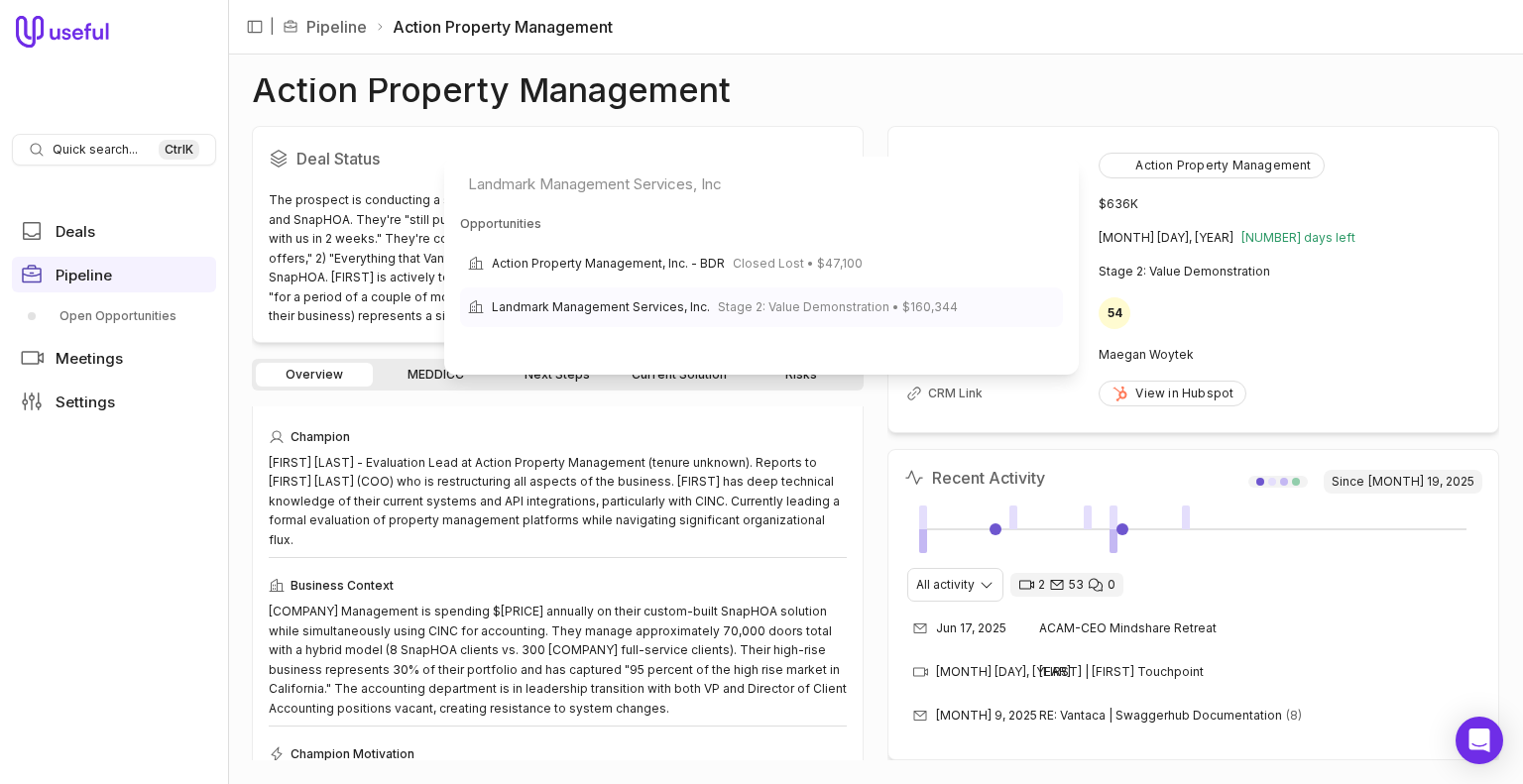 type on "Landmark Management Services, Inc" 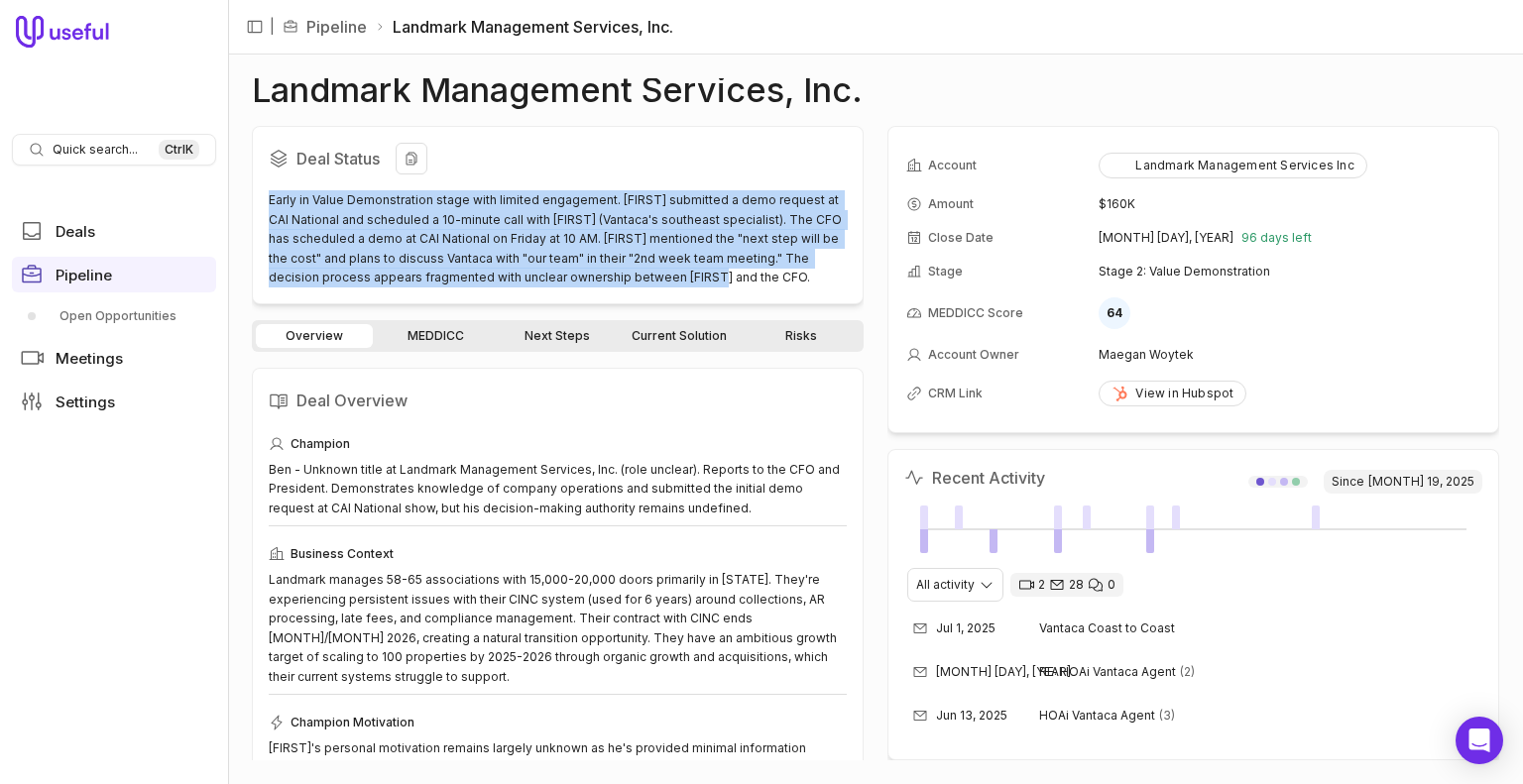 drag, startPoint x: 695, startPoint y: 281, endPoint x: 266, endPoint y: 197, distance: 437.1464 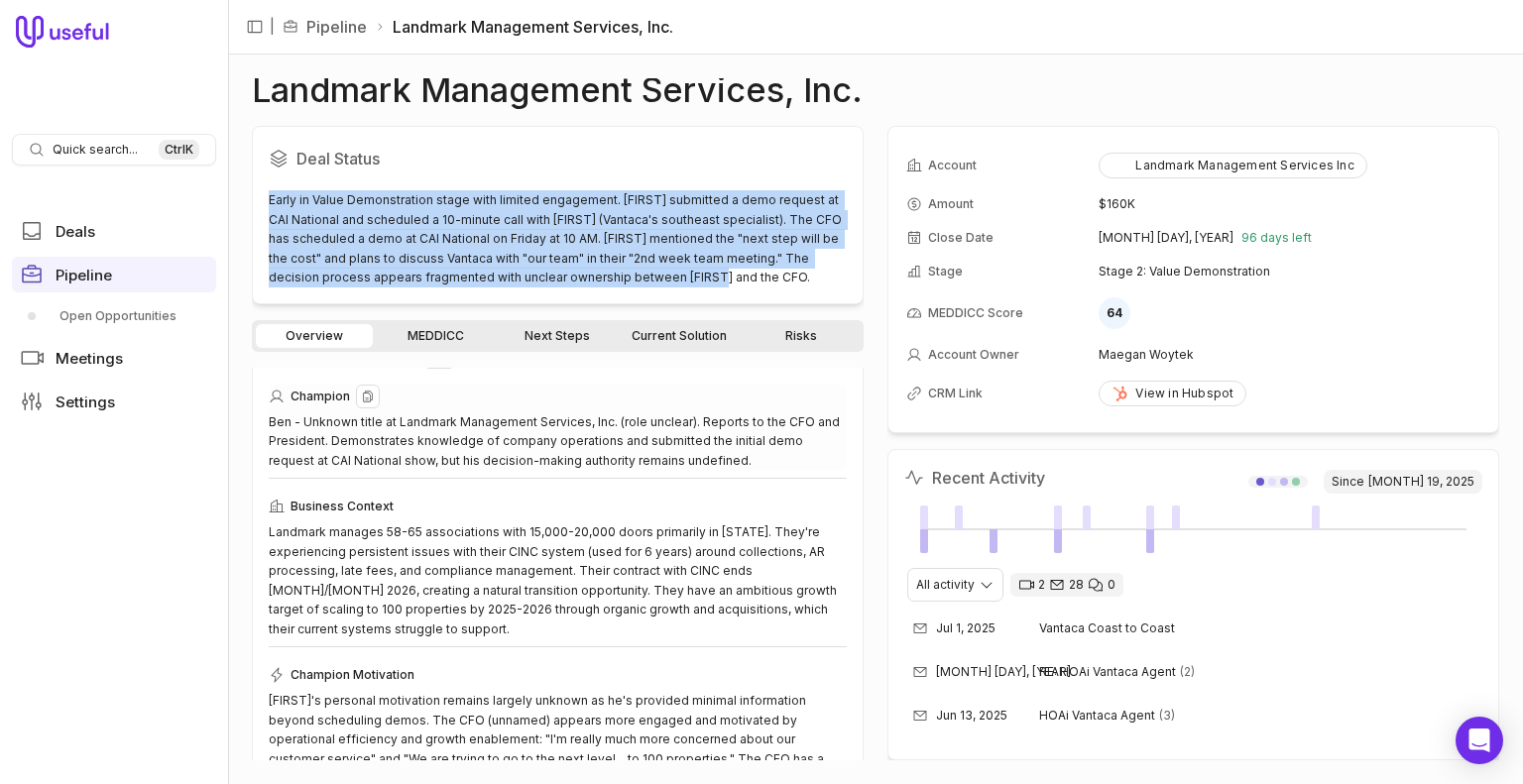 scroll, scrollTop: 52, scrollLeft: 0, axis: vertical 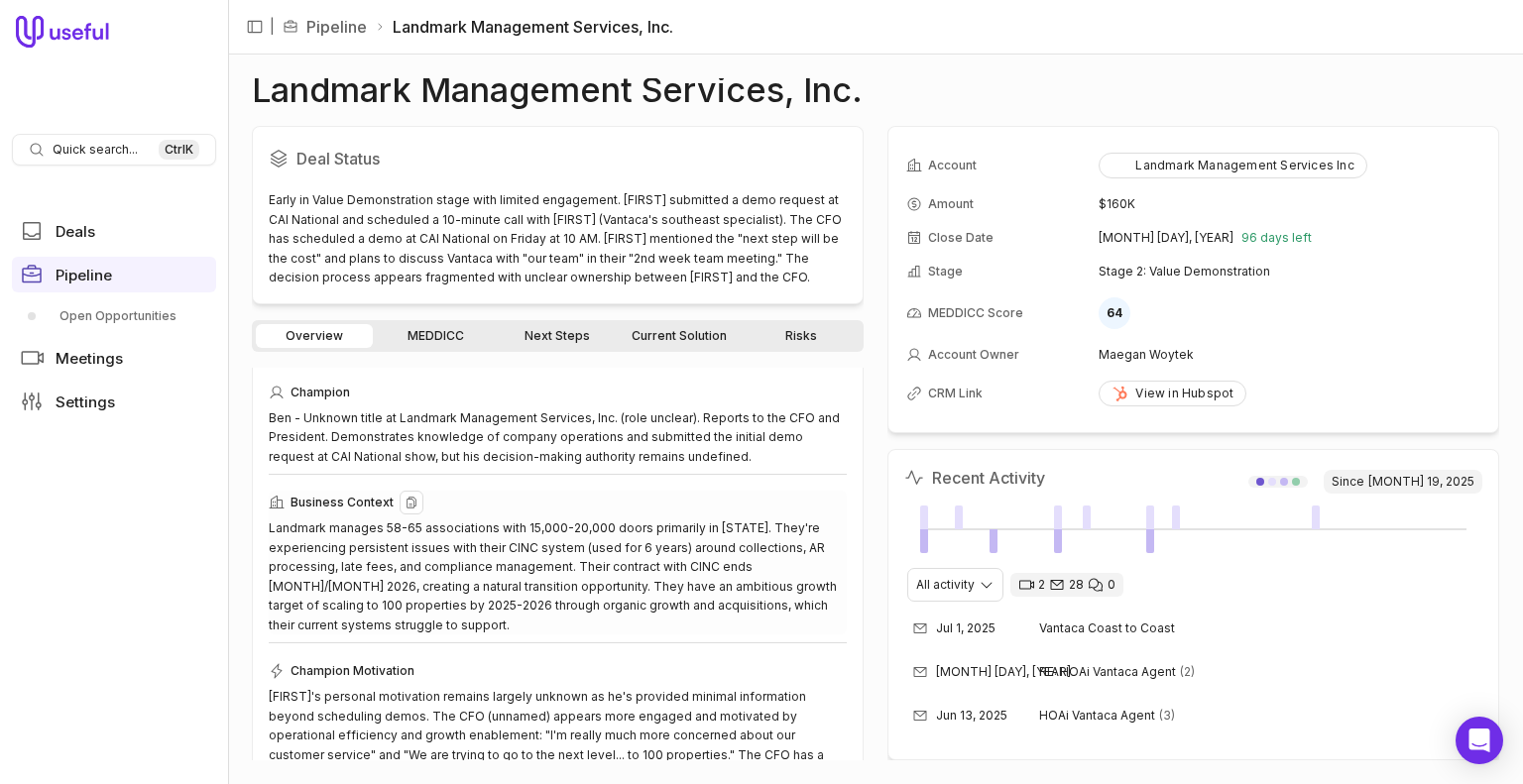 click on "Landmark manages 58-65 associations with 15,000-20,000 doors primarily in [STATE]. They're experiencing persistent issues with their CINC system (used for 6 years) around collections, AR processing, late fees, and compliance management. Their contract with CINC ends [MONTH]/[MONTH] 2026, creating a natural transition opportunity. They have an ambitious growth target of scaling to 100 properties by 2025-2026 through organic growth and acquisitions, which their current systems struggle to support." at bounding box center [557, 576] 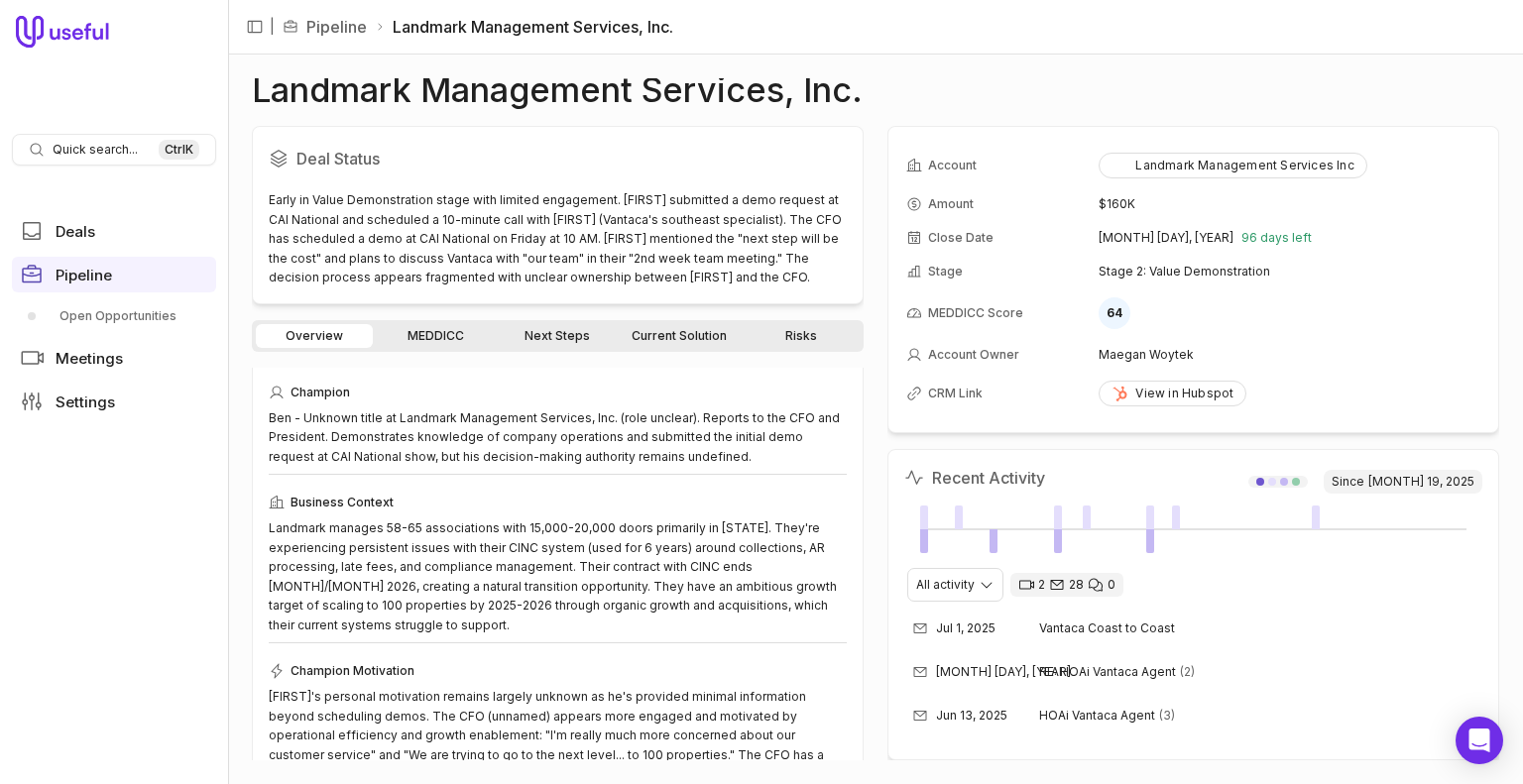 drag, startPoint x: 399, startPoint y: 621, endPoint x: 258, endPoint y: 528, distance: 168.90826 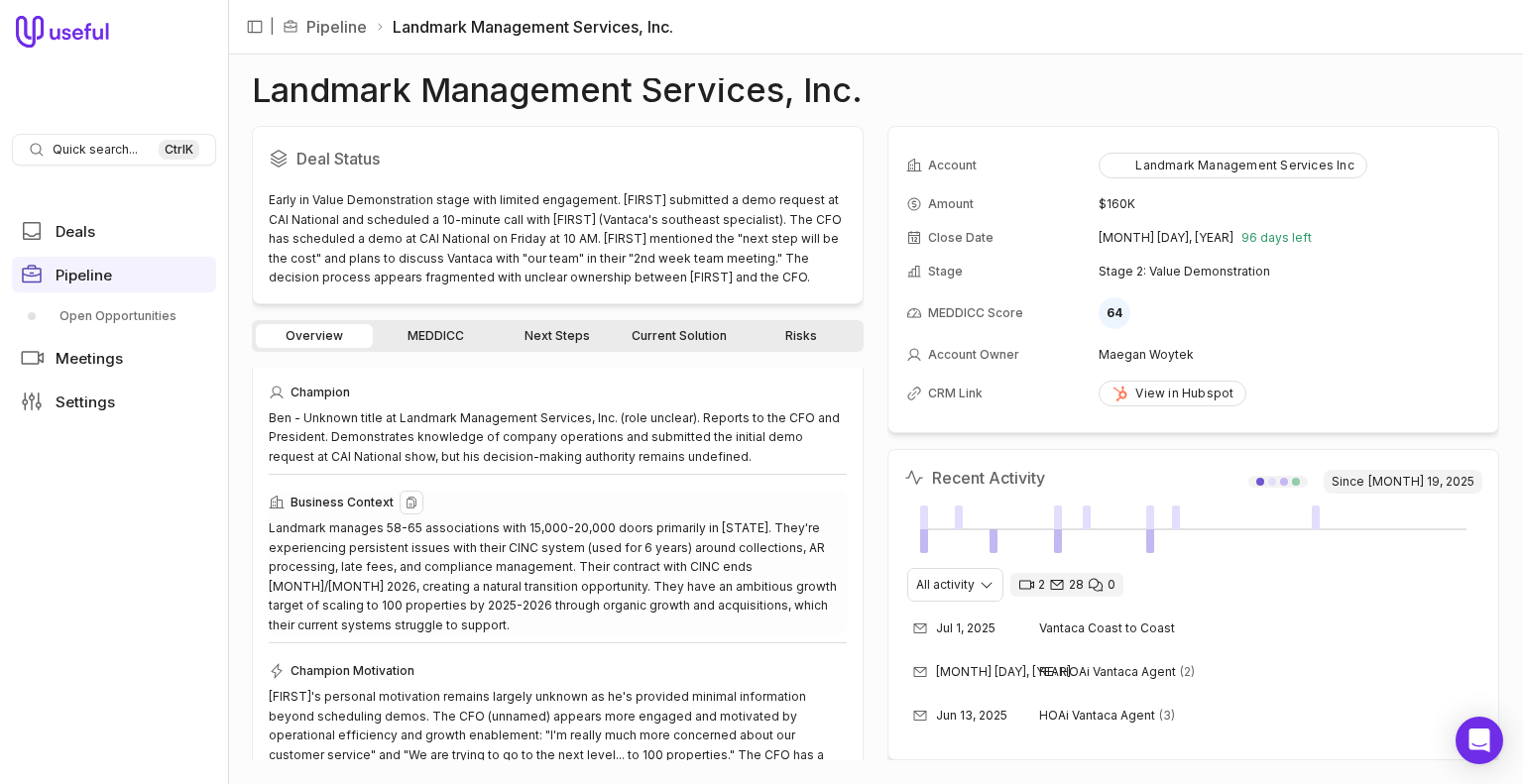 click on "Landmark manages 58-65 associations with 15,000-20,000 doors primarily in [STATE]. They're experiencing persistent issues with their CINC system (used for 6 years) around collections, AR processing, late fees, and compliance management. Their contract with CINC ends [MONTH]/[MONTH] 2026, creating a natural transition opportunity. They have an ambitious growth target of scaling to 100 properties by 2025-2026 through organic growth and acquisitions, which their current systems struggle to support." at bounding box center (557, 576) 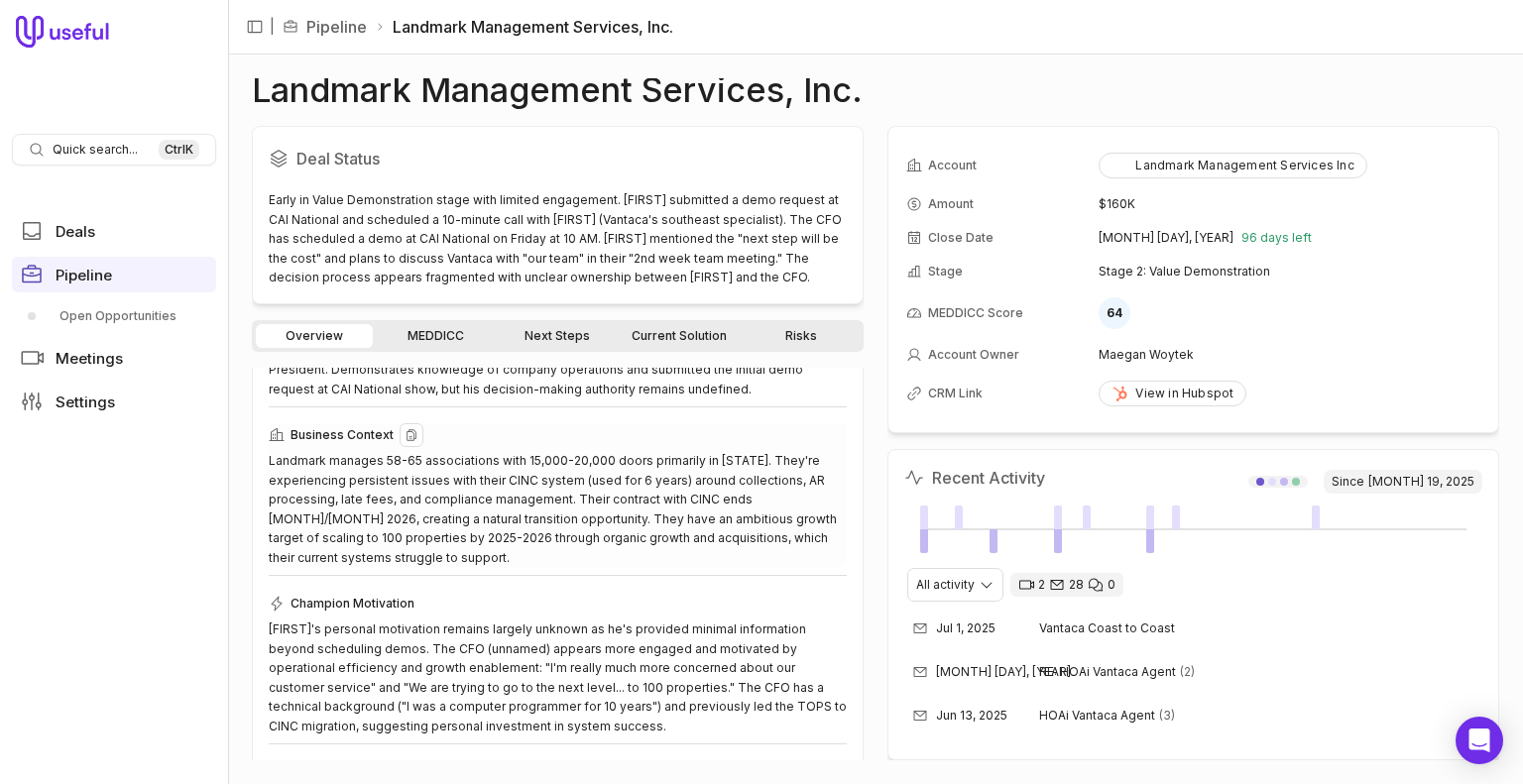 scroll, scrollTop: 119, scrollLeft: 0, axis: vertical 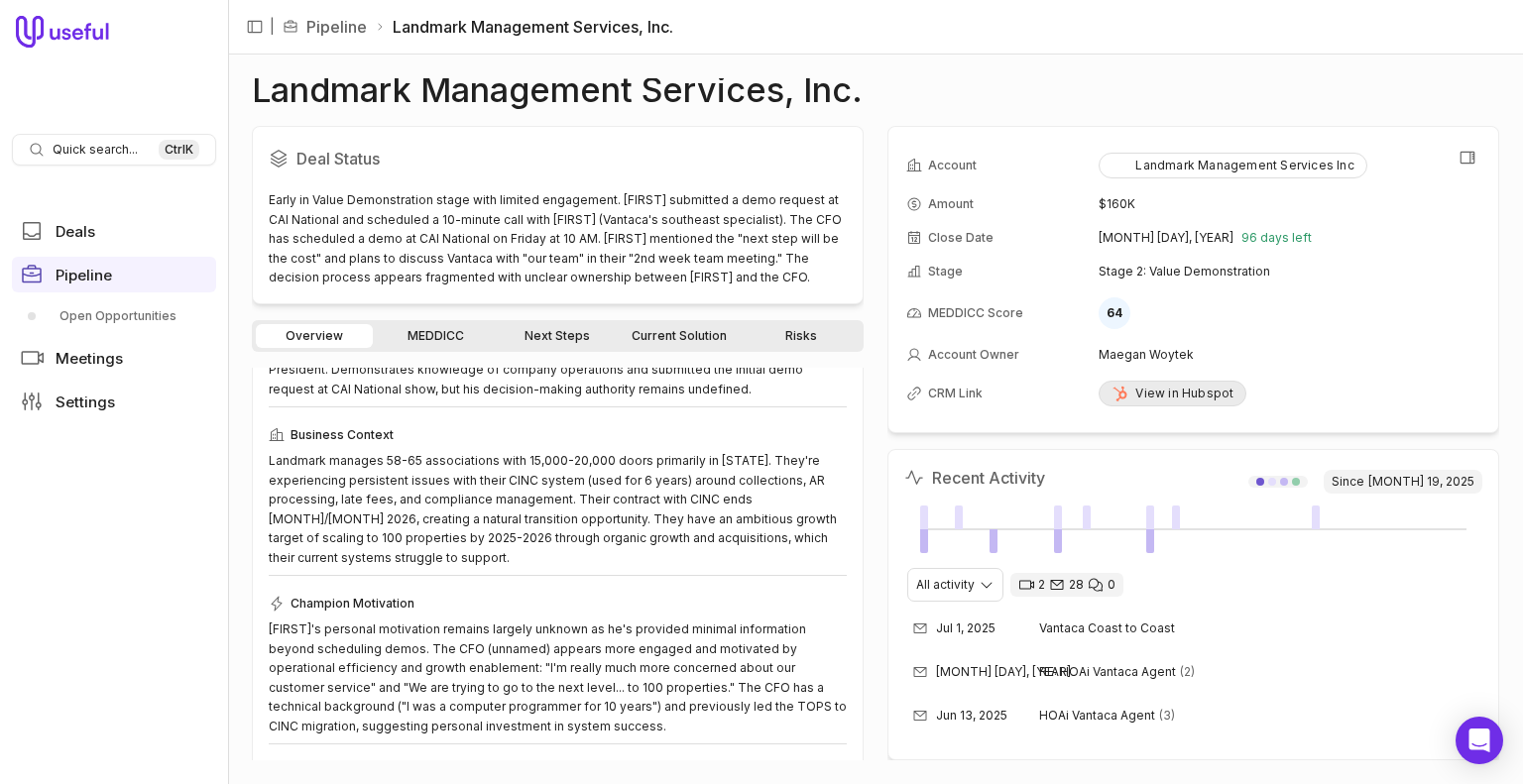 click on "View in Hubspot" at bounding box center [1172, 393] 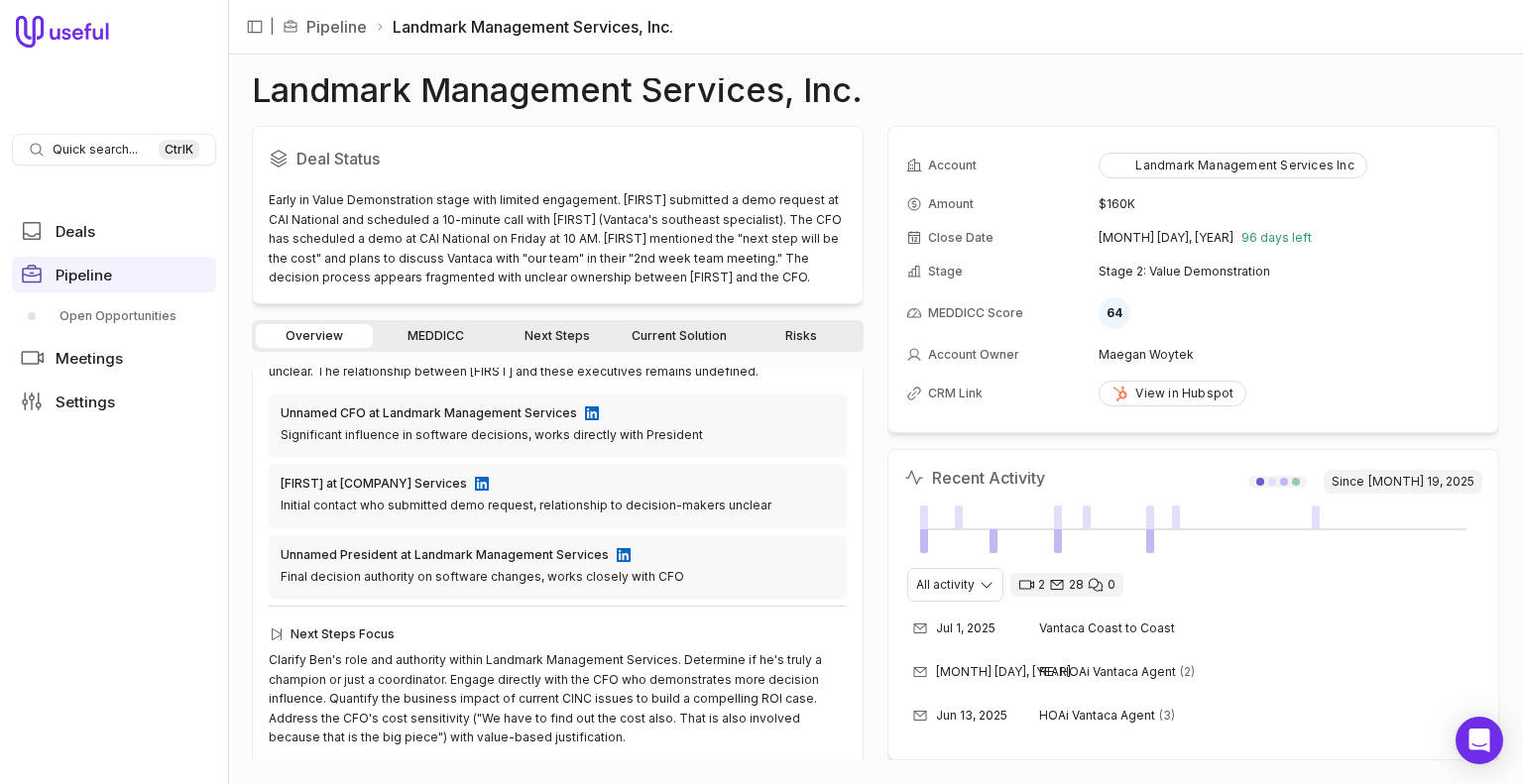 scroll, scrollTop: 623, scrollLeft: 0, axis: vertical 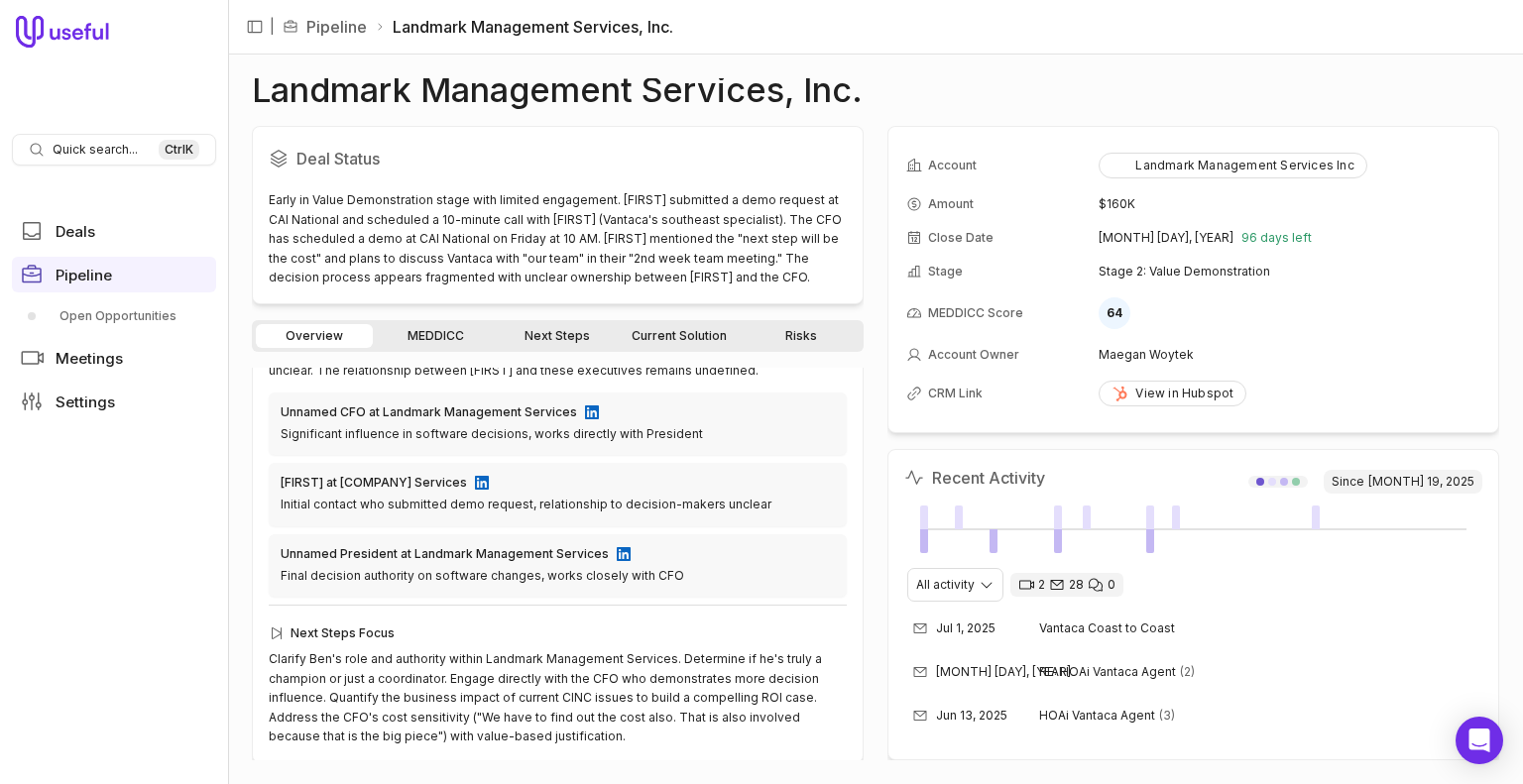 click on "MEDDICC" at bounding box center (435, 336) 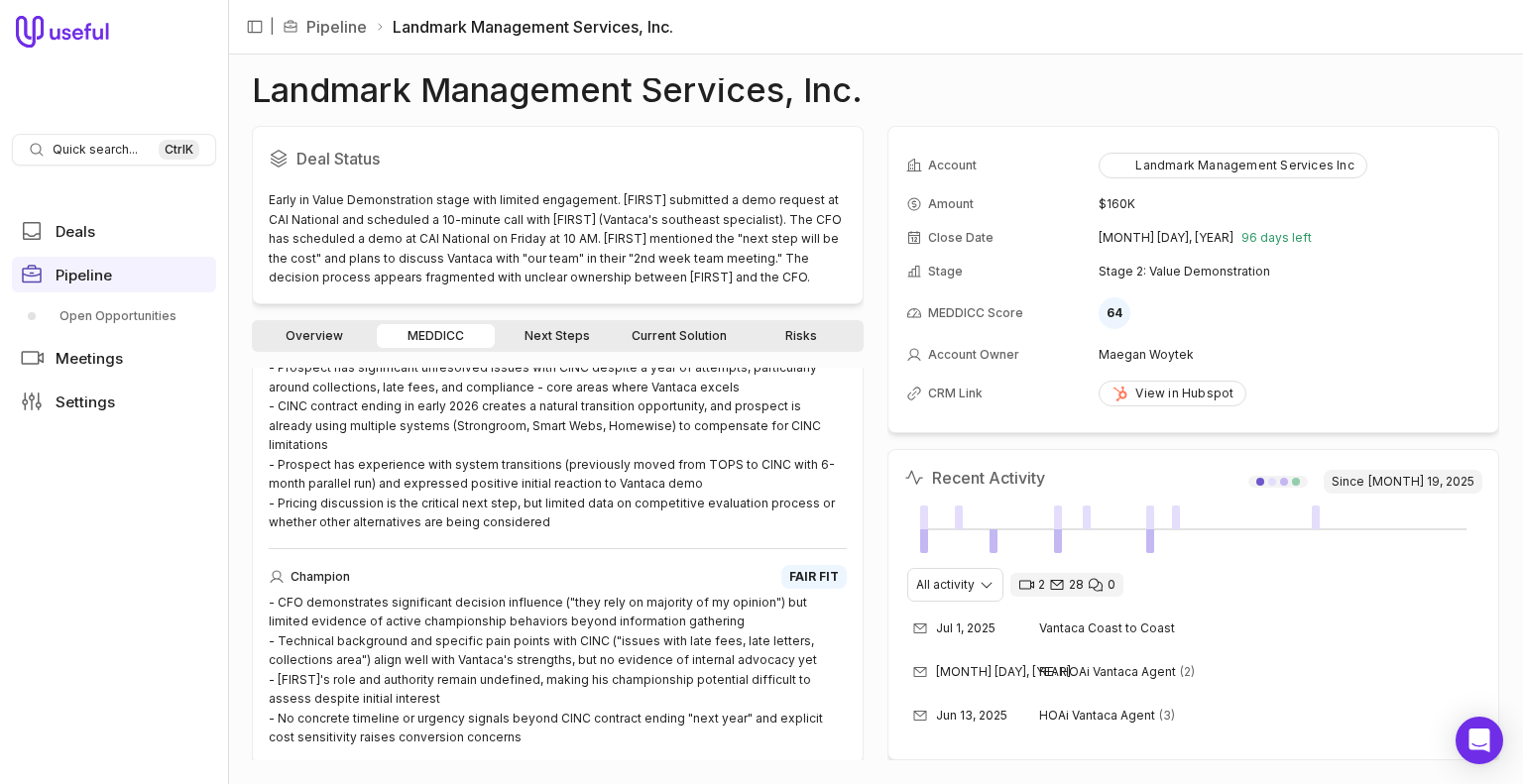 scroll, scrollTop: 1391, scrollLeft: 0, axis: vertical 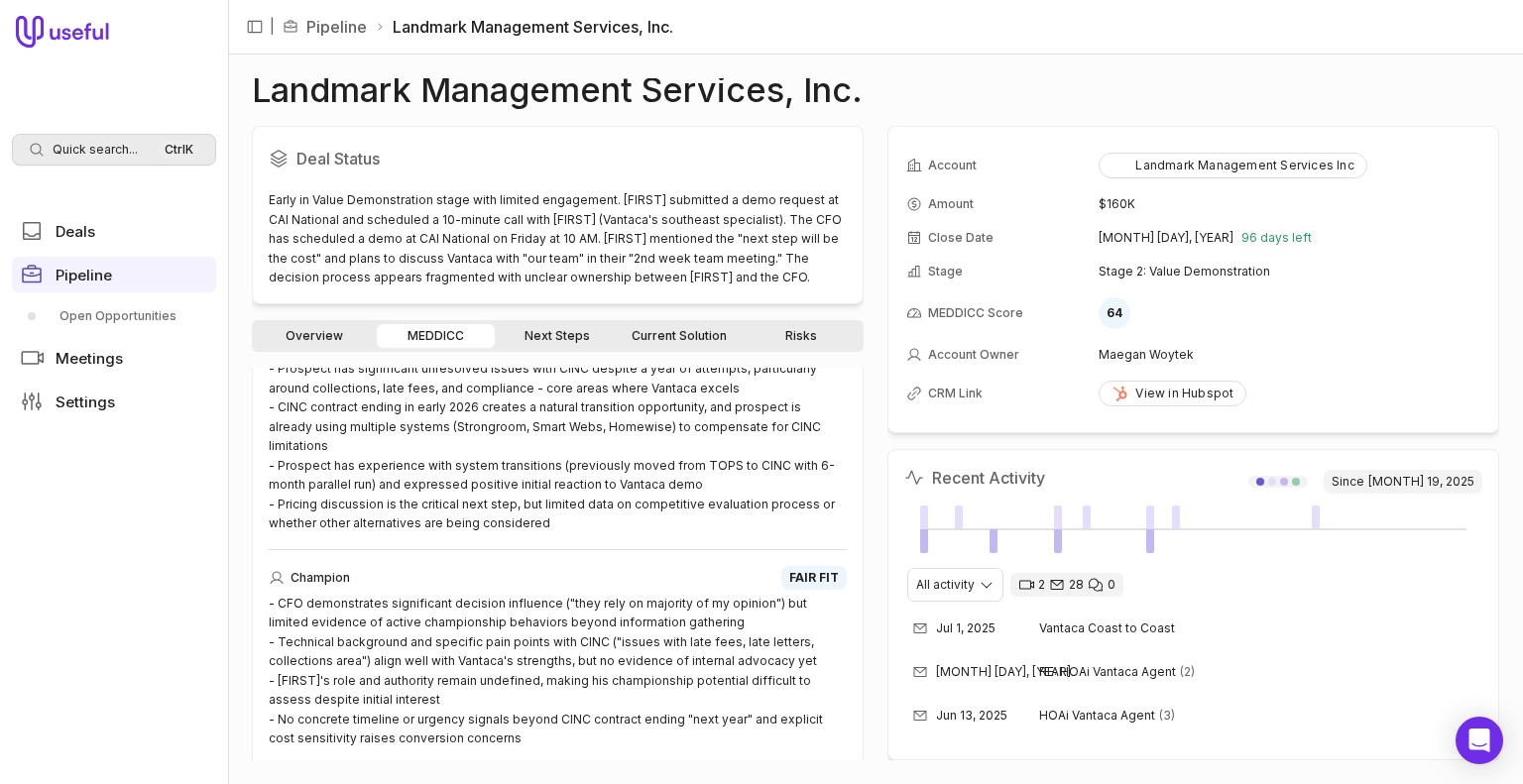 click on "Quick search..." at bounding box center (95, 150) 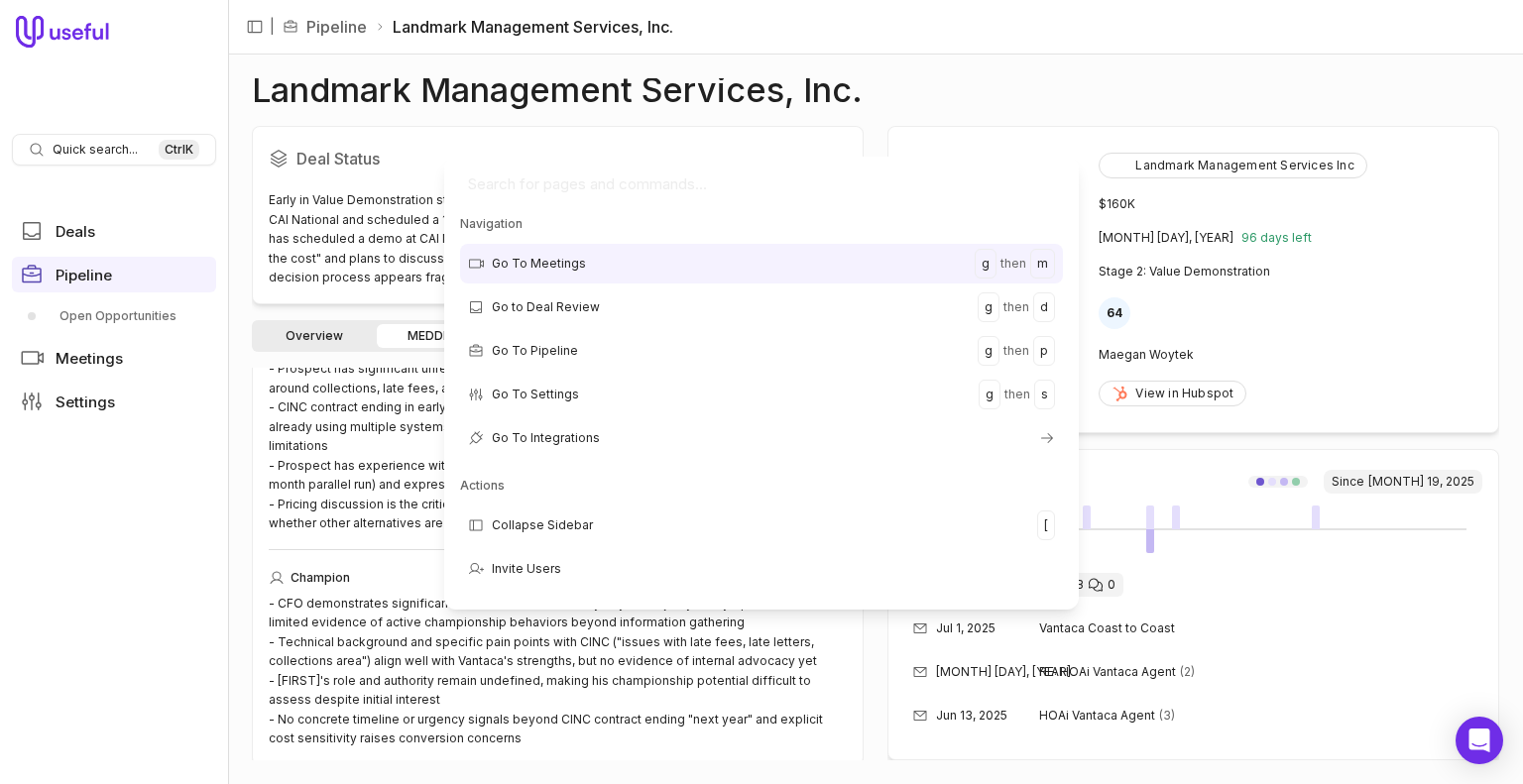 paste on "Spire Community Management - New Deal" 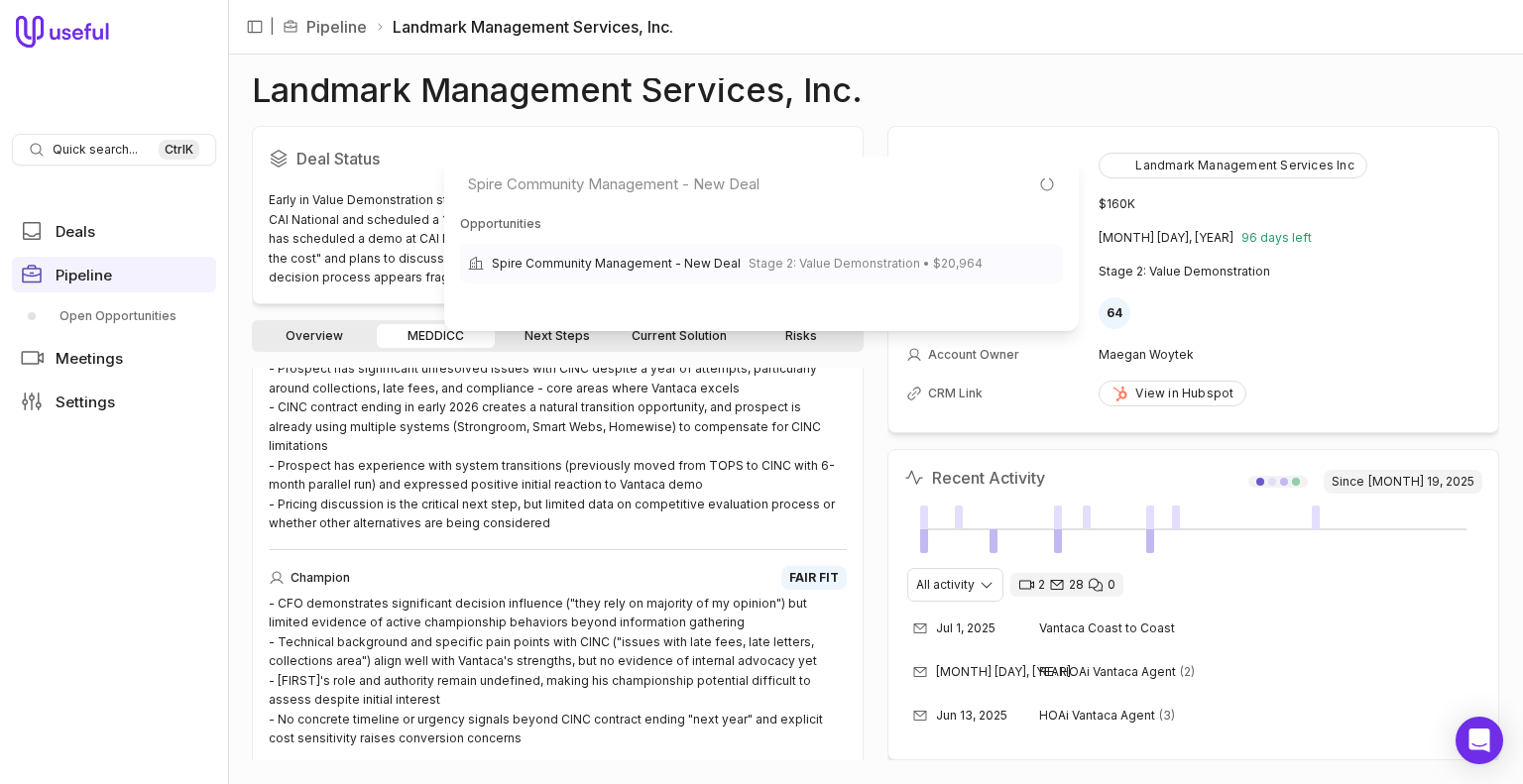type on "Spire Community Management - New Deal" 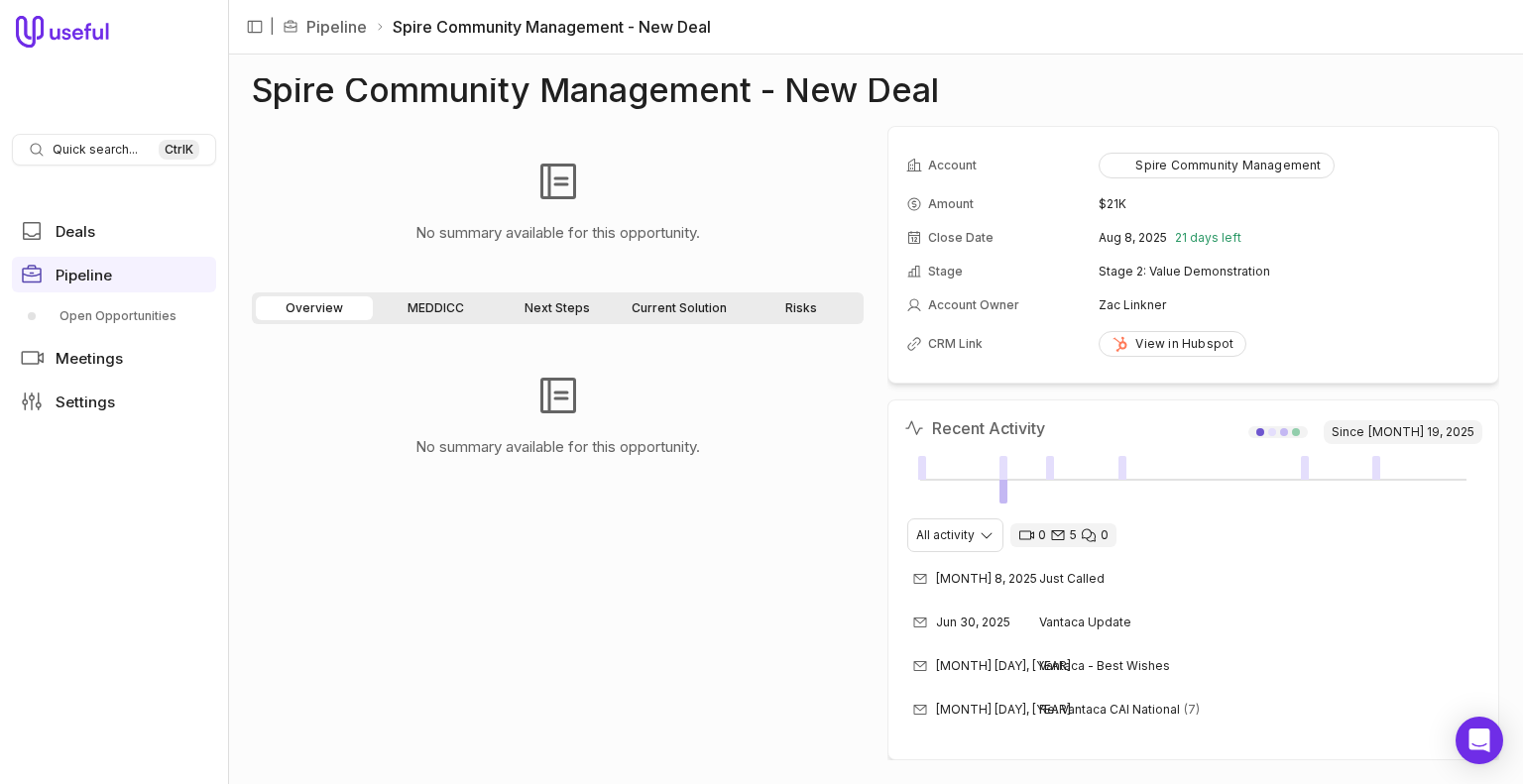 click on "MEDDICC" at bounding box center (435, 308) 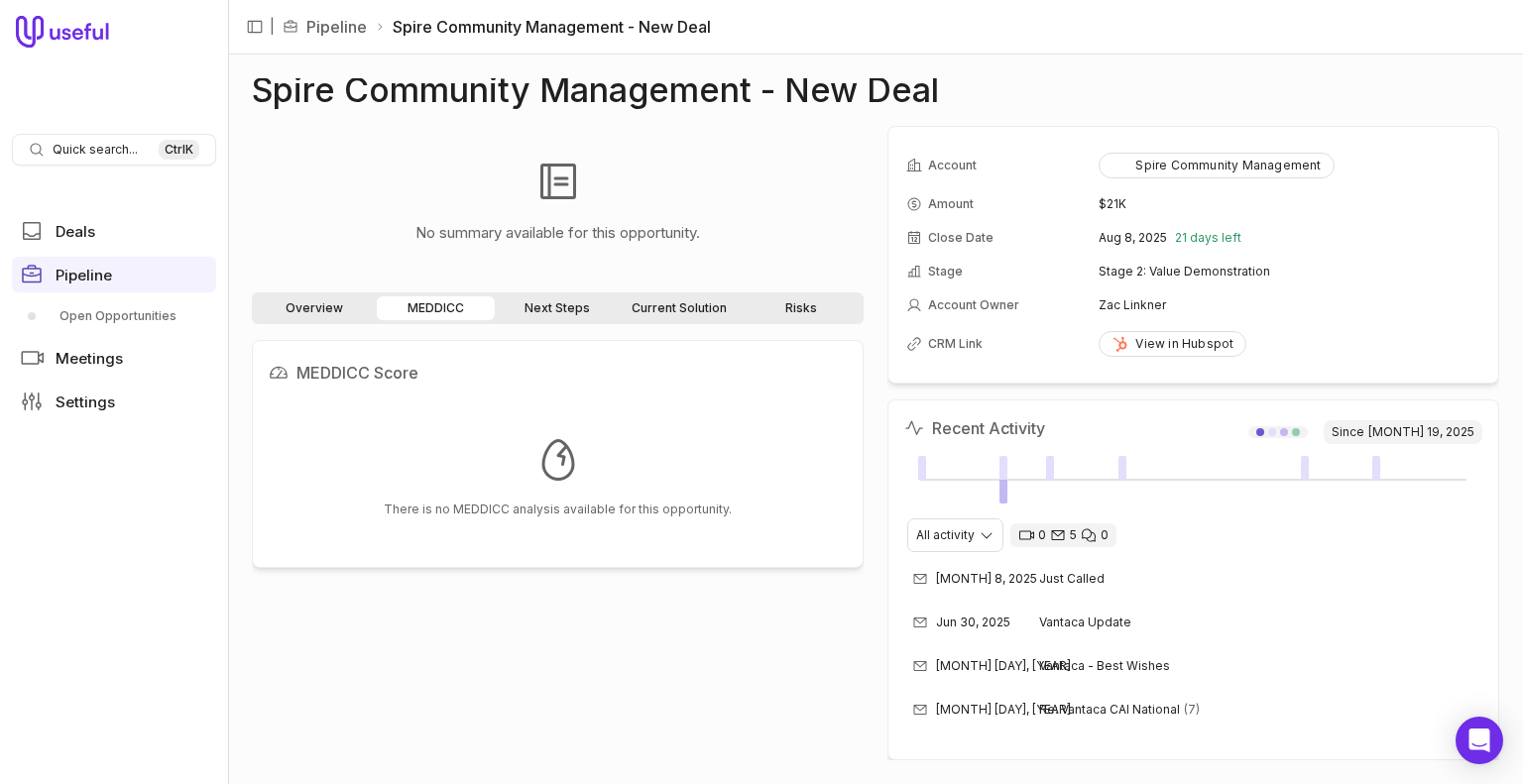 click on "Overview MEDDICC Next Steps Current Solution Risks" at bounding box center [557, 308] 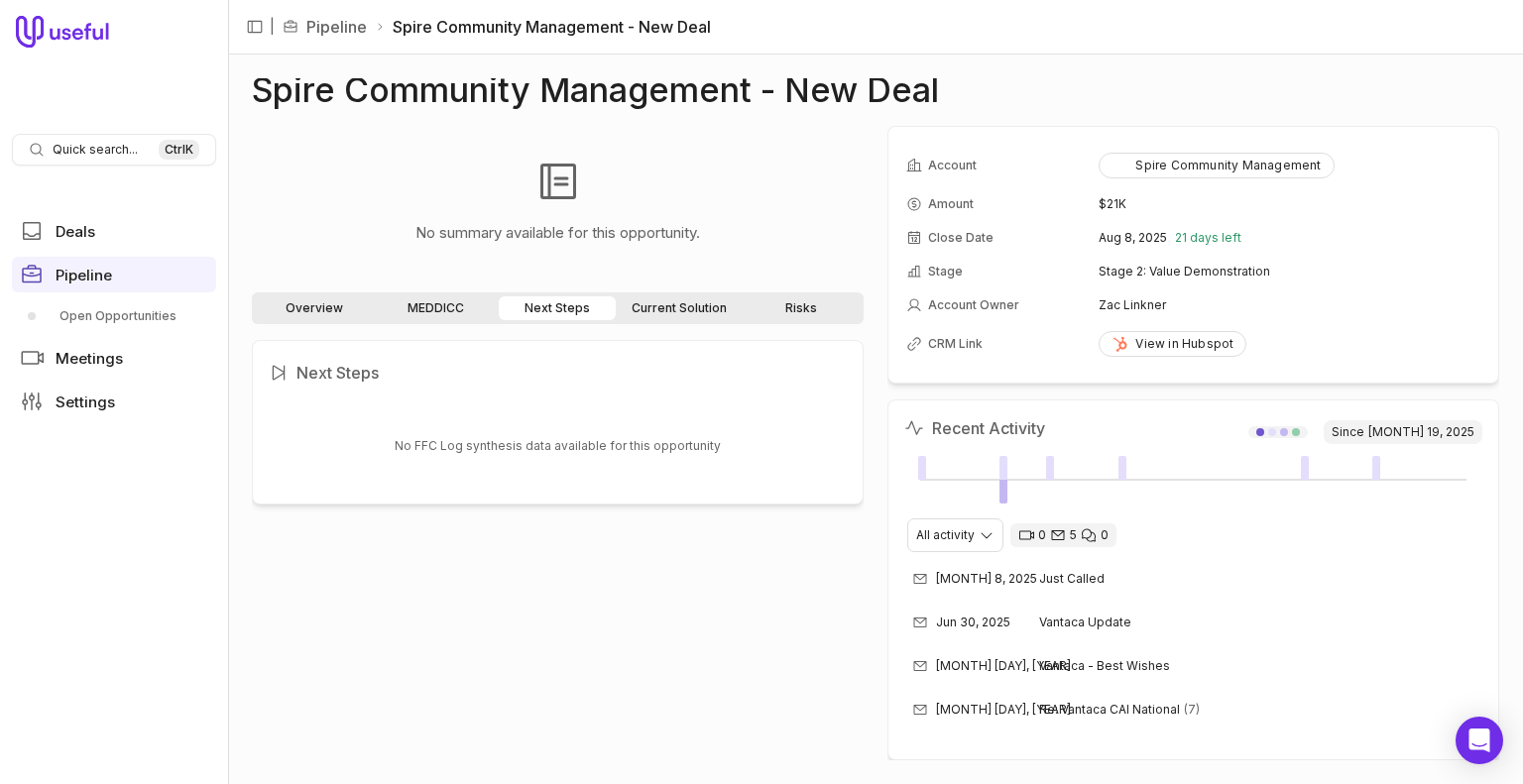click on "Current Solution" at bounding box center (679, 308) 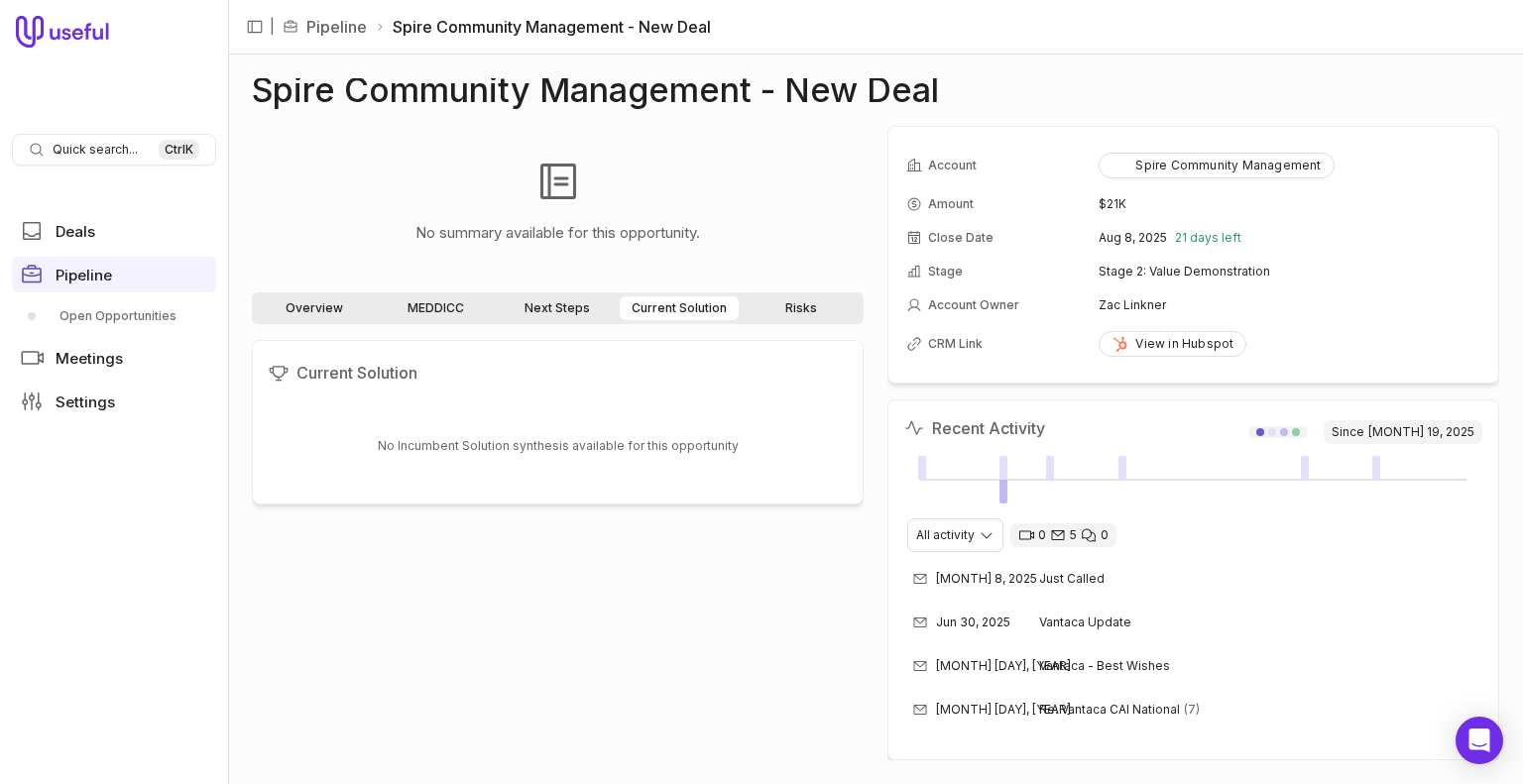 click on "Overview MEDDICC Next Steps Current Solution Risks" at bounding box center (557, 308) 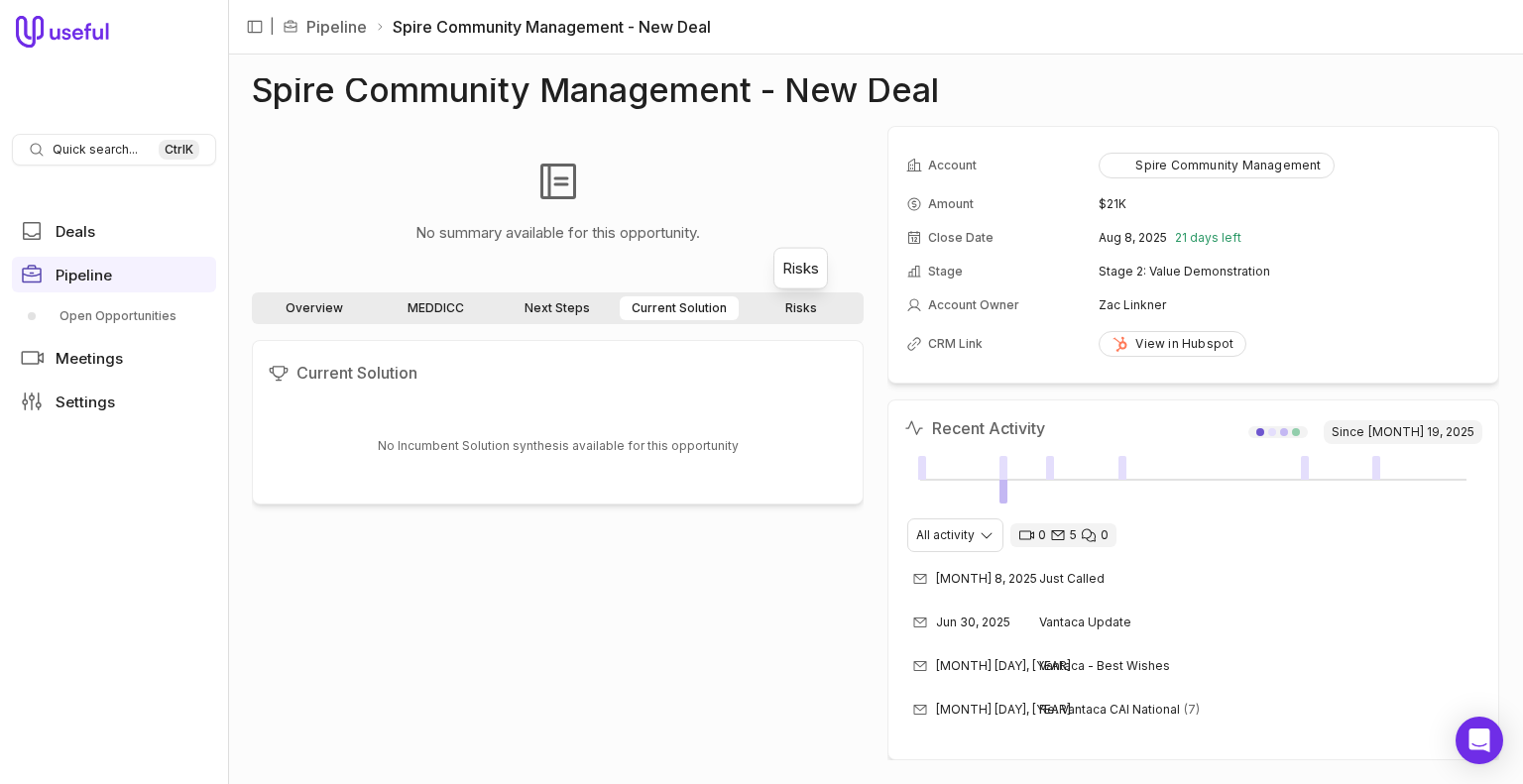 click on "Risks" at bounding box center (801, 308) 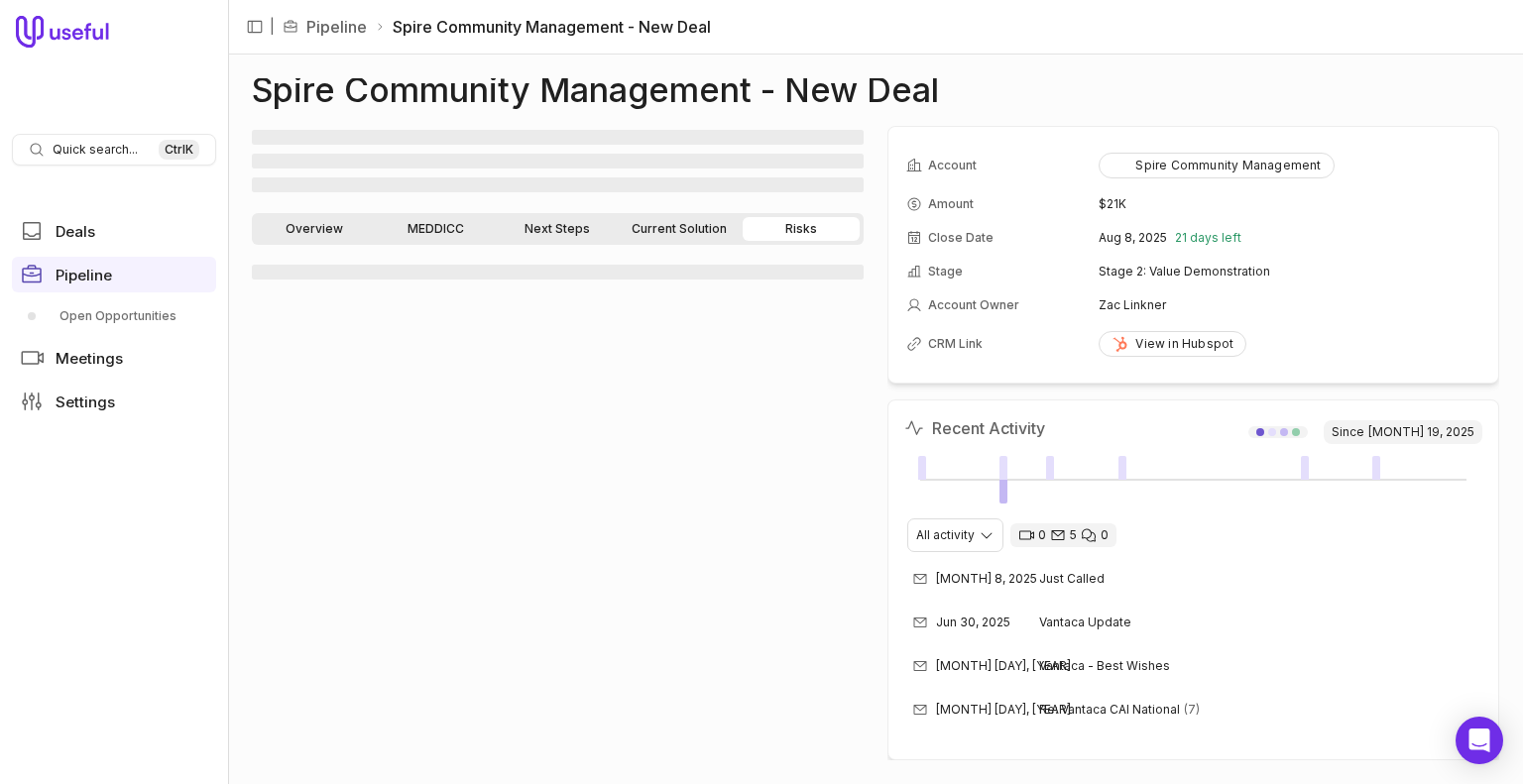 click on "Overview" at bounding box center (314, 229) 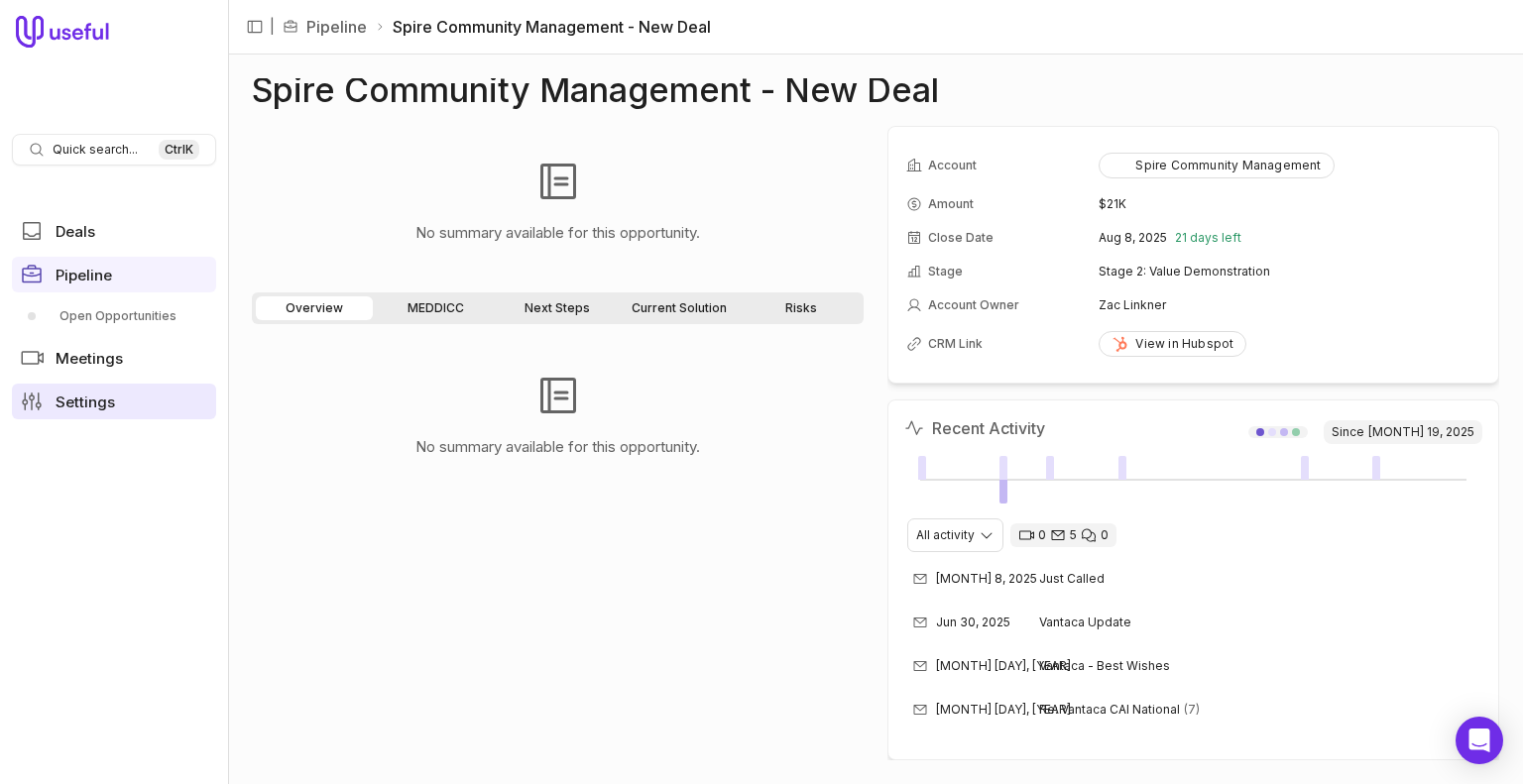 click on "Settings" at bounding box center (114, 401) 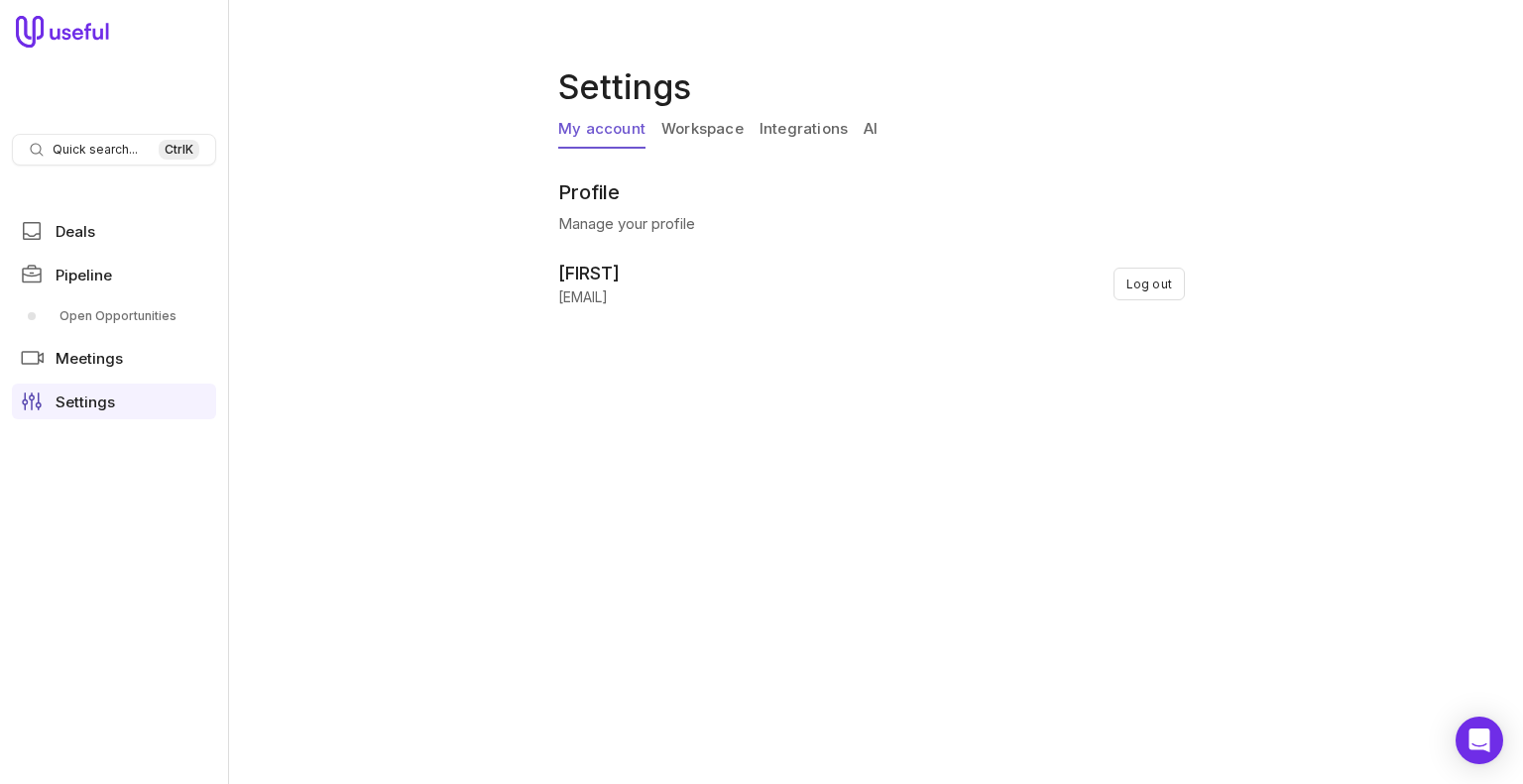 click on "Workspace" at bounding box center [702, 130] 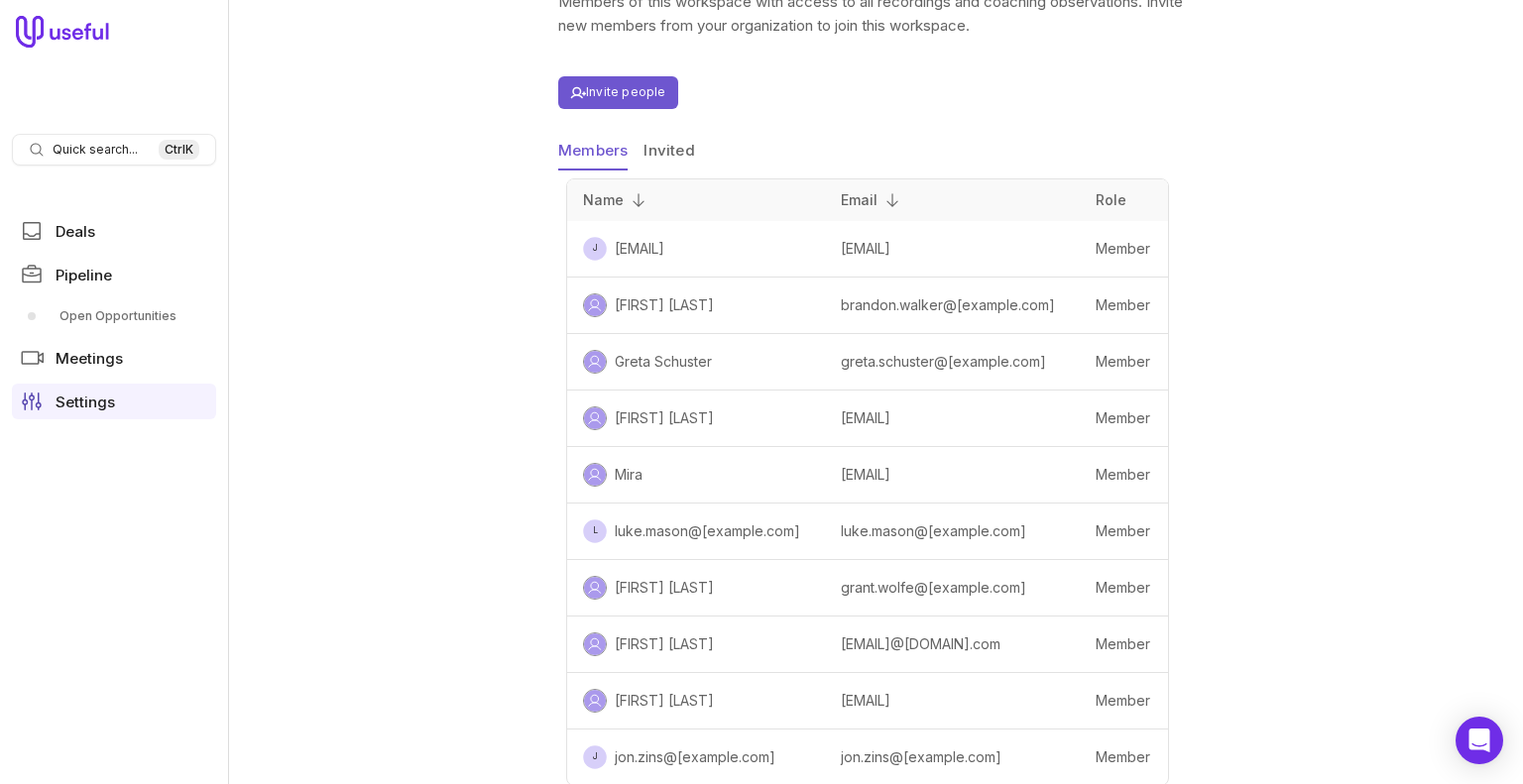 scroll, scrollTop: 378, scrollLeft: 0, axis: vertical 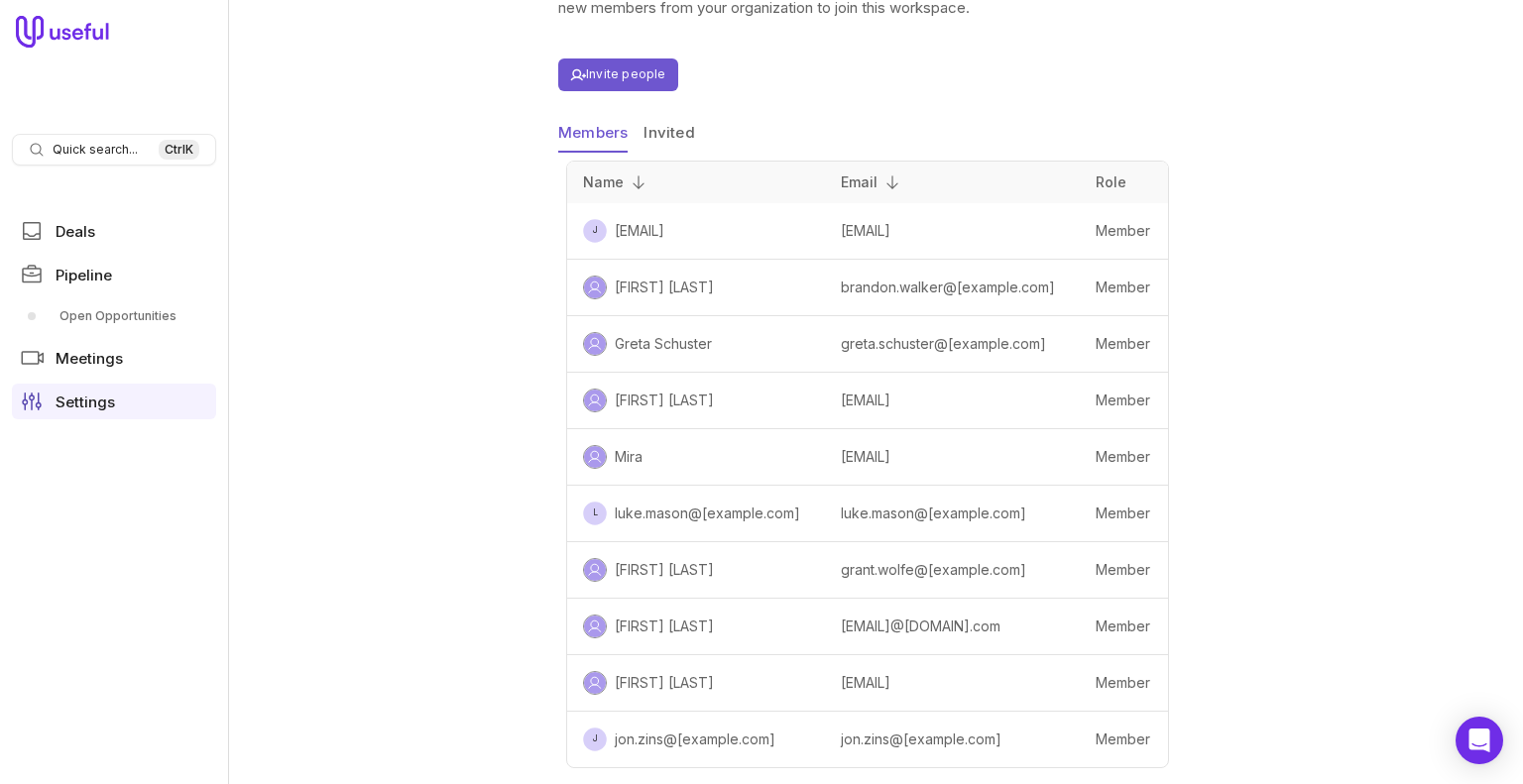 click on "My account Workspace Integrations AI Organization name ******* Cancel Save Members Members of this workspace with access to all recordings and coaching observations. Invite new members from your organization to join this workspace. Invite people Members Invited Name Email Role J jordan.wingo@[example.com] jordan.wingo@[example.com] Member Brandon Walker brandon.walker@[example.com] Member Greta Schuster greta.schuster@[example.com] Member Tim Murcek tim.murcek@[example.com] Member Mira mira.dalion@[example.com] Member L luke.mason@[example.com] luke.mason@[example.com] Member Grant Wolfe grant.wolfe@[example.com] Member John Donnelly john.donnelly@[example.com] Member Jeff Beard jeff.beard@[example.com] Member J jon.zins@[example.com] jon.zins@[example.com] Member" at bounding box center (876, 251) 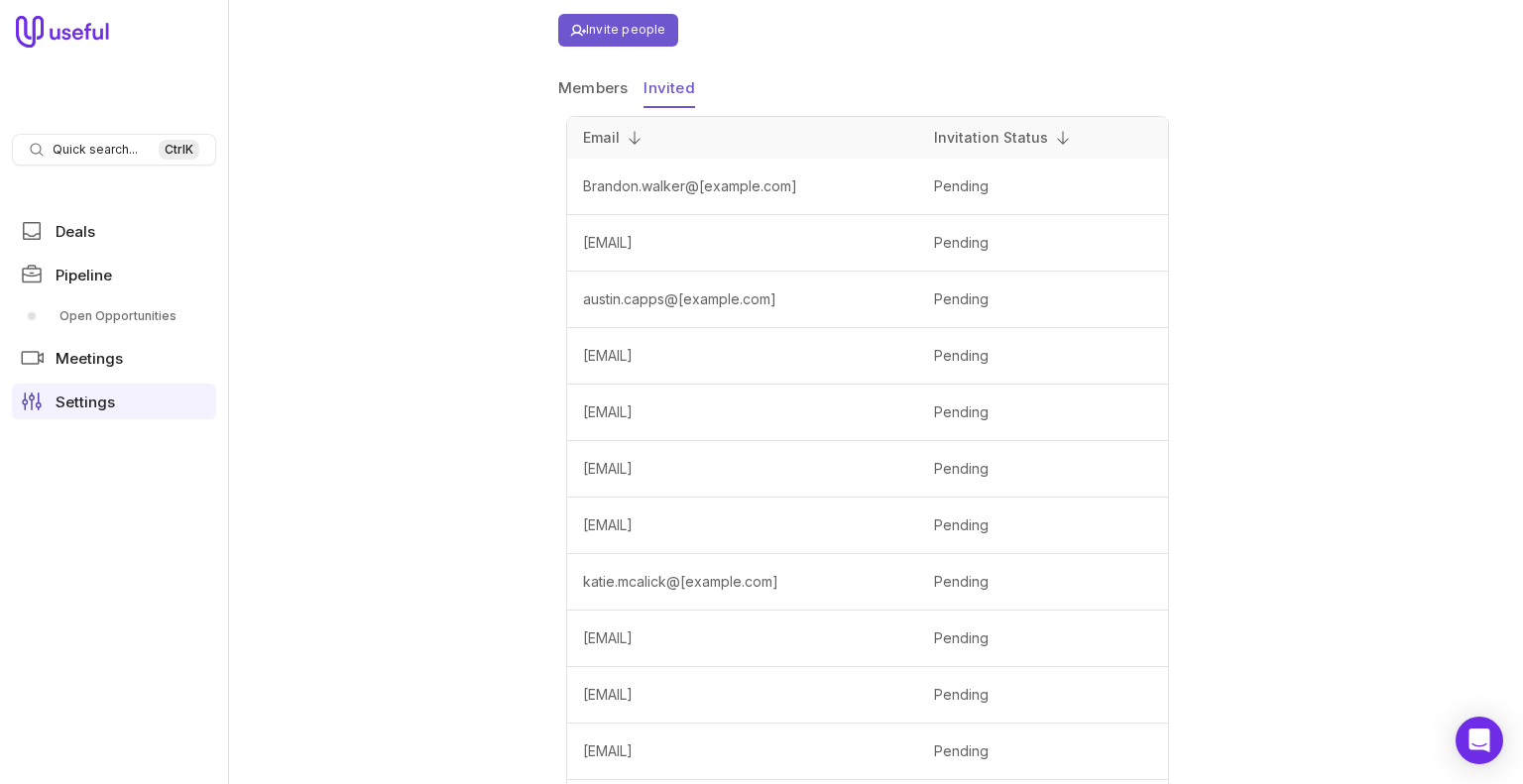 scroll, scrollTop: 424, scrollLeft: 0, axis: vertical 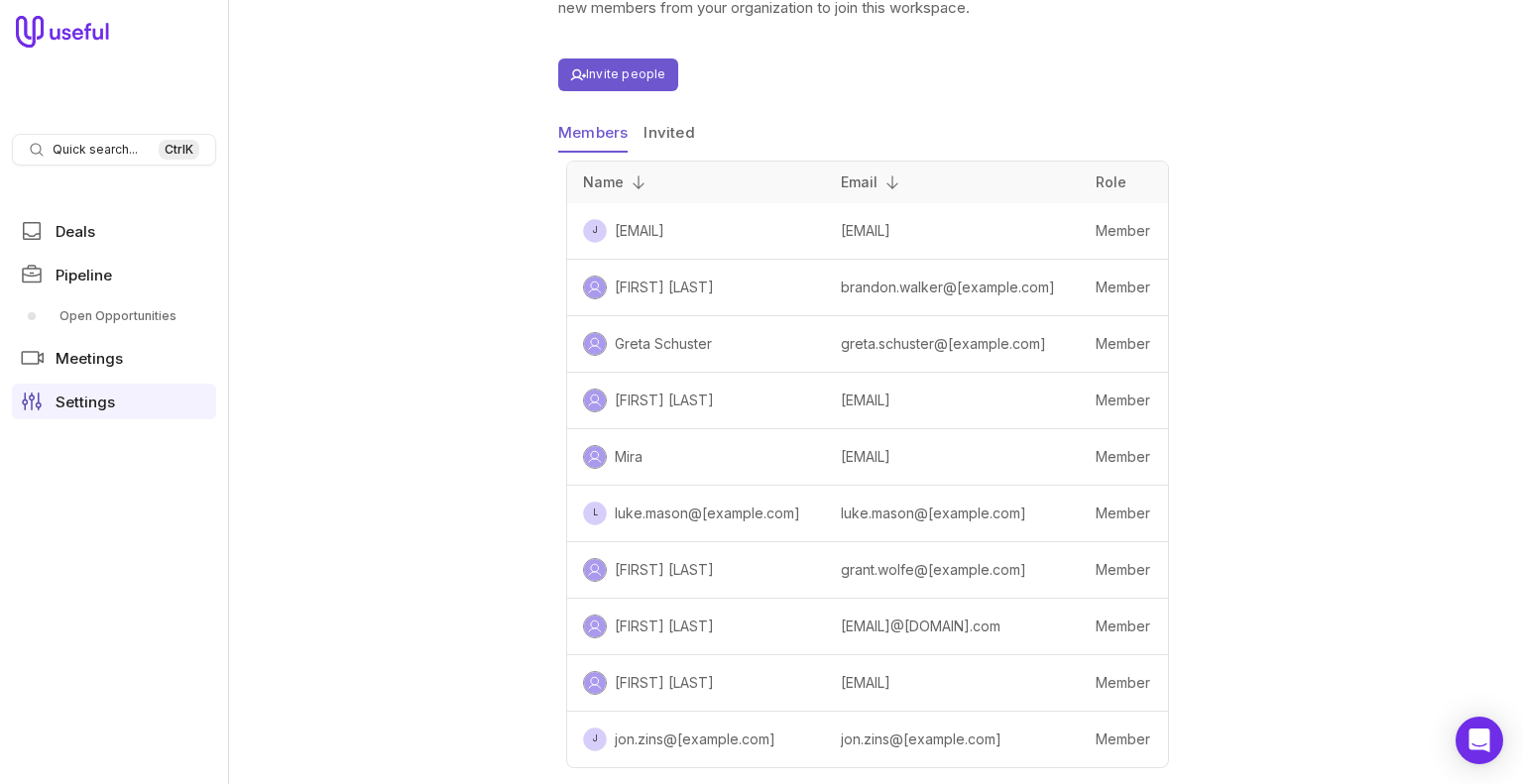 click on "Members Members of this workspace with access to all recordings and coaching observations. Invite new members from your organization to join this workspace. Invite people Members Invited Name Email Role J [EMAIL] [EMAIL] Member [FIRST] [LAST] [EMAIL] Member [FIRST] [LAST] [EMAIL] Member [FIRST] [LAST] [EMAIL] Member [FIRST] [LAST] [EMAIL] Member [FIRST] [LAST] [EMAIL] Member [FIRST] [LAST] [EMAIL] Member [FIRST] [LAST] [EMAIL] Member [FIRST] [LAST] [EMAIL] Member [FIRST] [LAST] [EMAIL] Member [FIRST] [LAST] [EMAIL] Member" at bounding box center (872, 354) 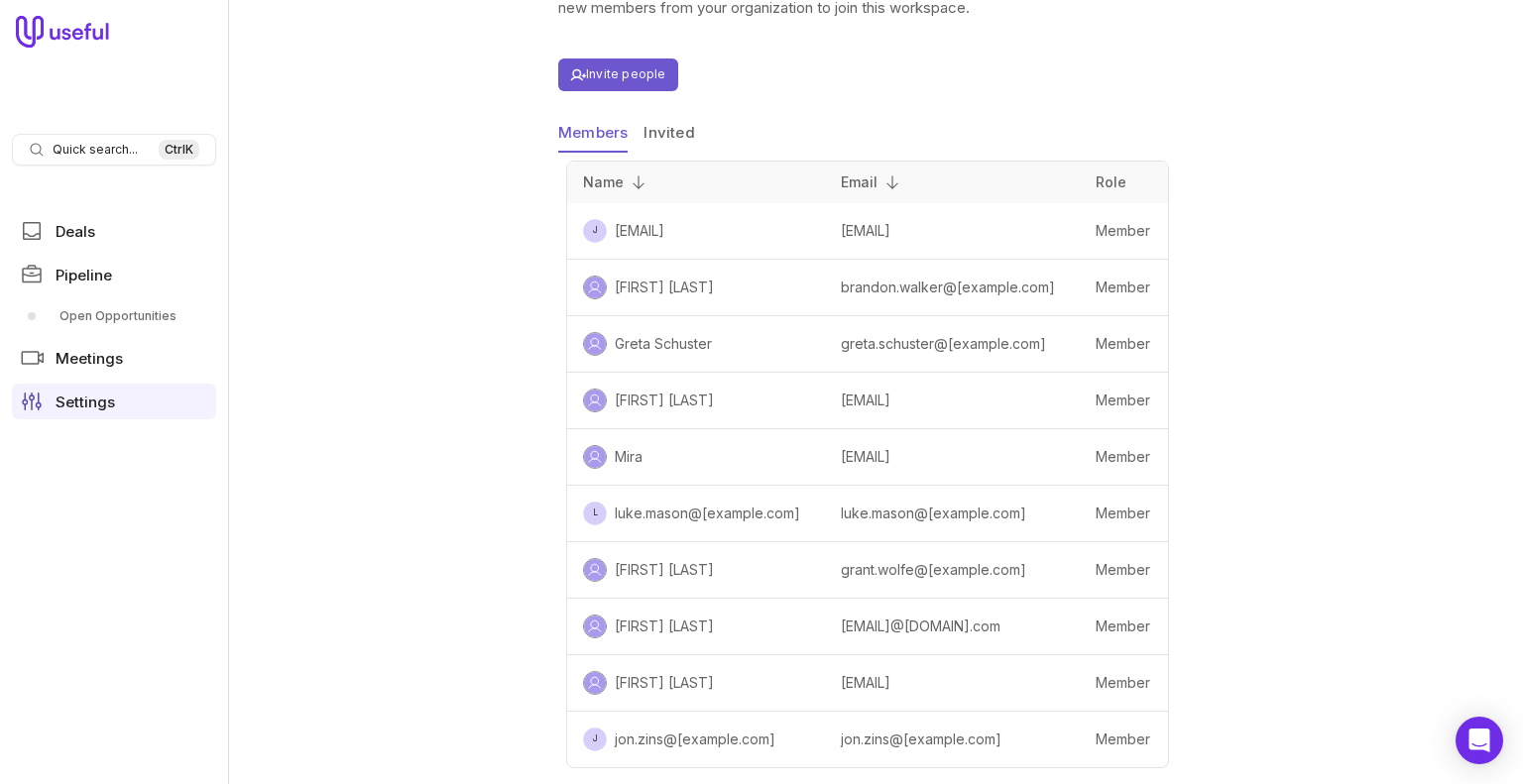 click on "Invited" at bounding box center (668, 134) 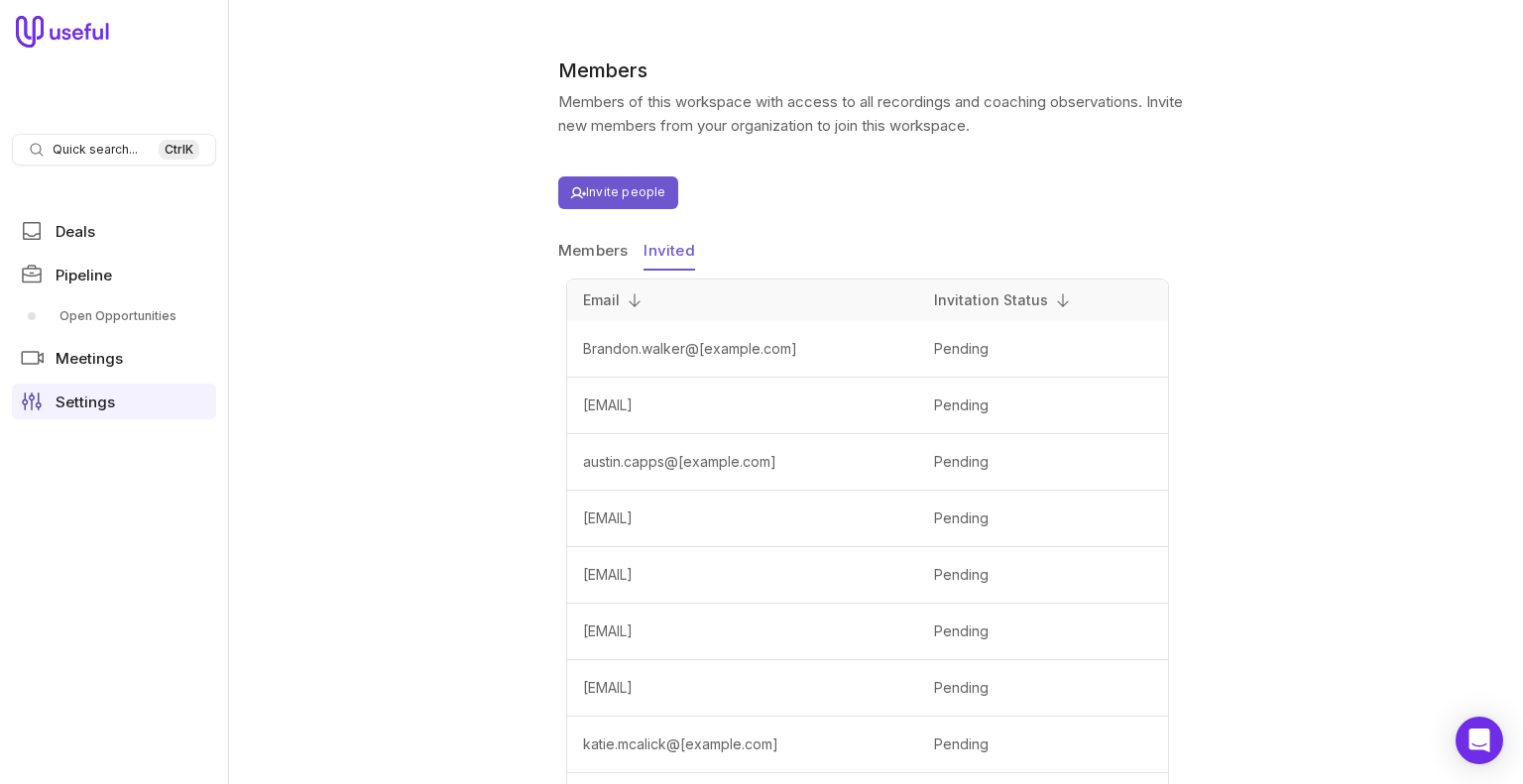 scroll, scrollTop: 254, scrollLeft: 0, axis: vertical 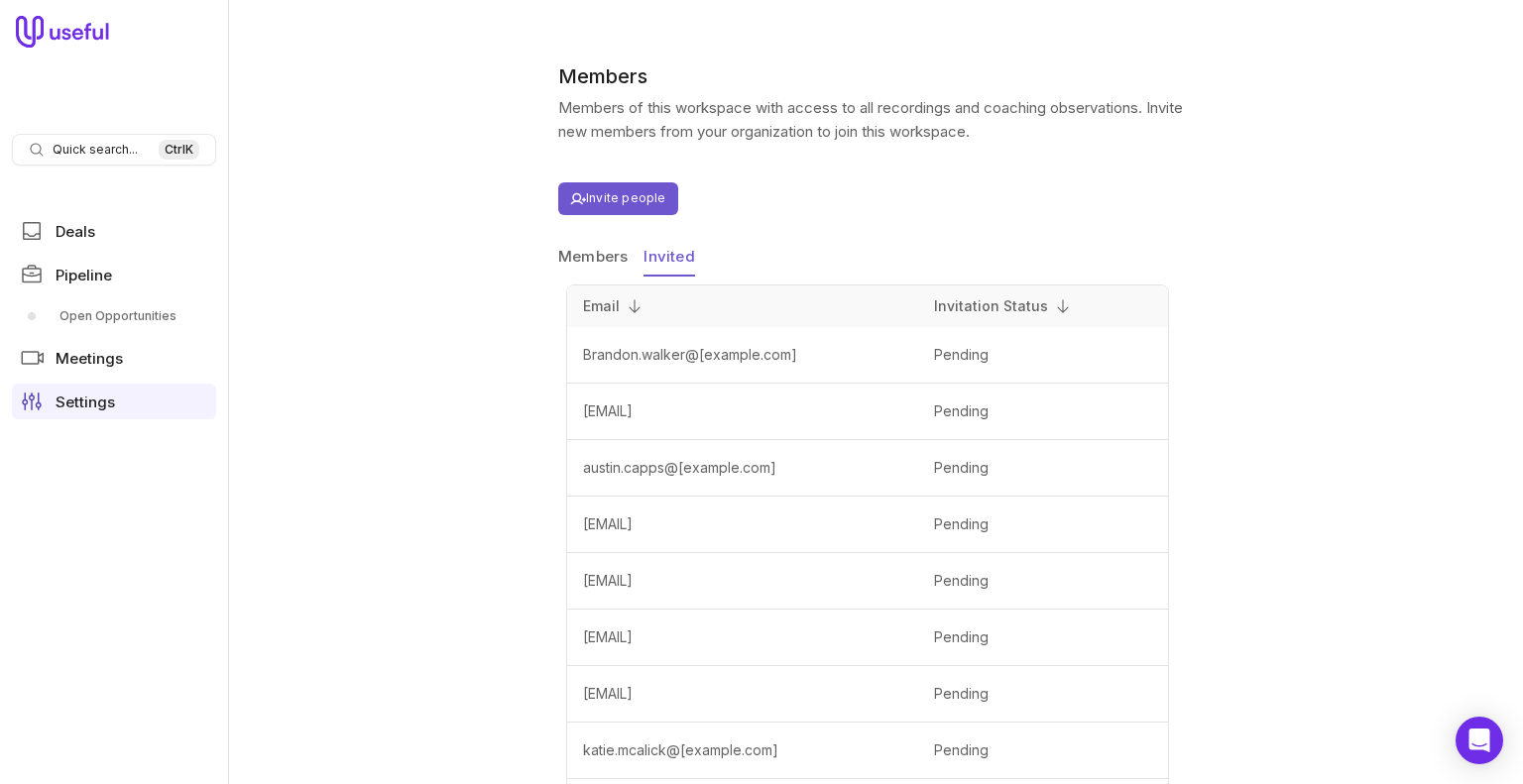 click on "Members" at bounding box center (593, 258) 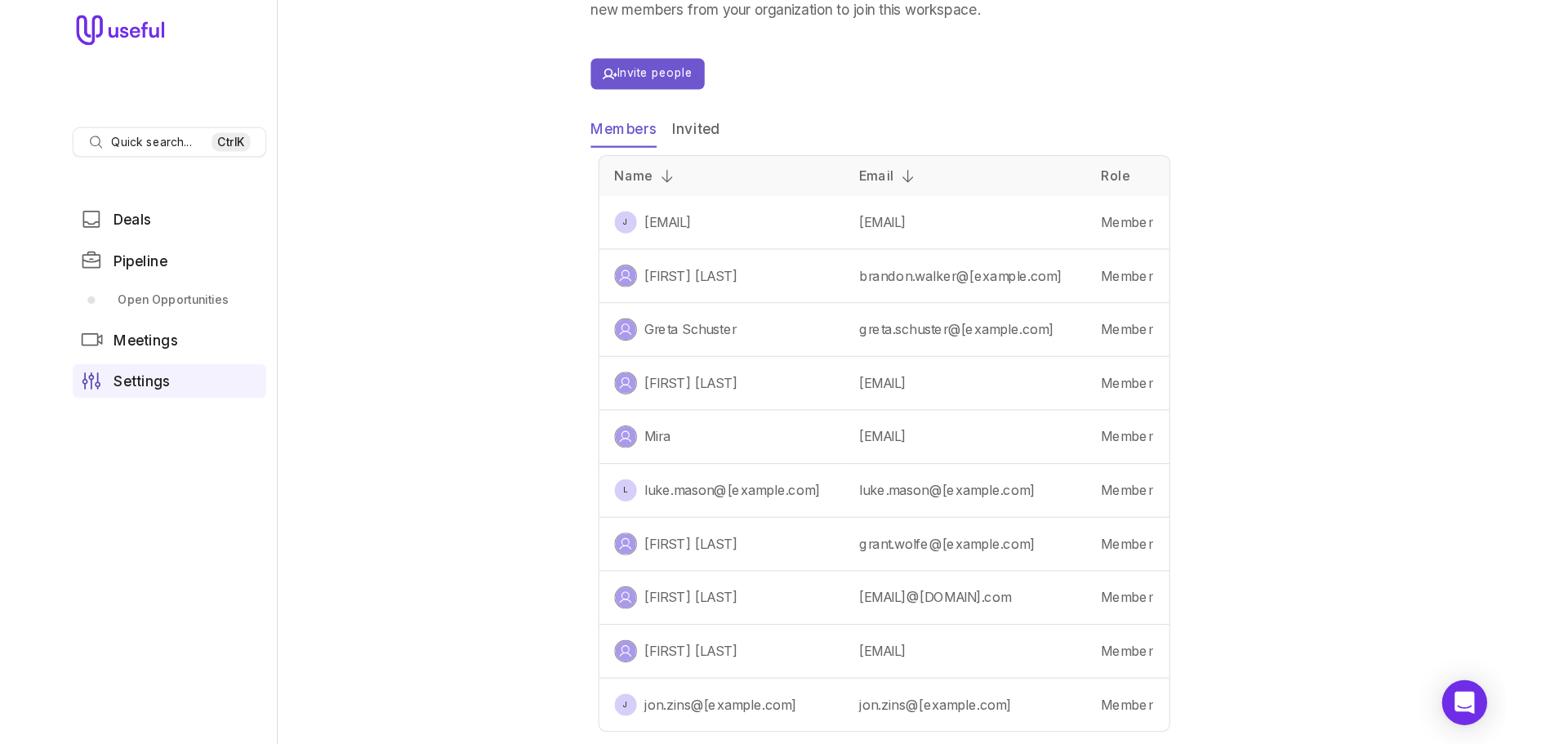 scroll, scrollTop: 308, scrollLeft: 0, axis: vertical 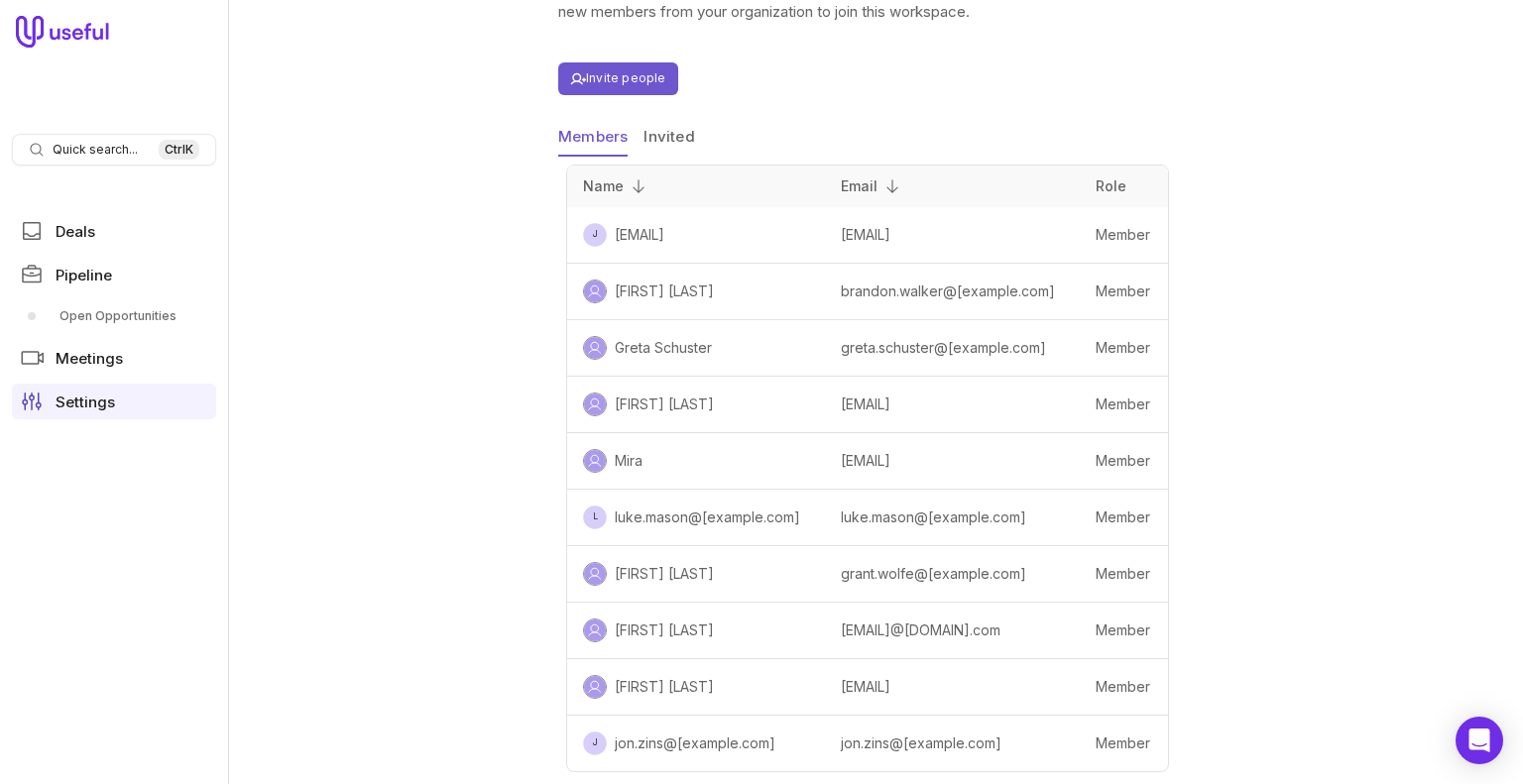 click on "jon.zins@[example.com]" at bounding box center (921, 742) 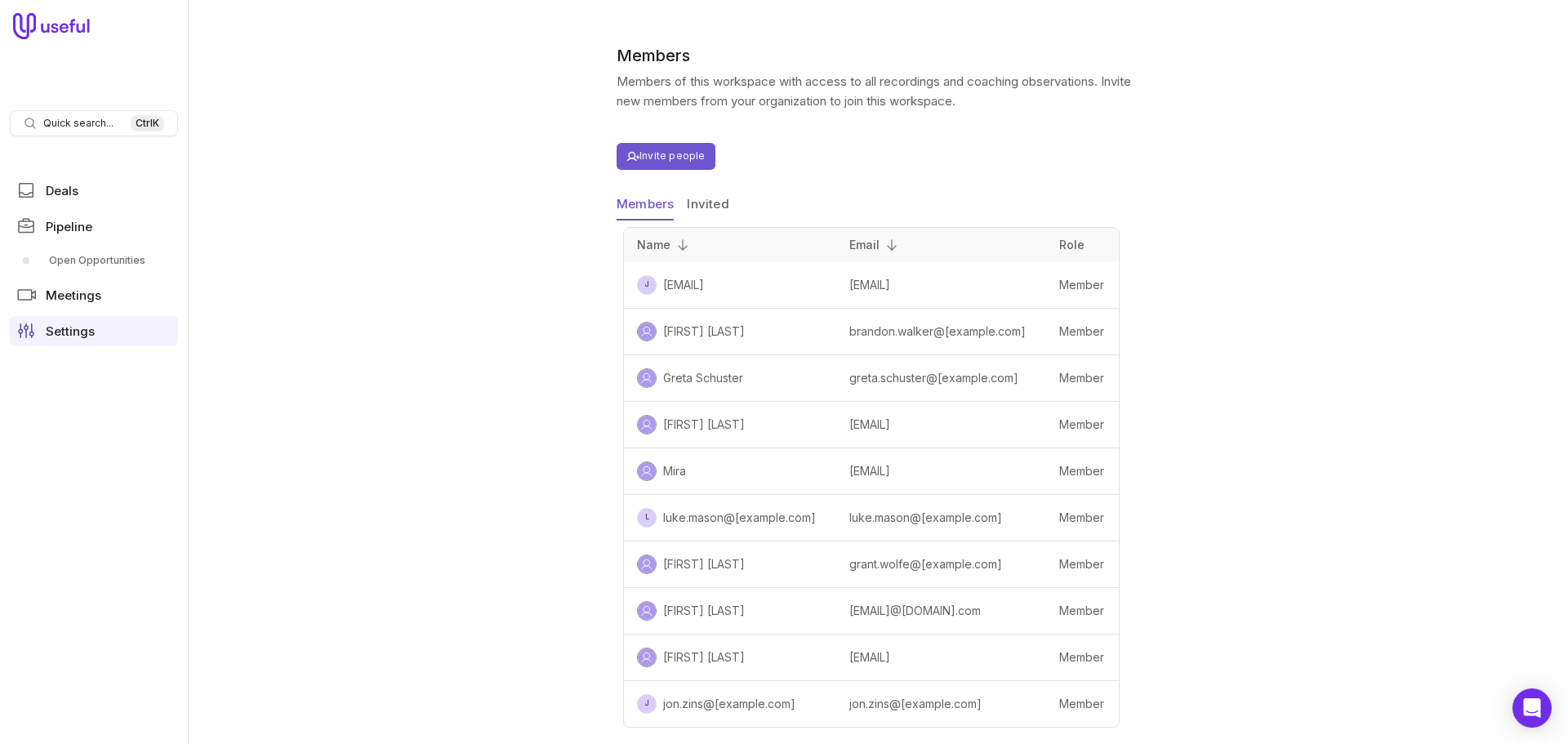scroll, scrollTop: 216, scrollLeft: 0, axis: vertical 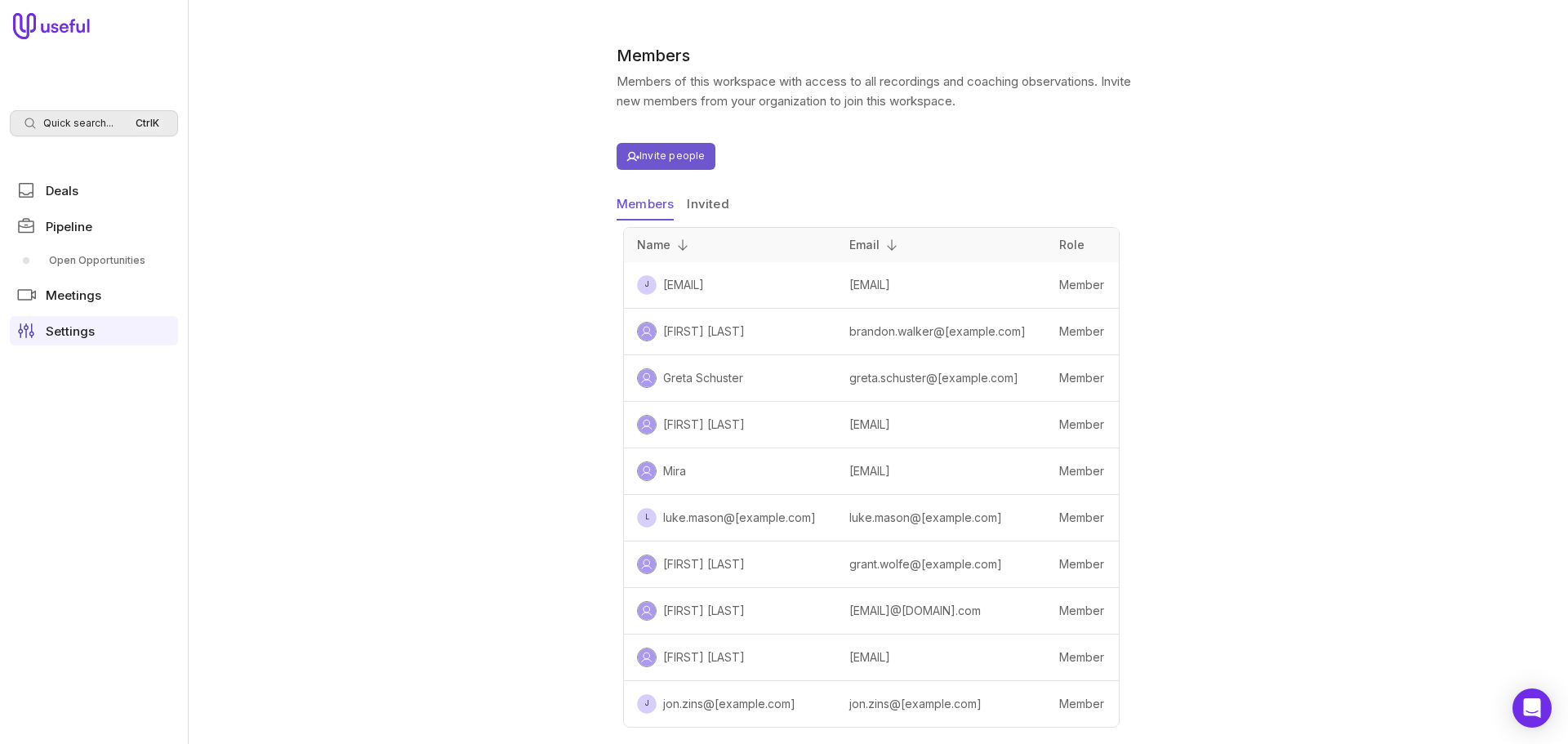 click on "Quick search..." at bounding box center (78, 123) 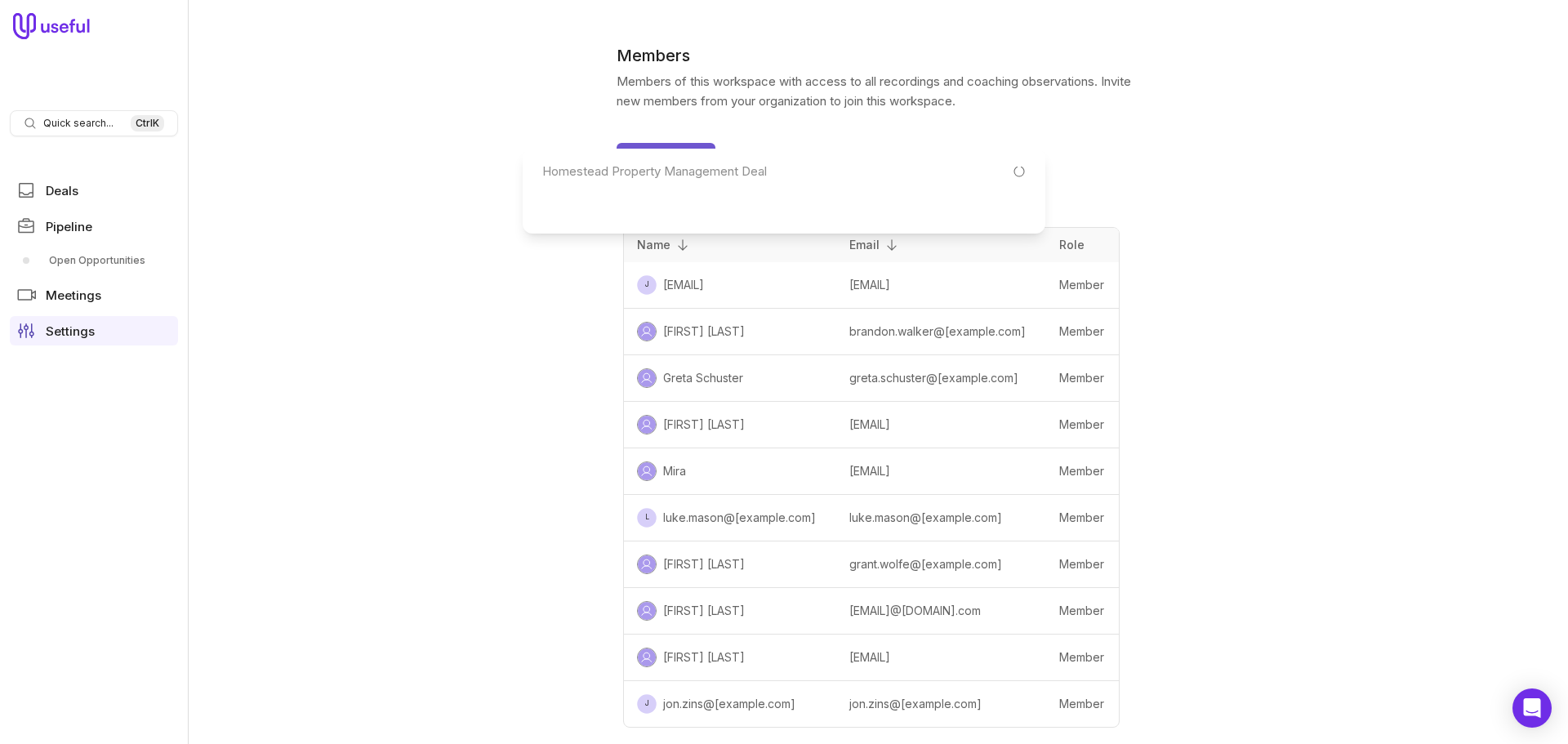 scroll, scrollTop: 0, scrollLeft: 0, axis: both 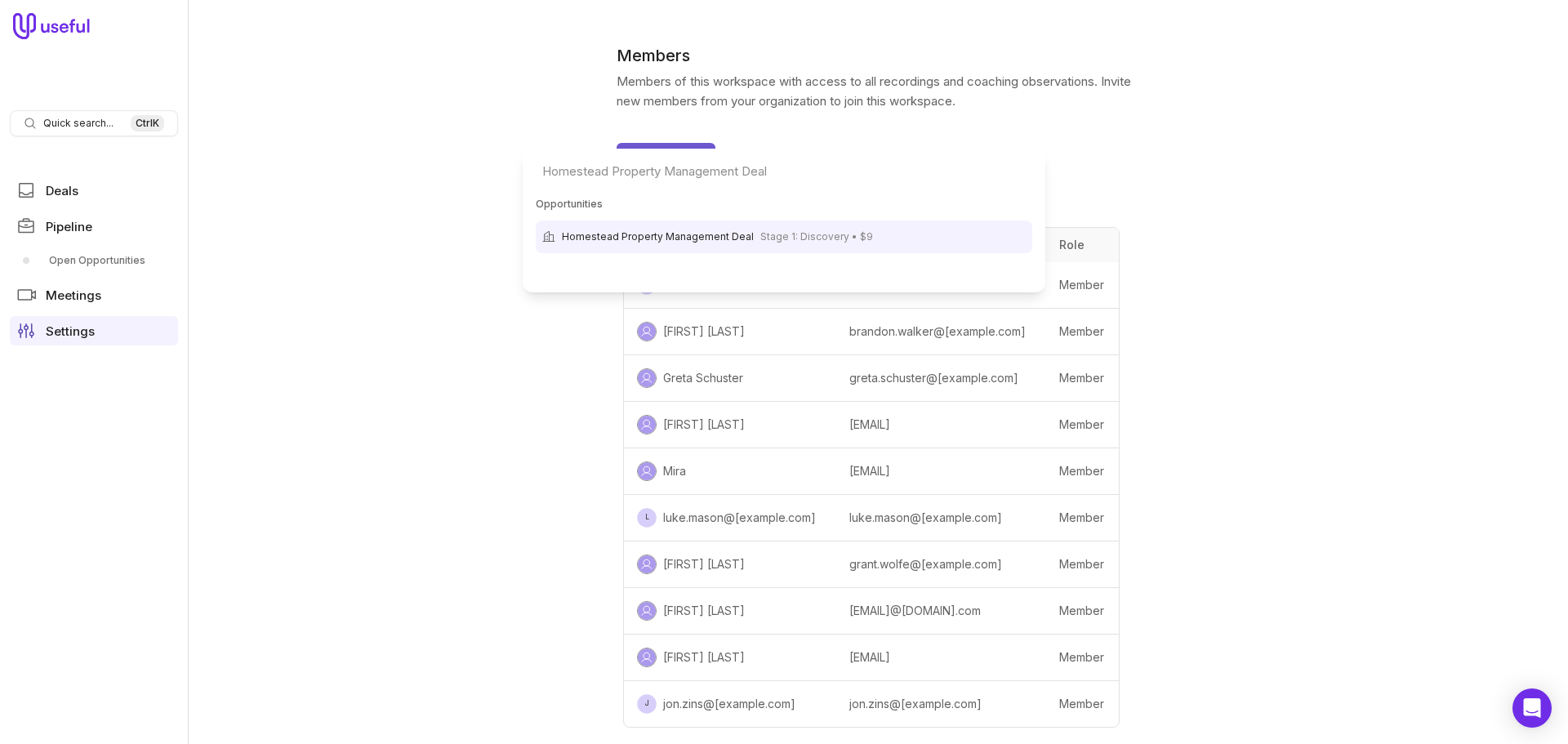 type on "Homestead Property Management Deal" 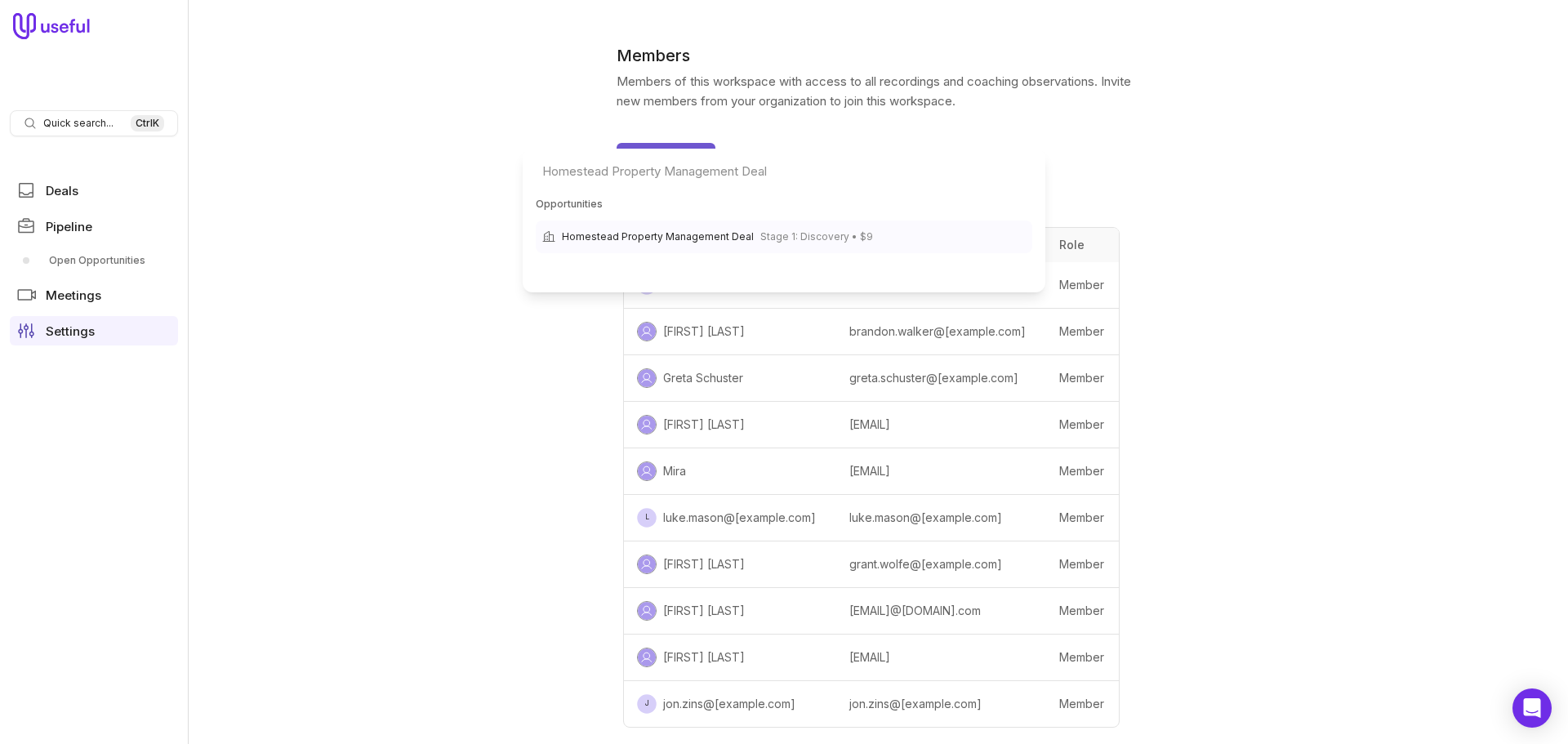 click on "Stage 1: Discovery   • $[PRICE]" at bounding box center [817, 237] 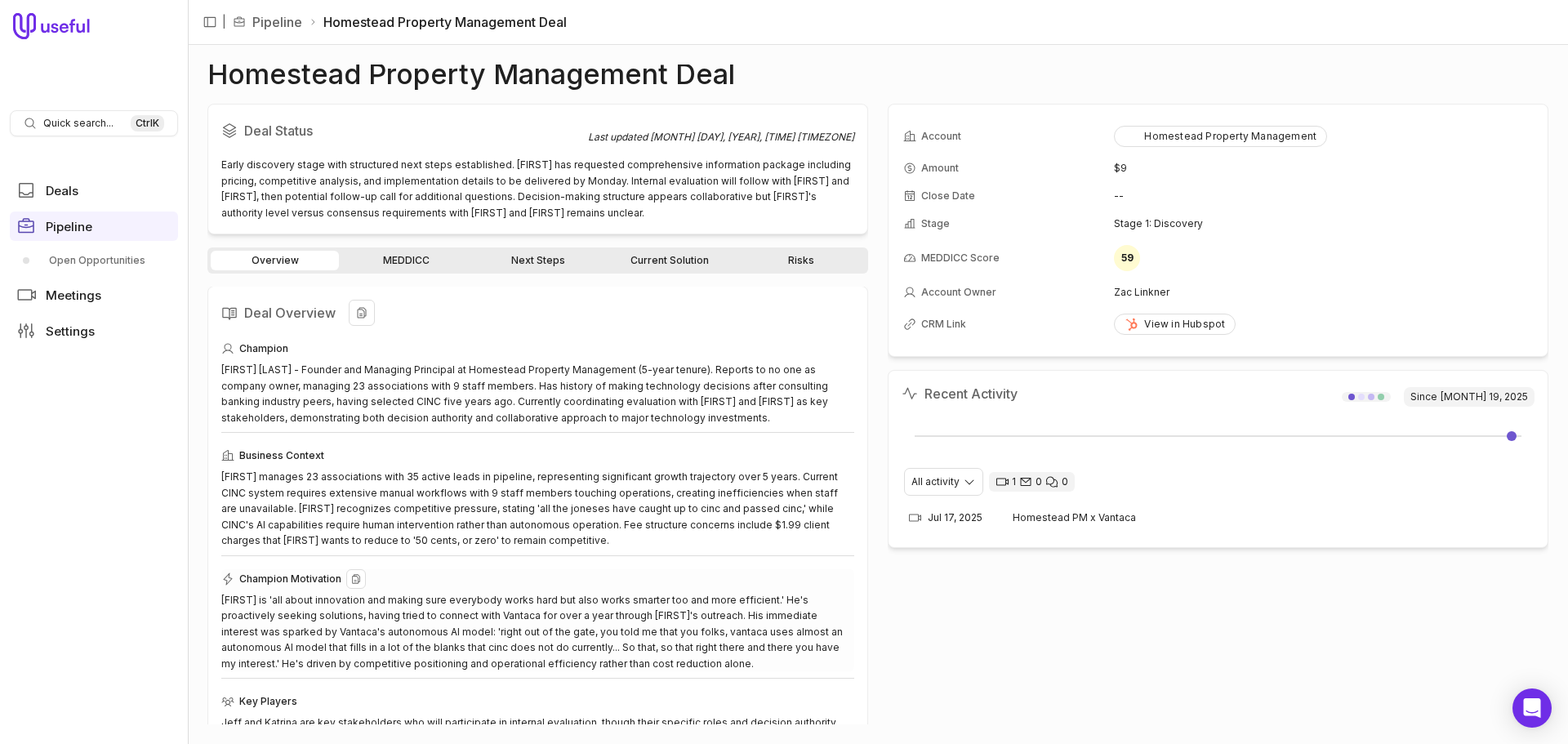 scroll, scrollTop: 0, scrollLeft: 0, axis: both 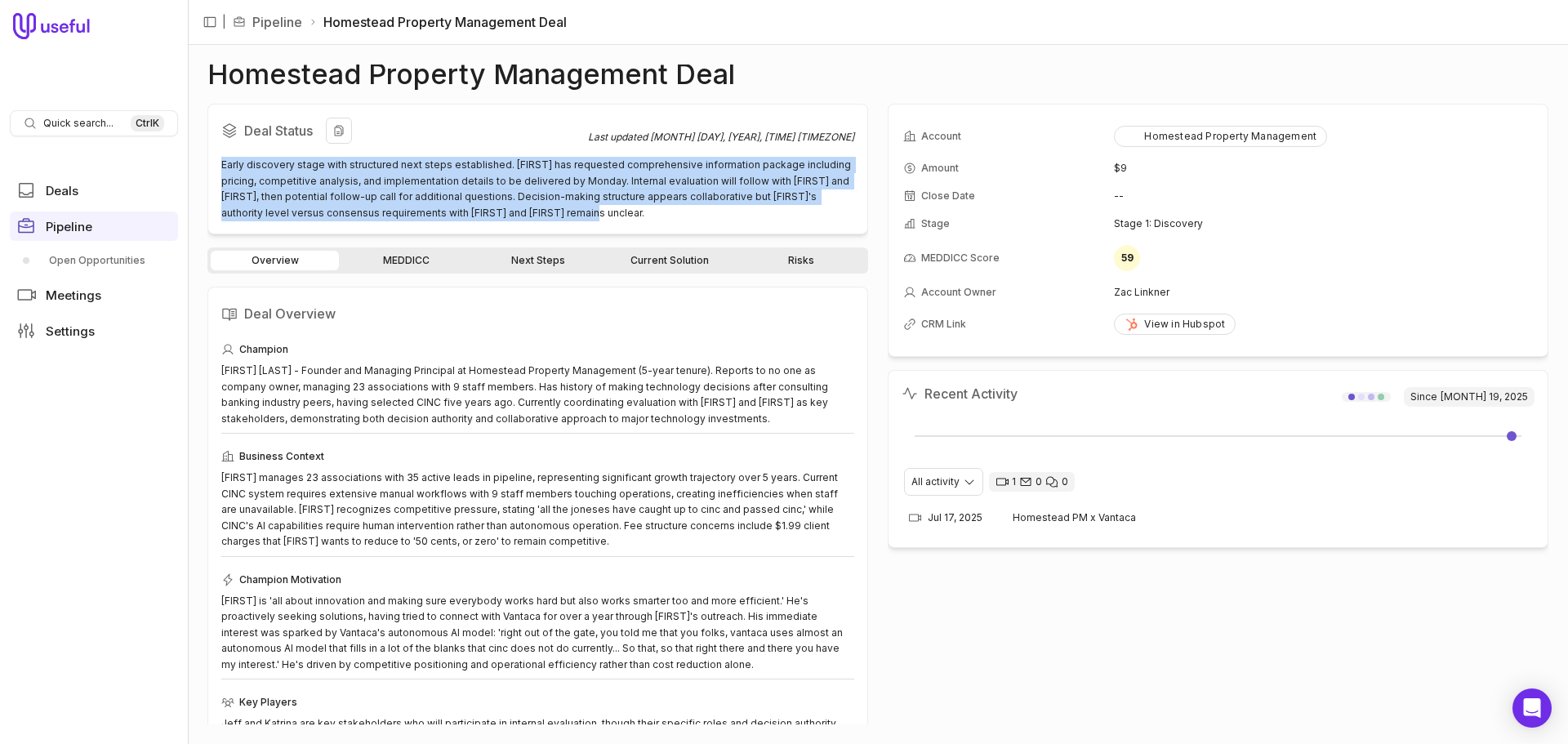 drag, startPoint x: 543, startPoint y: 215, endPoint x: 220, endPoint y: 164, distance: 327.00153 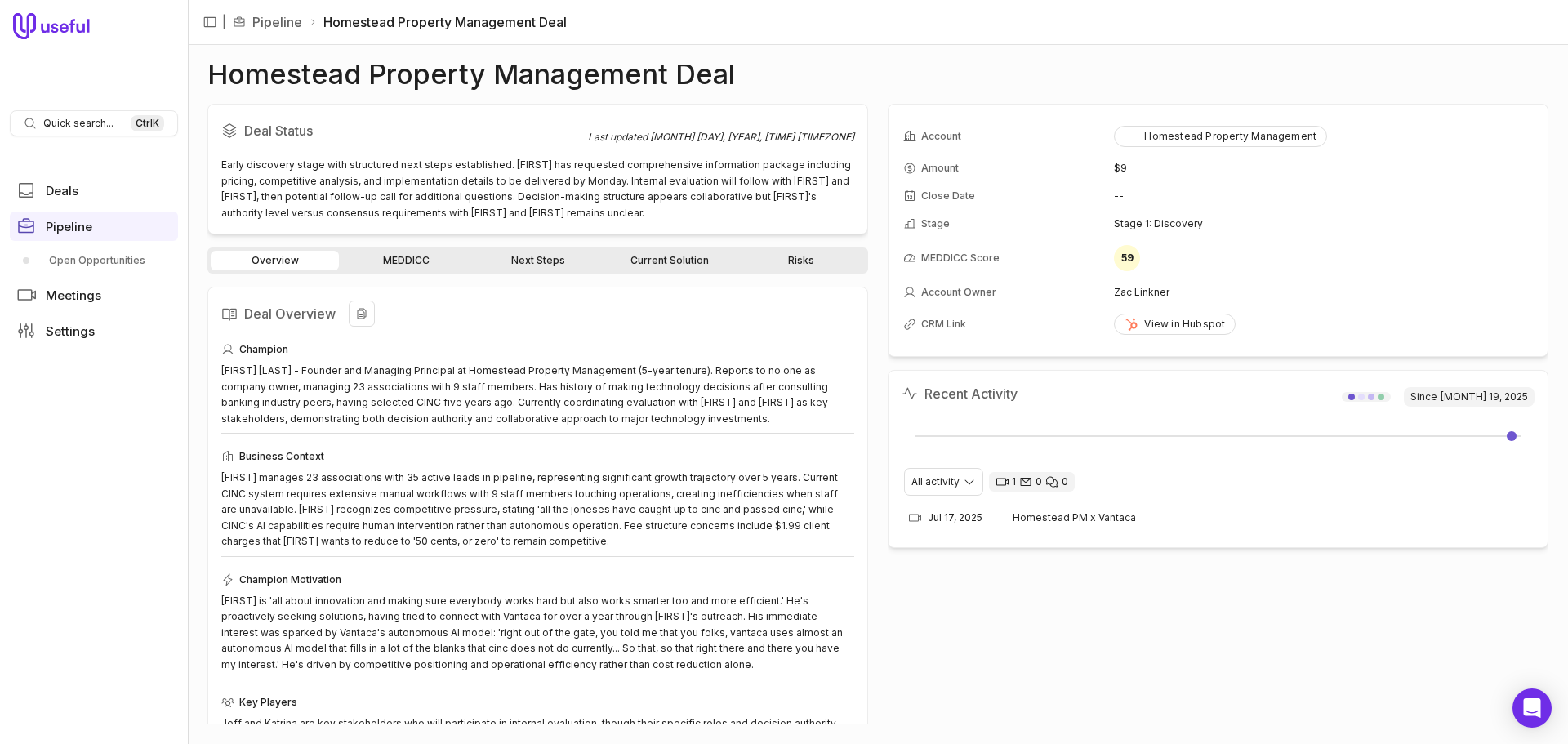 click on "Deal Overview" at bounding box center (537, 320) 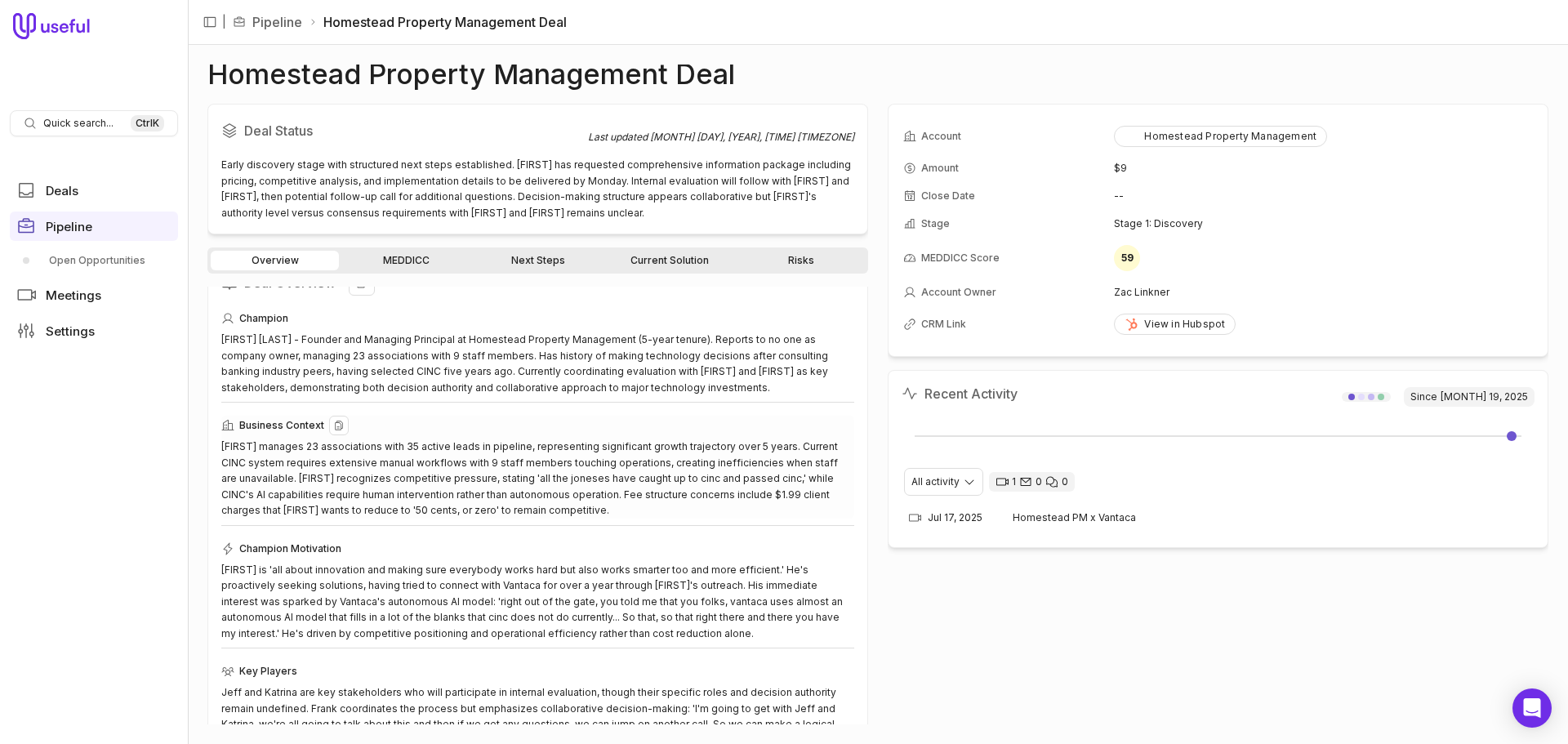 scroll, scrollTop: 32, scrollLeft: 0, axis: vertical 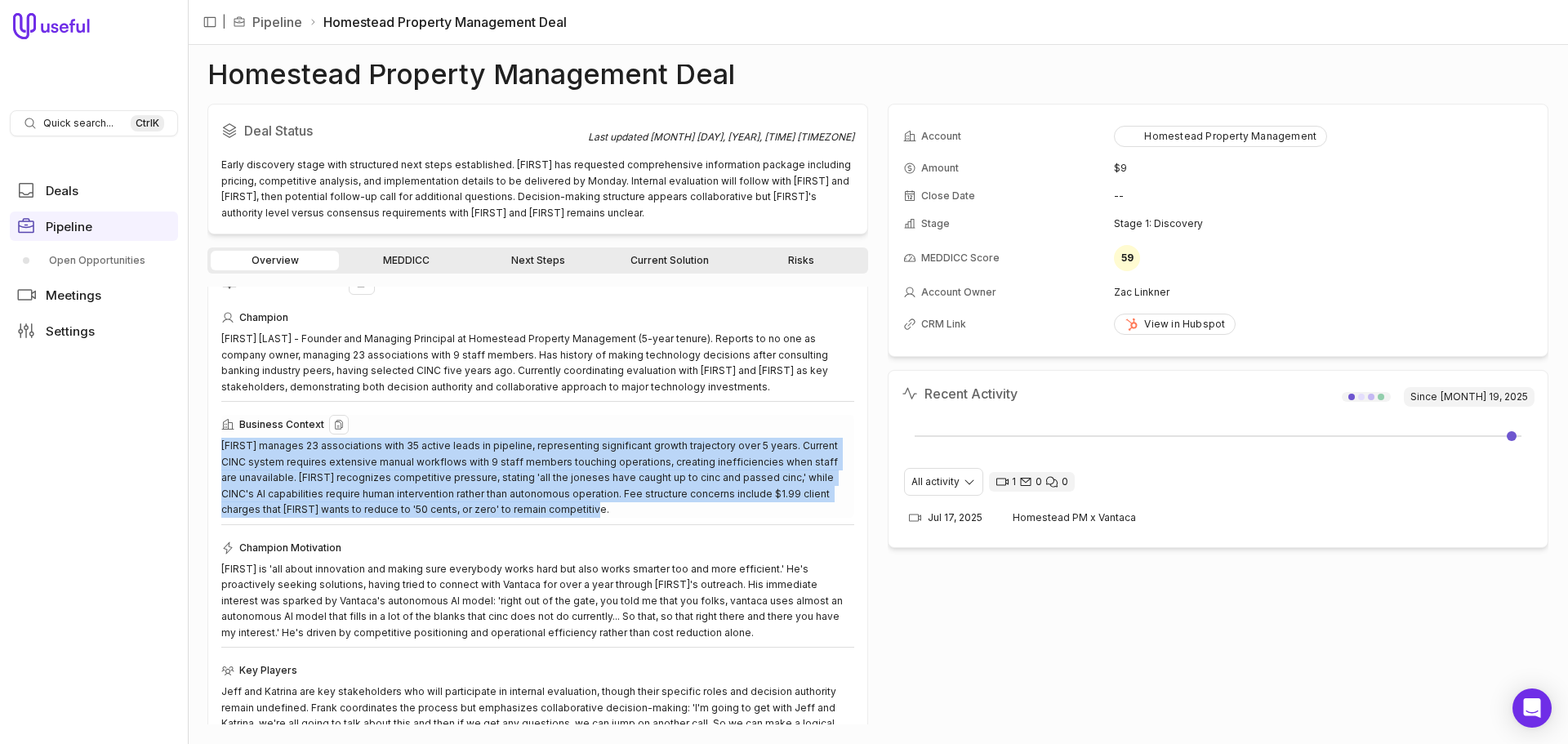 drag, startPoint x: 532, startPoint y: 509, endPoint x: 223, endPoint y: 447, distance: 315.1587 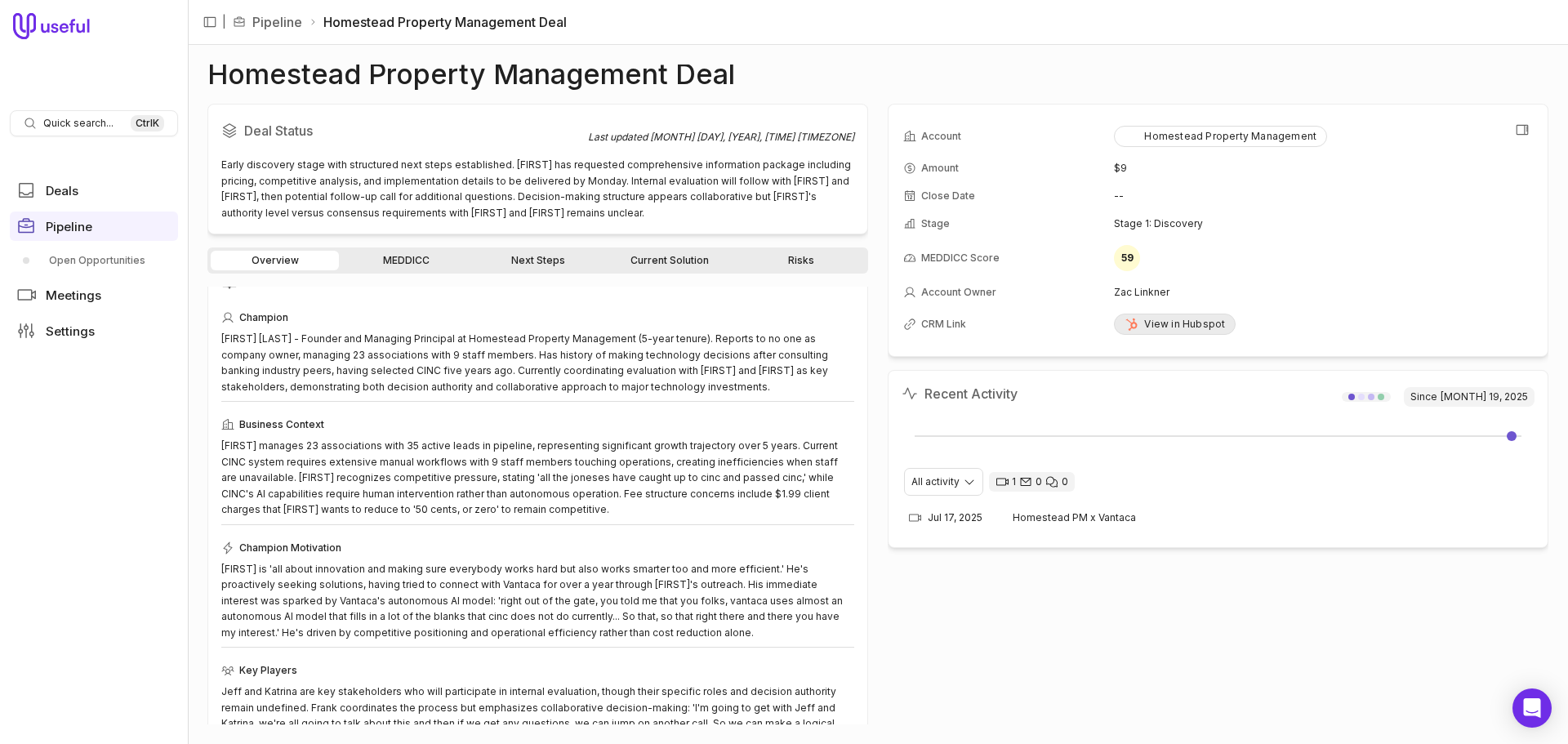 click on "View in Hubspot" at bounding box center [1174, 324] 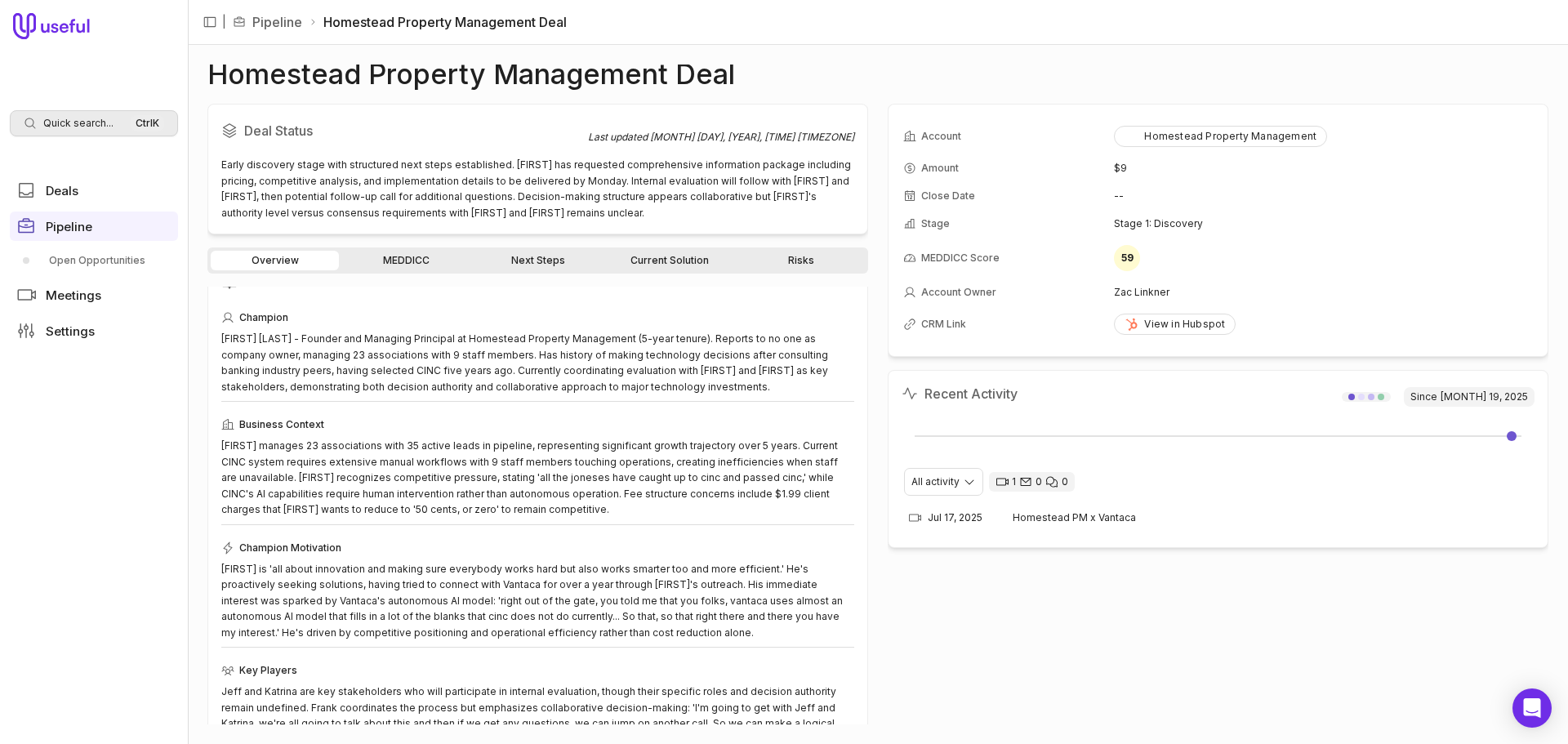 click on "Quick search..." at bounding box center (78, 123) 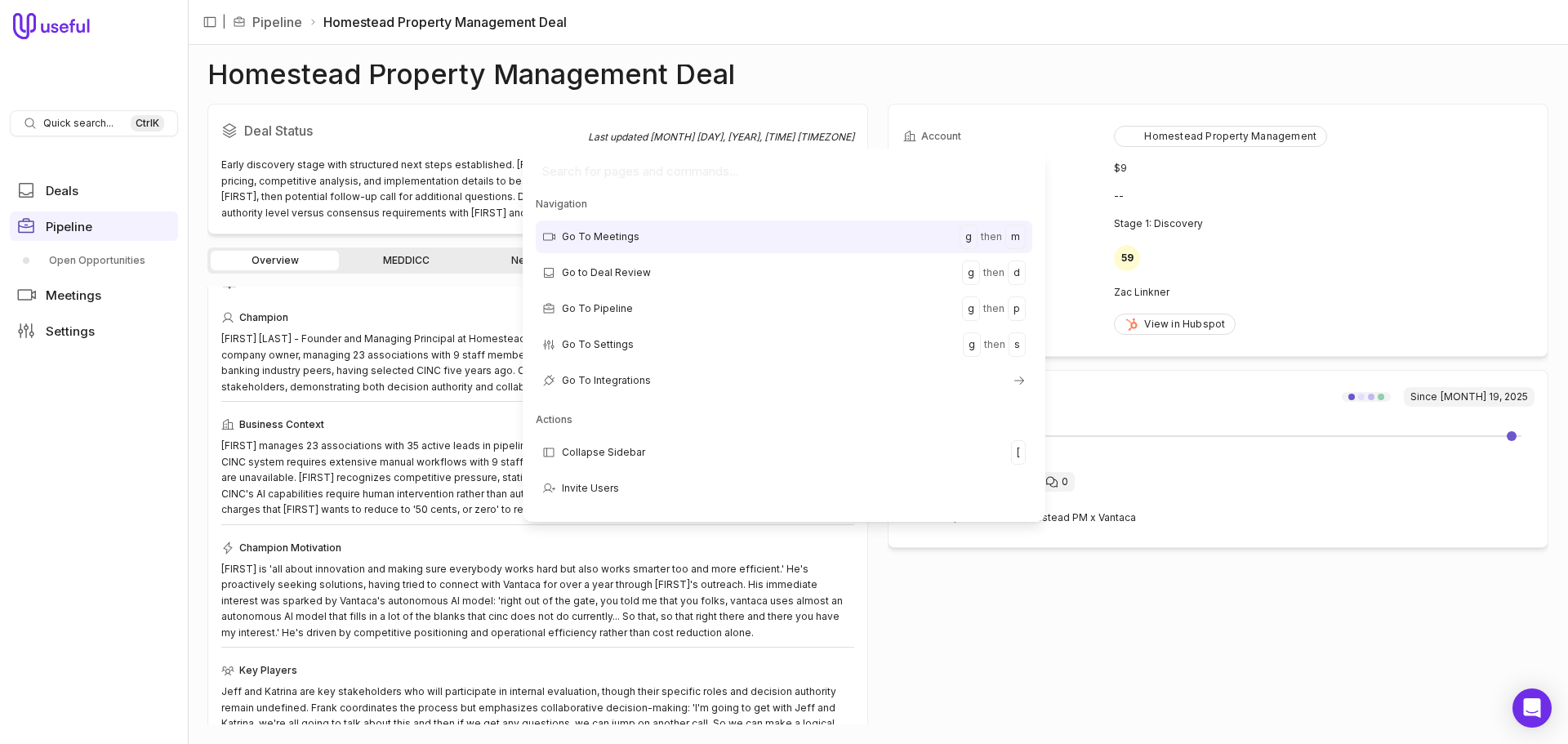 scroll, scrollTop: 61, scrollLeft: 0, axis: vertical 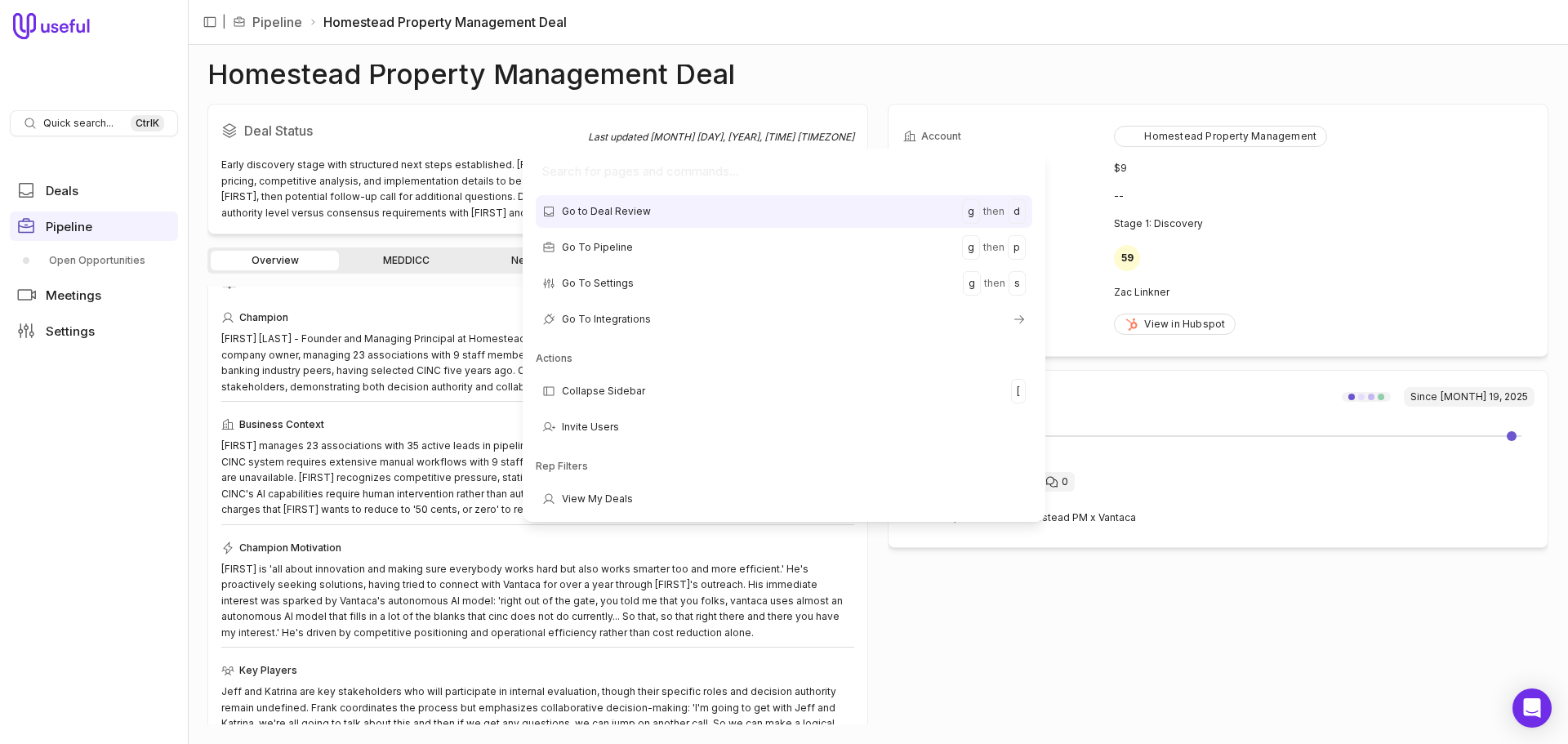 paste on "Signature Properties Deal" 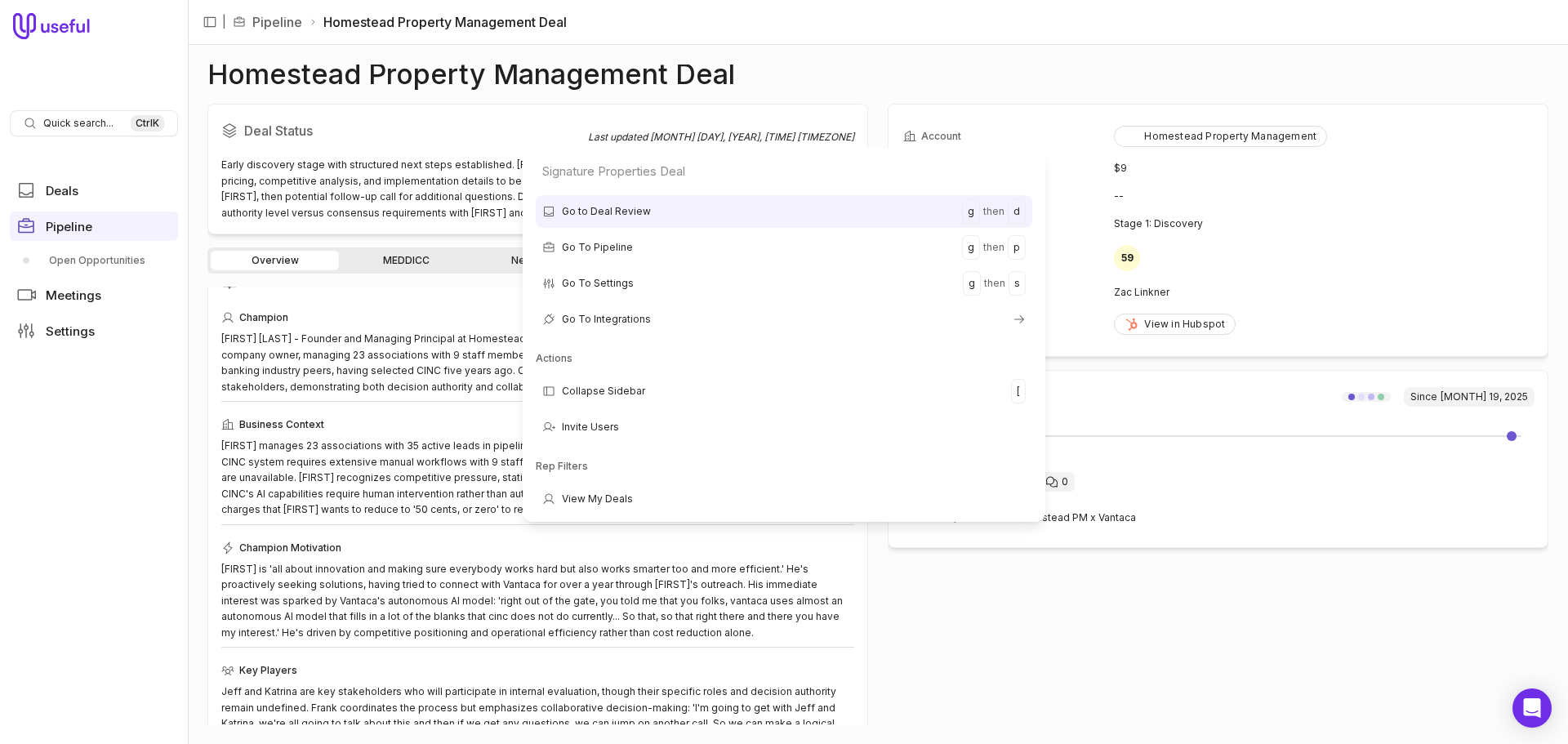 scroll, scrollTop: 0, scrollLeft: 0, axis: both 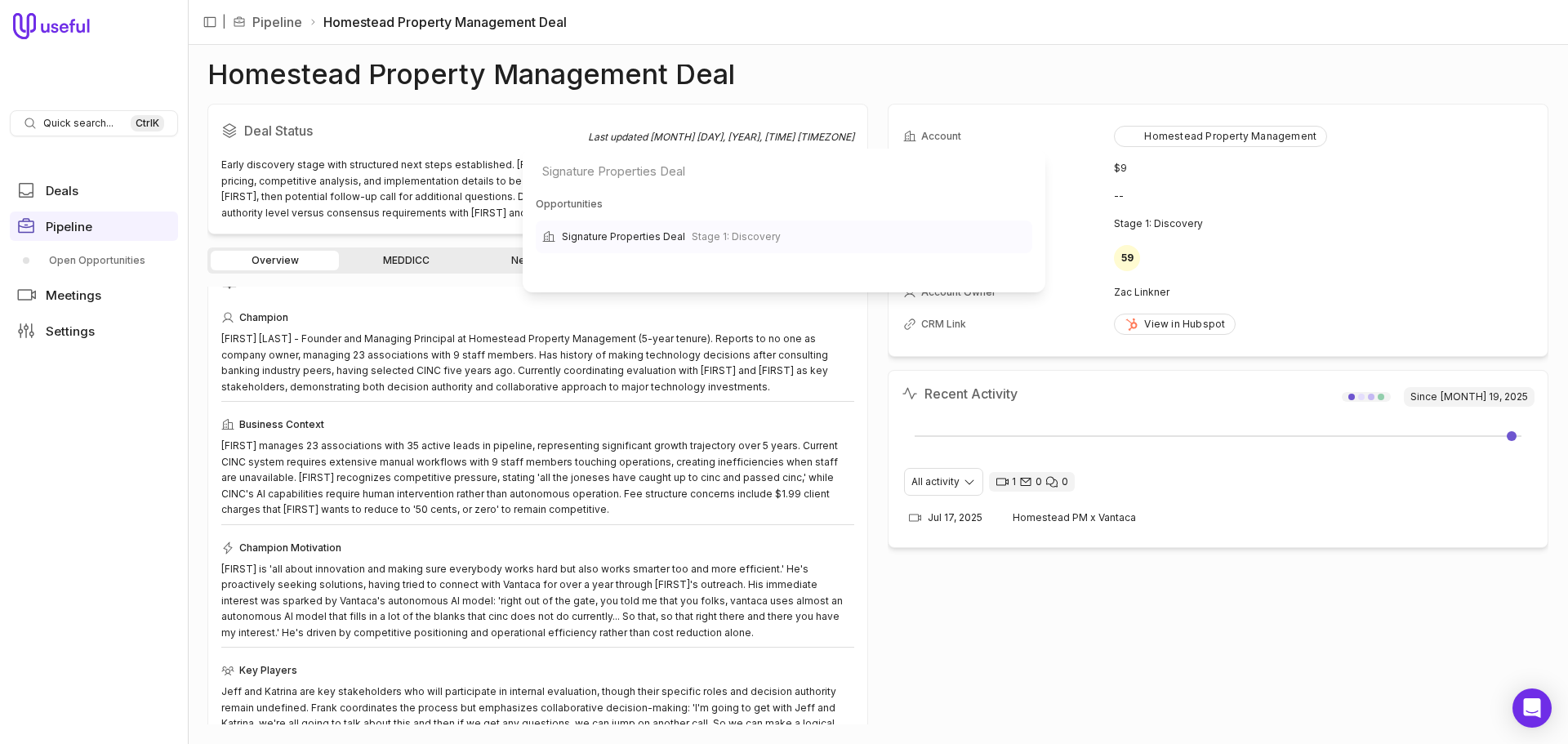 type on "Signature Properties Deal" 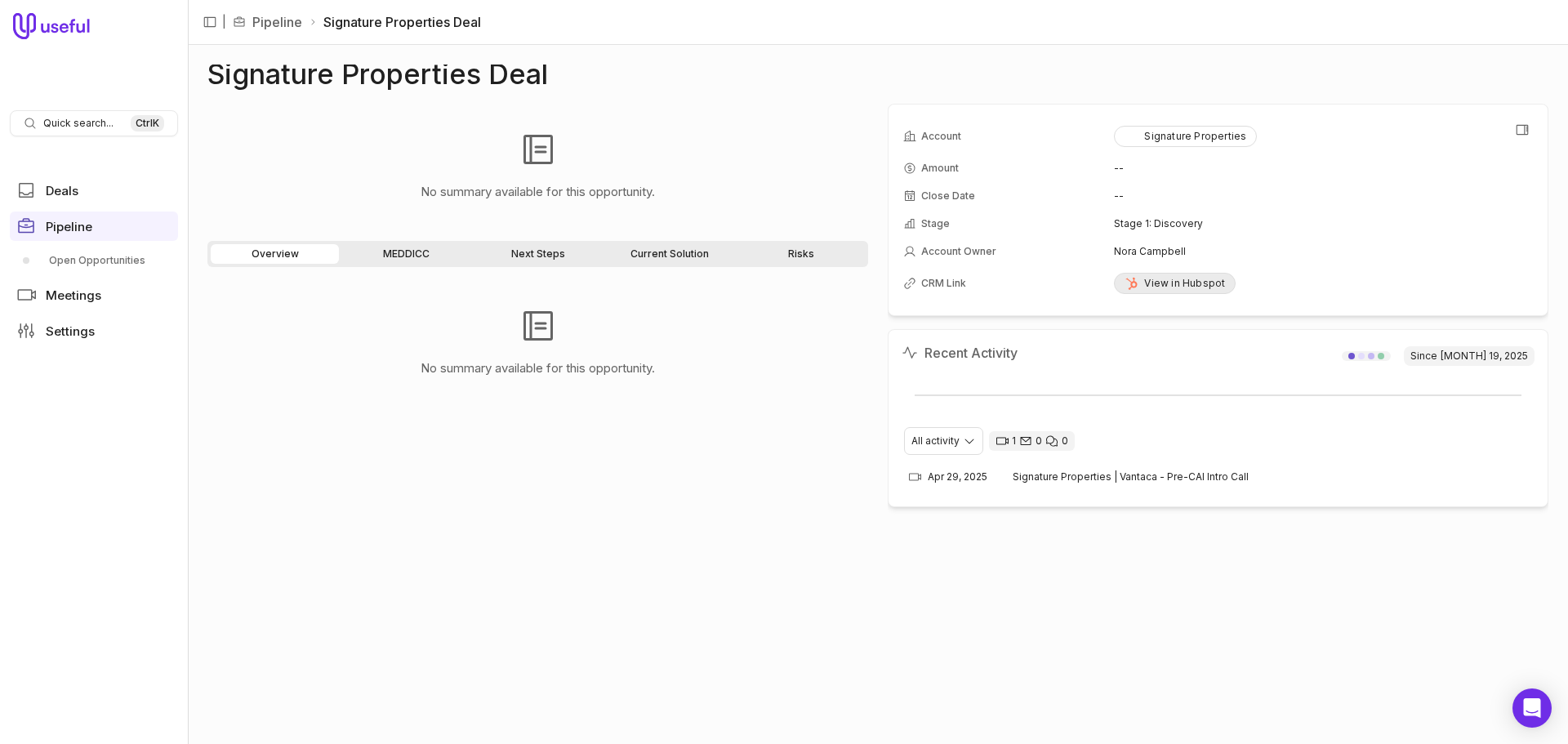 click on "View in Hubspot" at bounding box center (1174, 283) 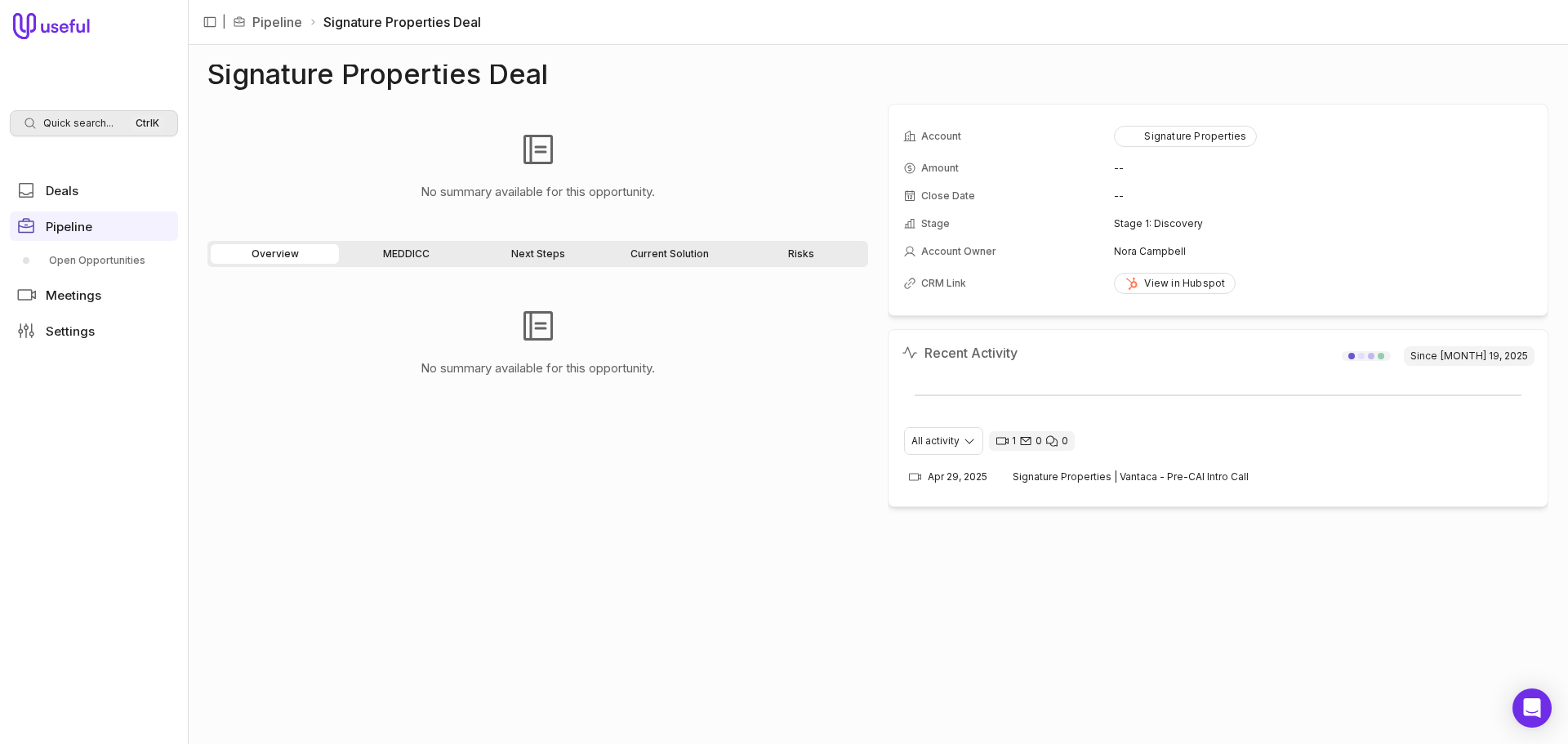 click on "Quick search... Ctrl K" at bounding box center [94, 123] 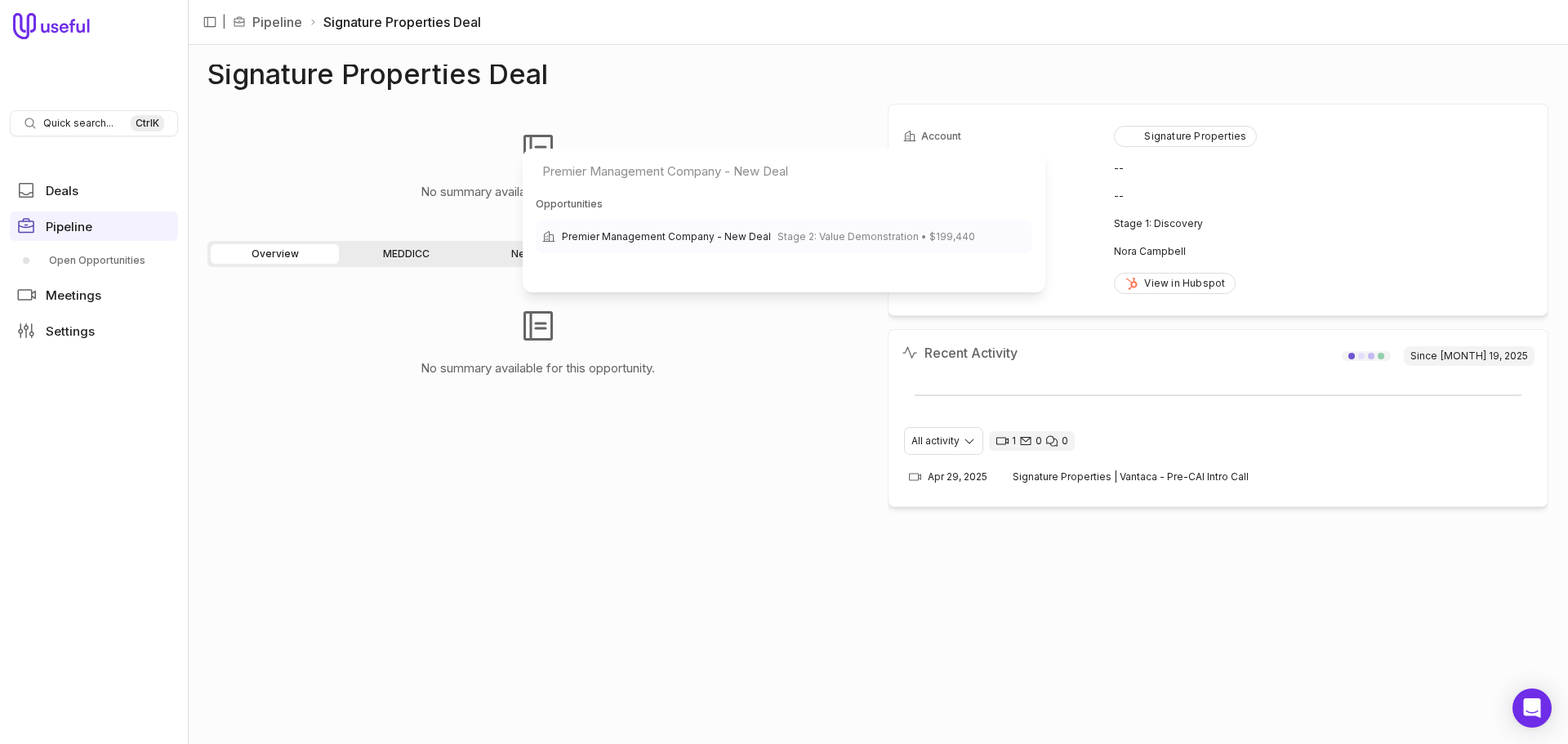 type on "Premier Management Company - New Deal" 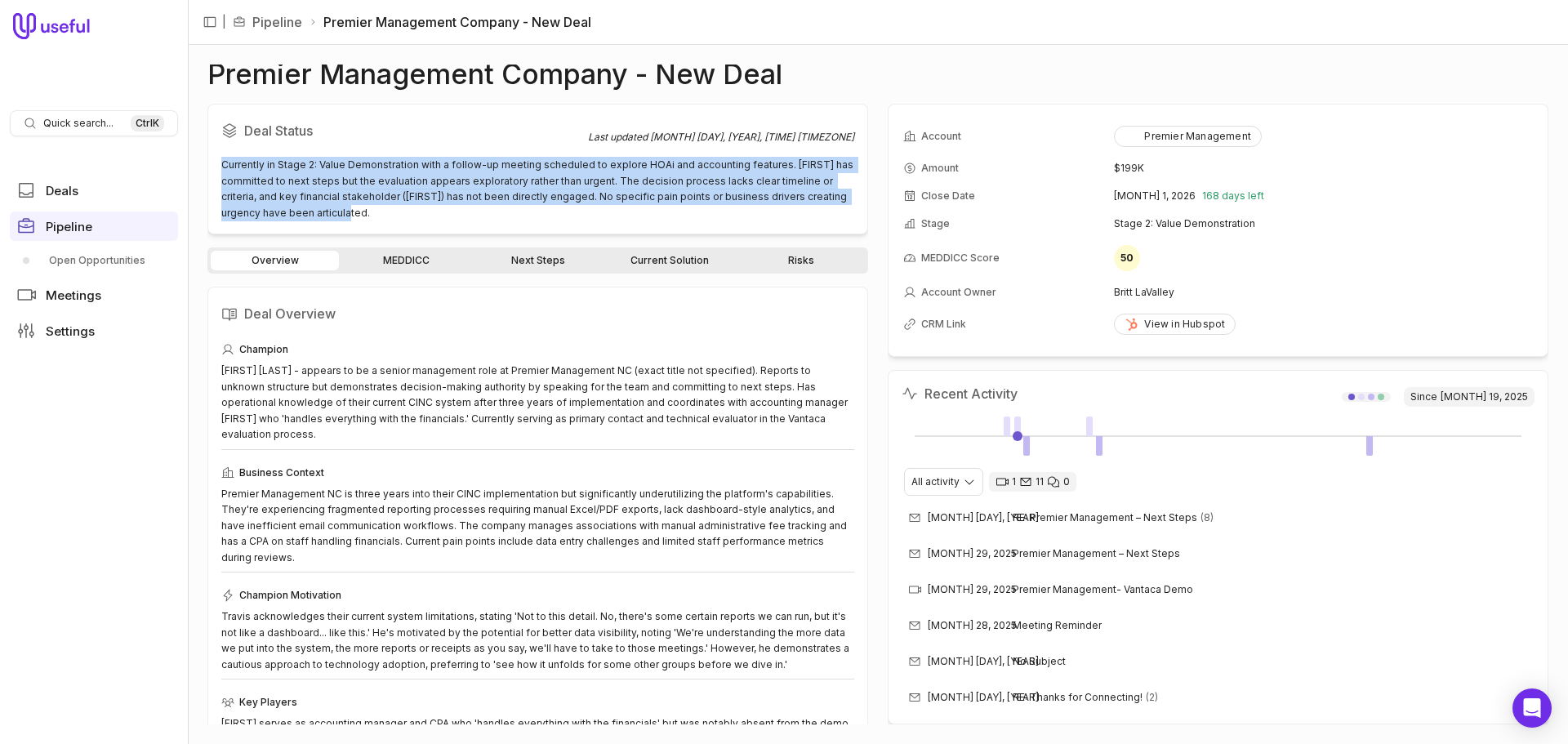 drag, startPoint x: 308, startPoint y: 212, endPoint x: 207, endPoint y: 163, distance: 112.2586 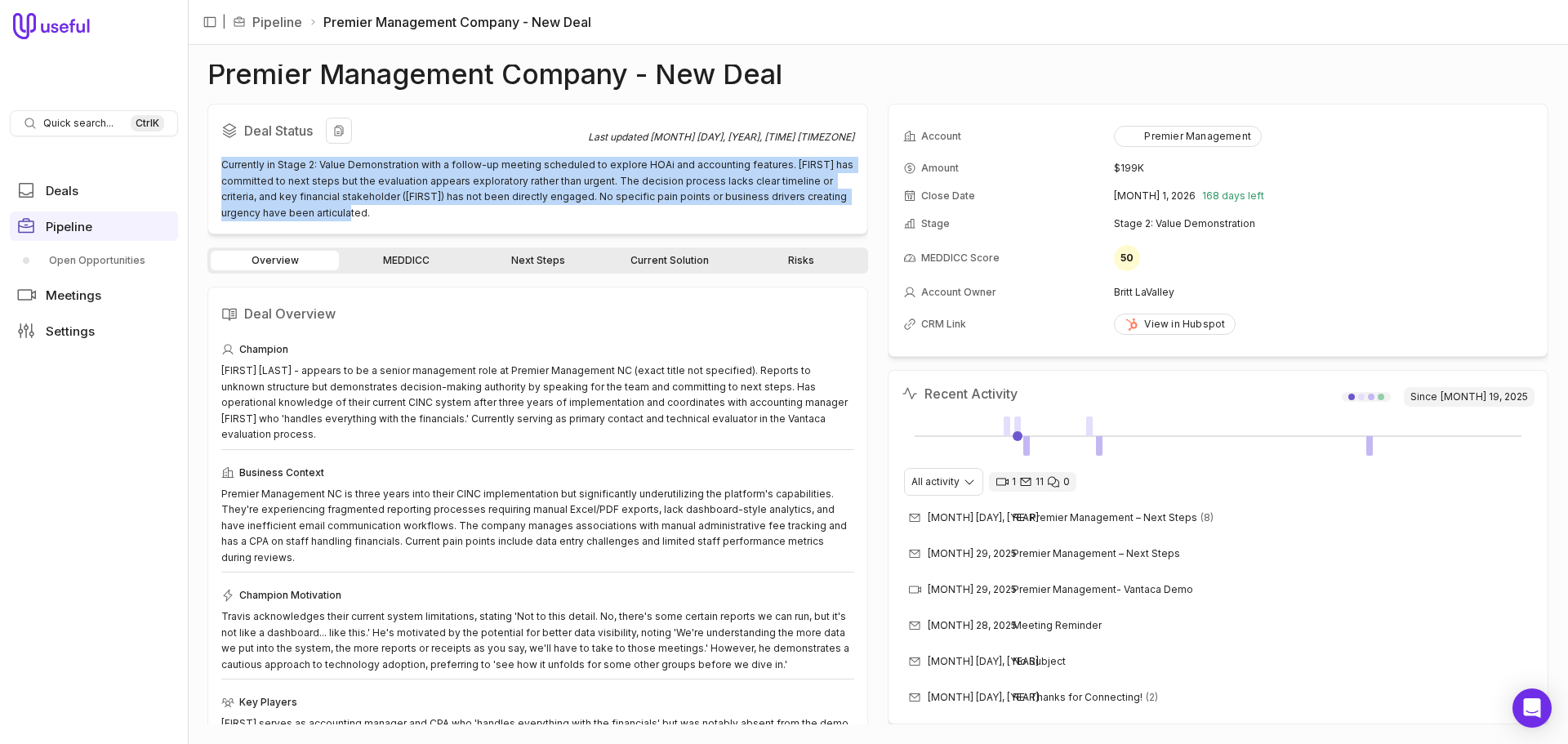click on "Deal Status Last updated   Jul 3, 2025, 9:32 AM EDT Currently in Stage 2: Value Demonstration with a follow-up meeting scheduled to explore HOAi and accounting features. Travis has committed to next steps but the evaluation appears exploratory rather than urgent. The decision process lacks clear timeline or criteria, and key financial stakeholder (Abby) has not been directly engaged. No specific pain points or business drivers creating urgency have been articulated." at bounding box center (537, 169) 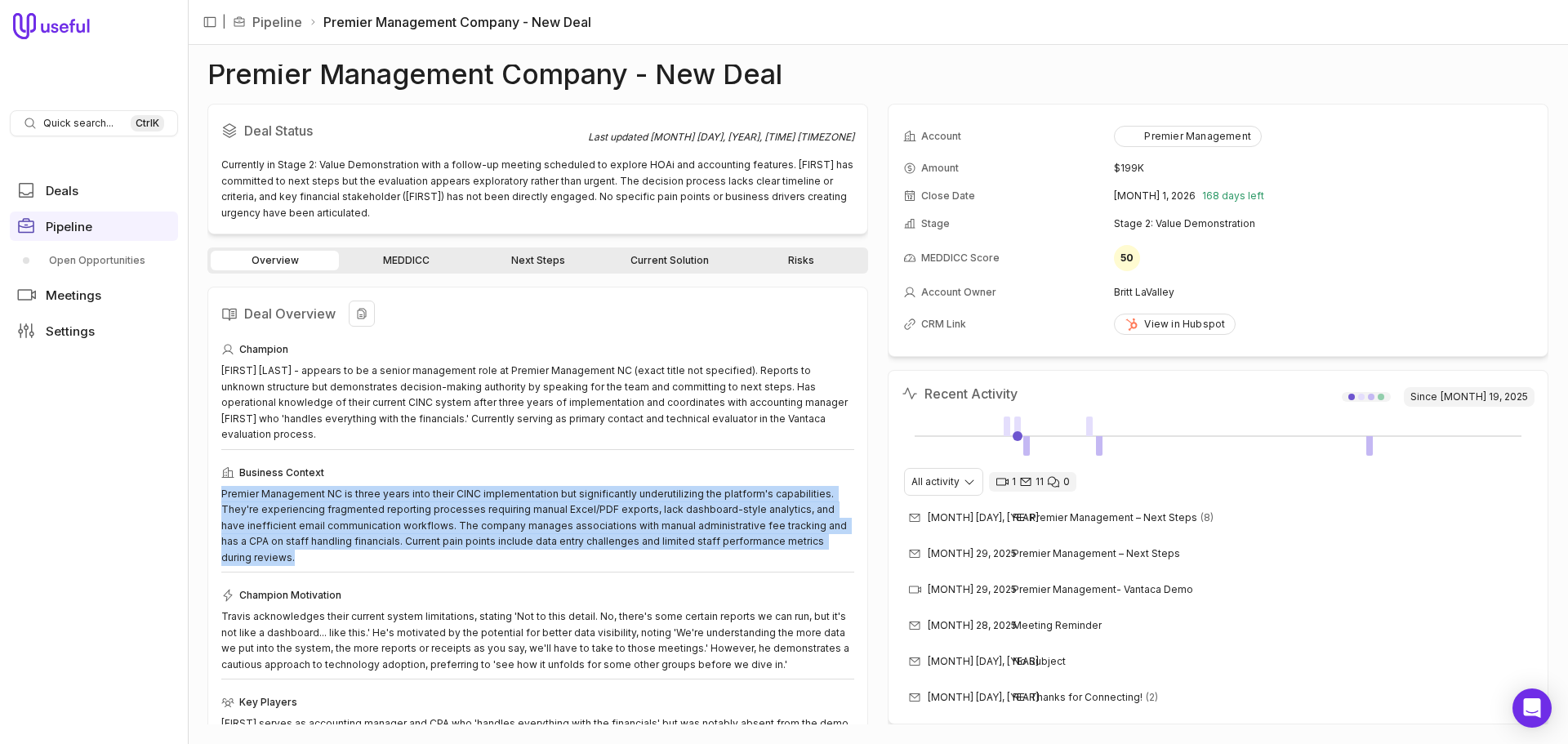 drag, startPoint x: 273, startPoint y: 559, endPoint x: 216, endPoint y: 495, distance: 85.70298 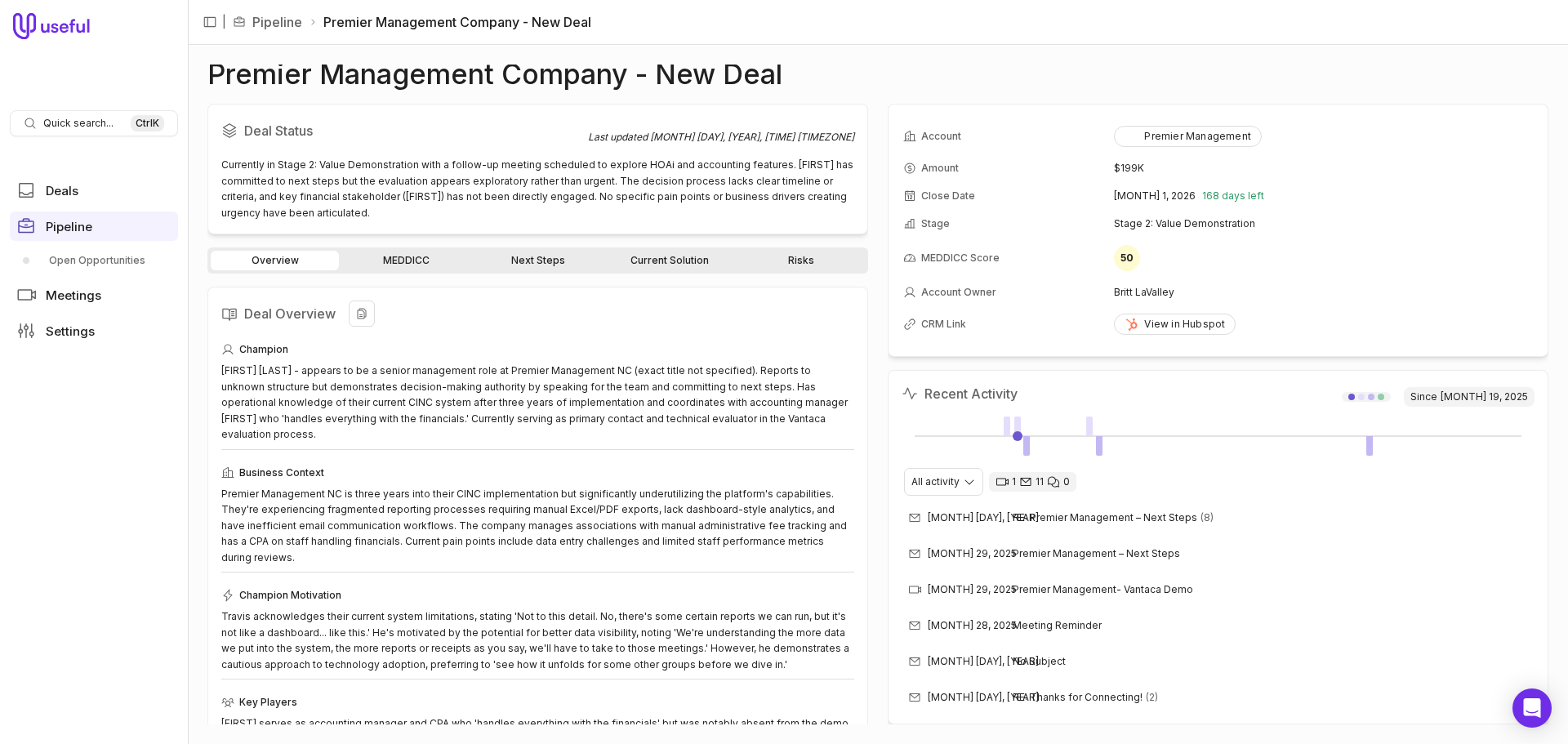click on "Champion Travis Crow - appears to be a senior management role at Premier Management NC (exact title not specified). Reports to unknown structure but demonstrates decision-making authority by speaking for the team and committing to next steps. Has operational knowledge of their current CINC system after three years of implementation and coordinates with accounting manager Abby who 'handles everything with the financials.' Currently serving as primary contact and technical evaluator in the Vantaca evaluation process. Business Context Champion Motivation Key Players Abby serves as accounting manager and CPA who 'handles everything with the financials' but was notably absent from the demo session. Derek is copied on communications but his role remains undefined. The team appears to have a collaborative decision-making structure, though the specific approval process and final authority are unclear. Travis Crow, Senior Management Role at Premier Management NC Abby, Accounting Manager/CPA Next Steps Focus" at bounding box center [537, 657] 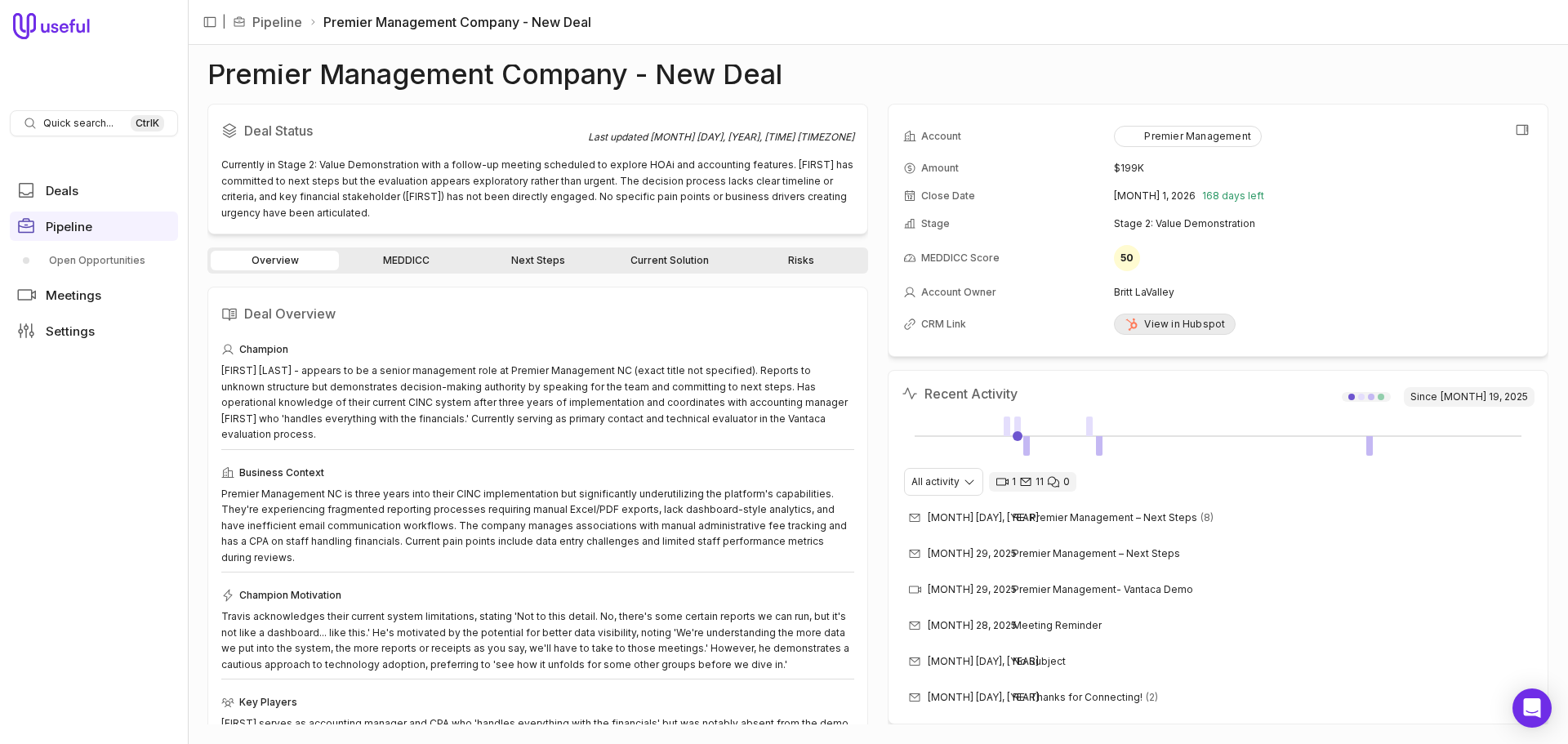 click on "View in Hubspot" at bounding box center (1174, 324) 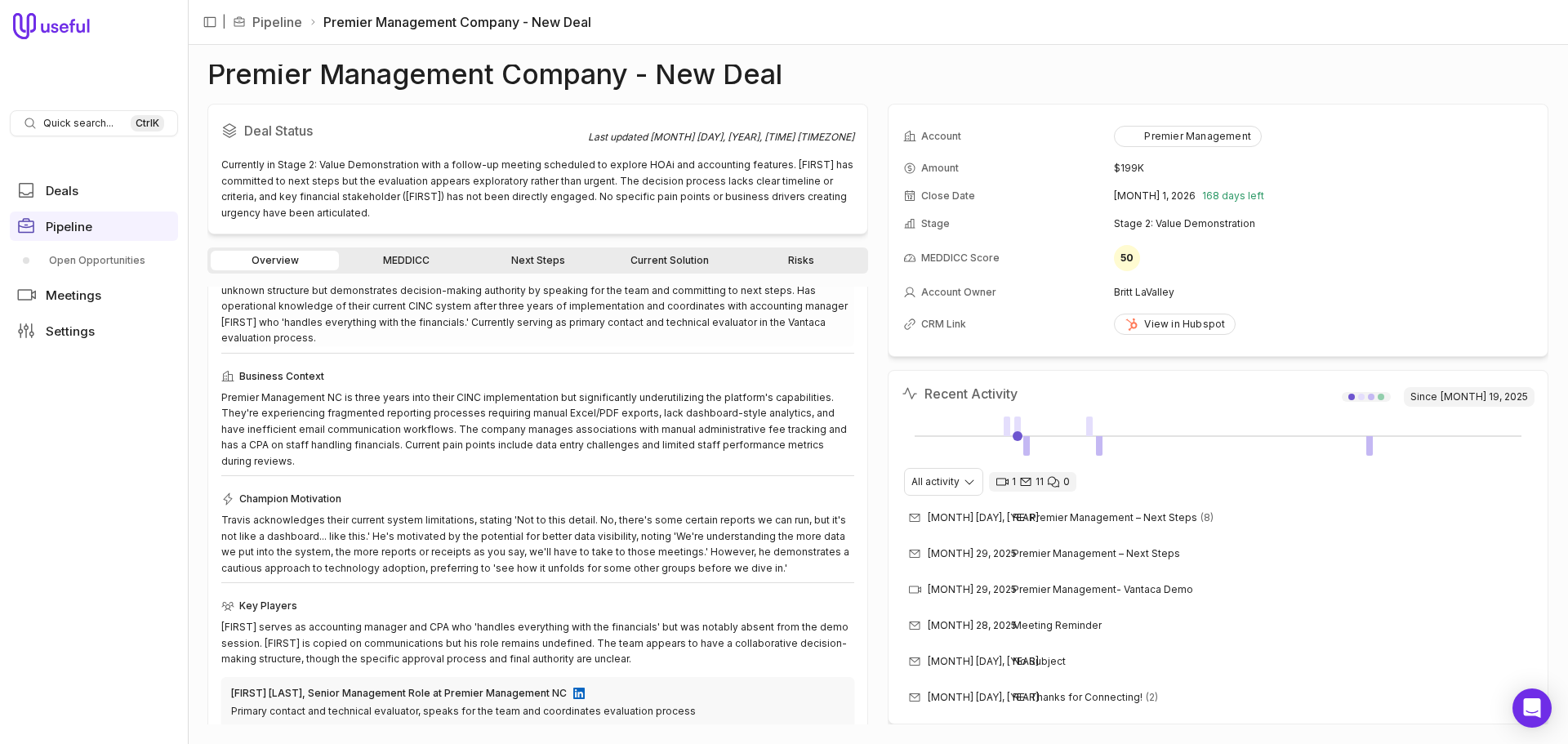 scroll, scrollTop: 97, scrollLeft: 0, axis: vertical 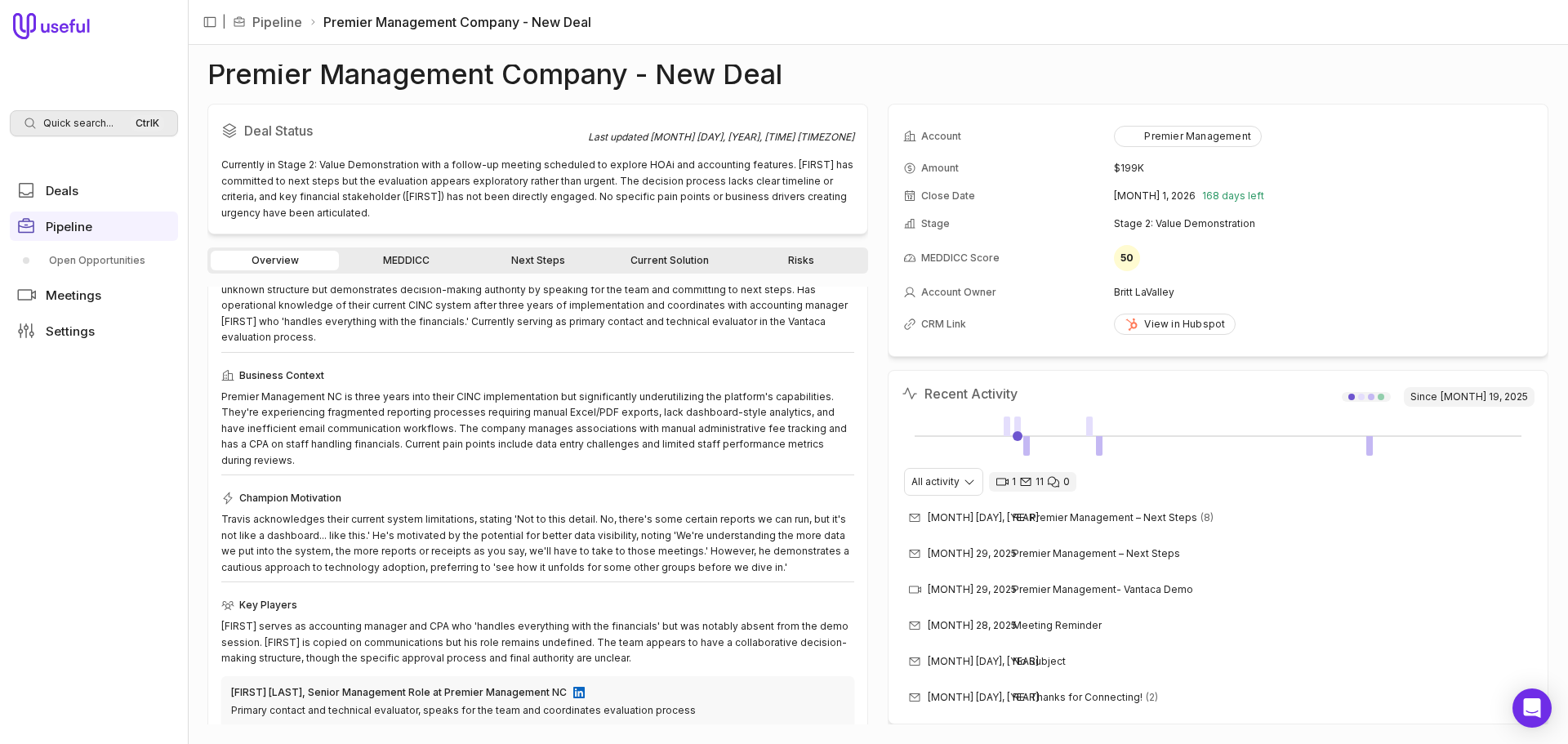 click on "Quick search..." at bounding box center [78, 123] 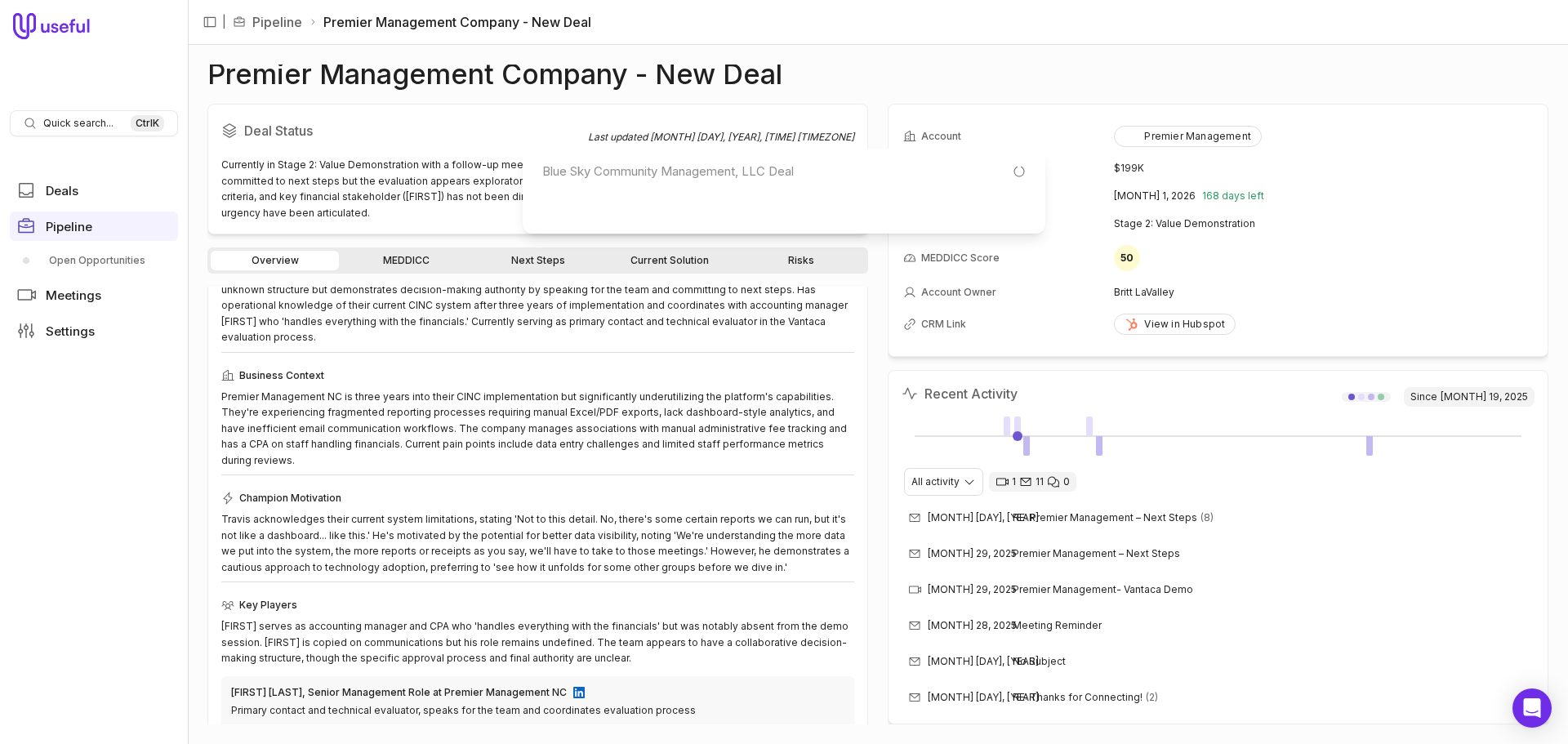 scroll, scrollTop: 0, scrollLeft: 0, axis: both 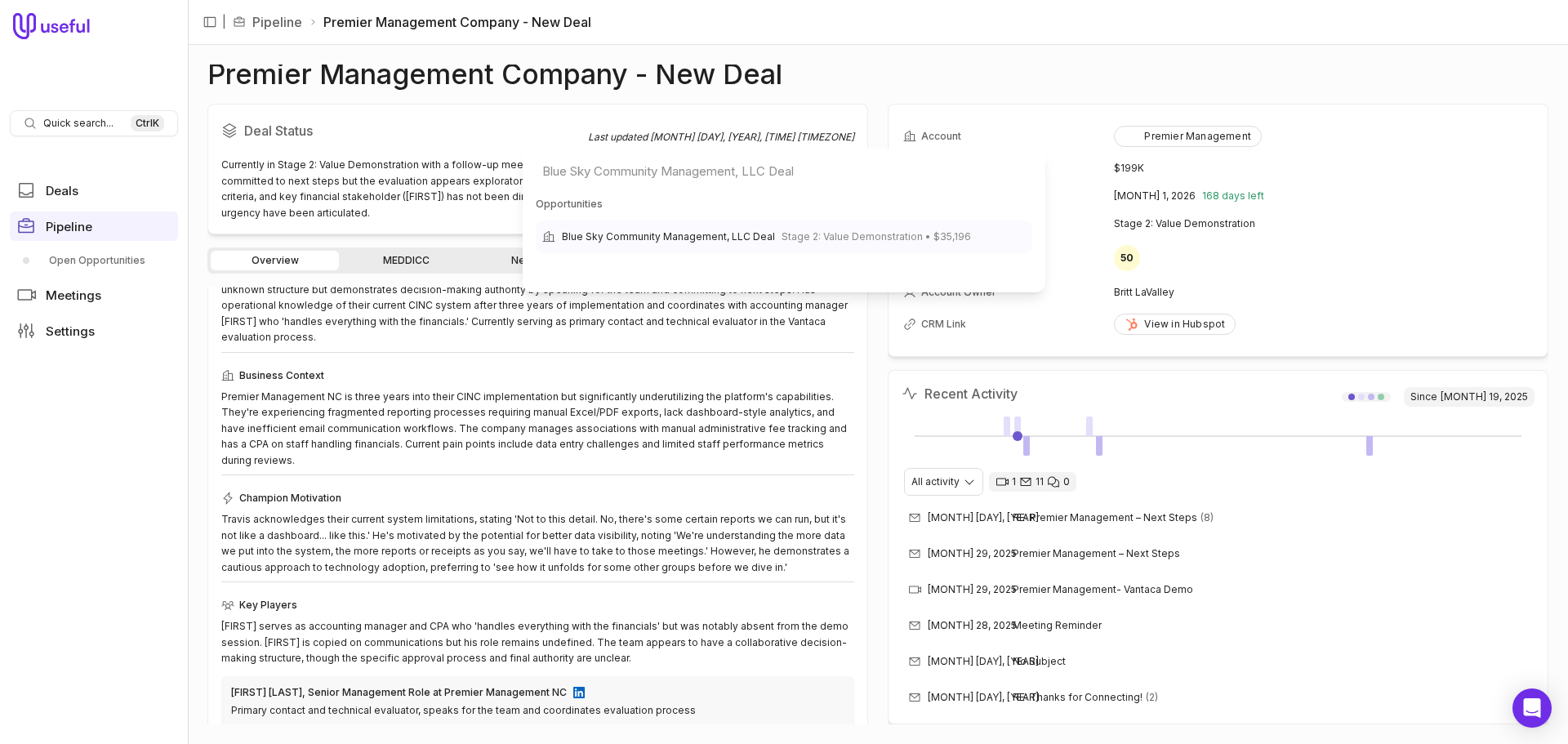 type on "Blue Sky Community Management, LLC Deal" 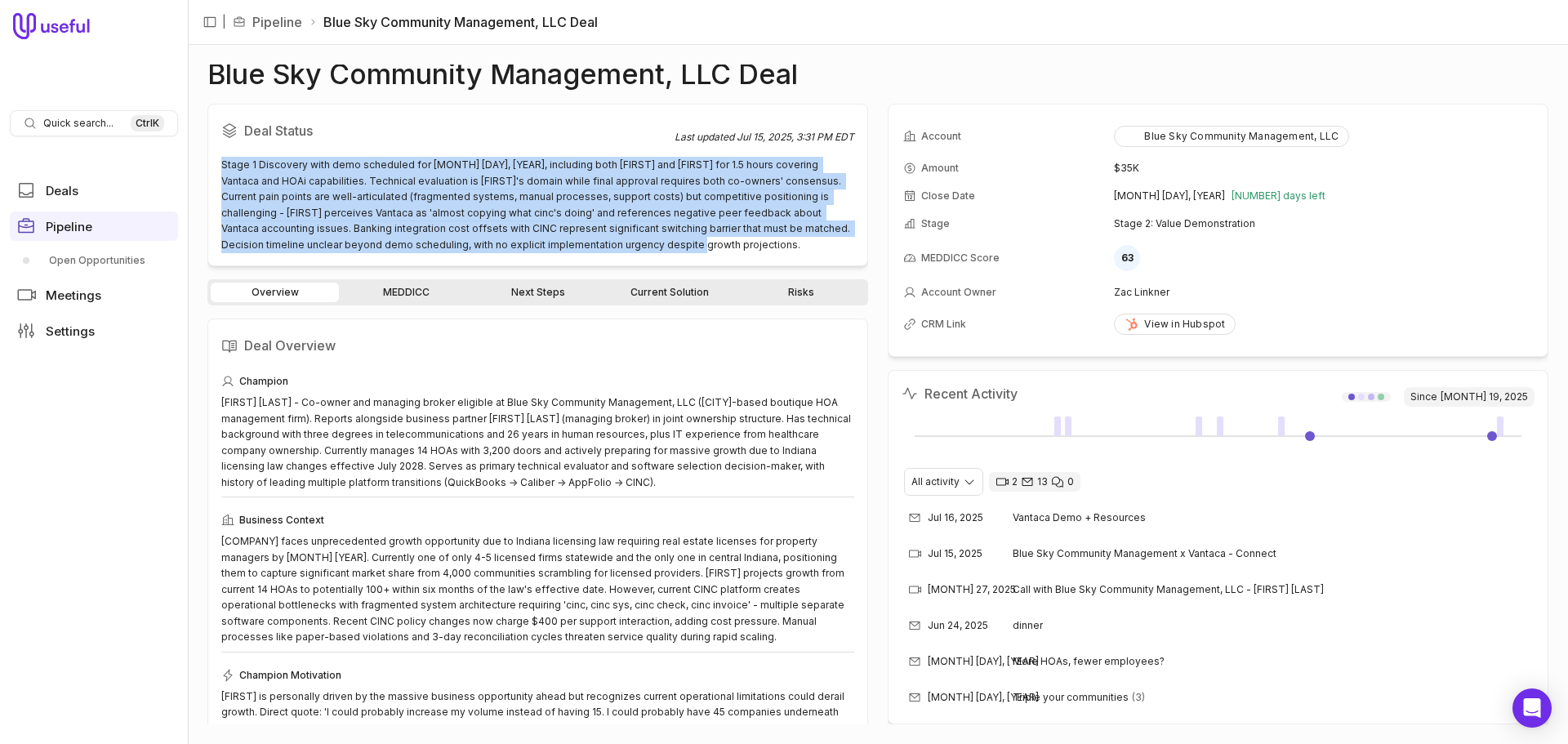 drag, startPoint x: 610, startPoint y: 242, endPoint x: 192, endPoint y: 158, distance: 426.3567 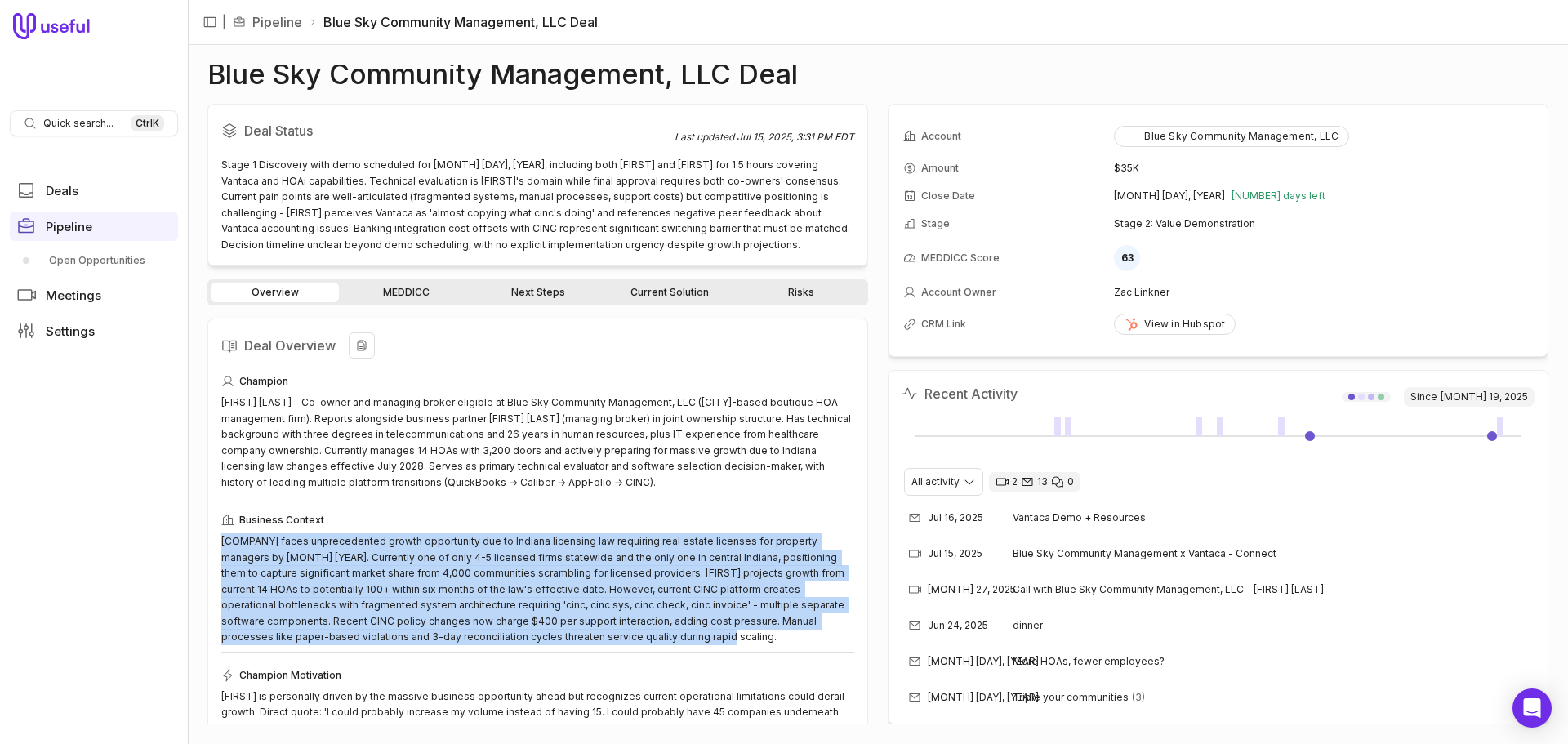 drag, startPoint x: 590, startPoint y: 641, endPoint x: 220, endPoint y: 543, distance: 382.758 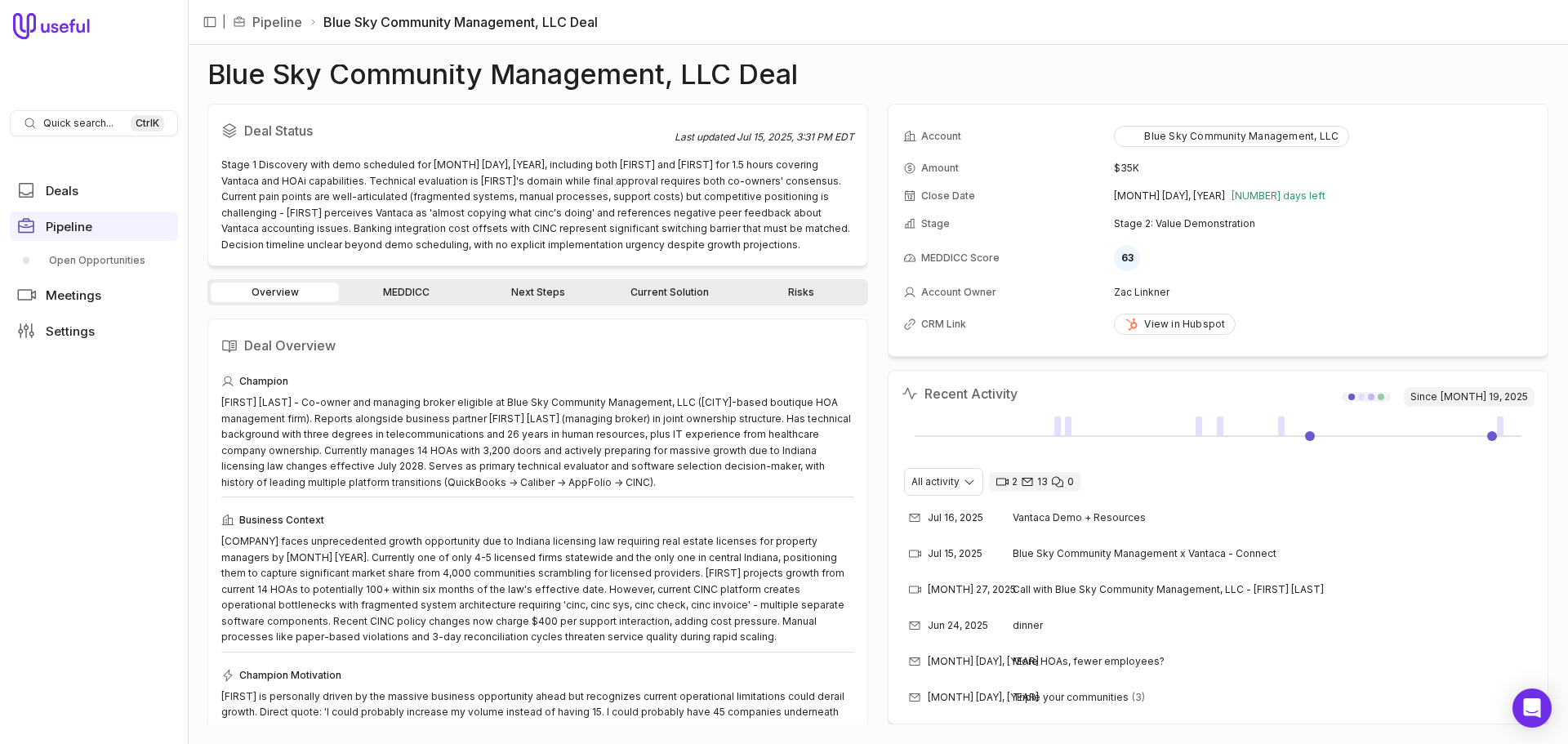 click on "Deal Status Last updated   [MONTH] [DAY], [YEAR], [TIME] [TIMEZONE] Stage 1 Discovery with demo scheduled for [MONTH] [DAY], [YEAR], including both [FIRST] and [FIRST] for 1.5 hours covering Vantaca and HOAi capabilities. Technical evaluation is [FIRST]'s domain while final approval requires both co-owners' consensus. Current pain points are well-articulated (fragmented systems, manual processes, support costs) but competitive positioning is challenging - [FIRST] perceives Vantaca as 'almost copying what cinc's doing' and references negative peer feedback about Vantaca accounting issues. Banking integration cost offsets with CINC represent significant switching barrier that must be matched. Decision timeline unclear beyond demo scheduling, with no explicit implementation urgency despite growth projections. Overview MEDDICC Next Steps Current Solution Risks Deal Overview Champion Business Context Champion Motivation Key Players [FIRST] [LAST] - Co-owner and managing broker eligible [FIRST] [LAST] - Managing broker and co-owner Next Steps Focus $[PRICE]" at bounding box center [878, 414] 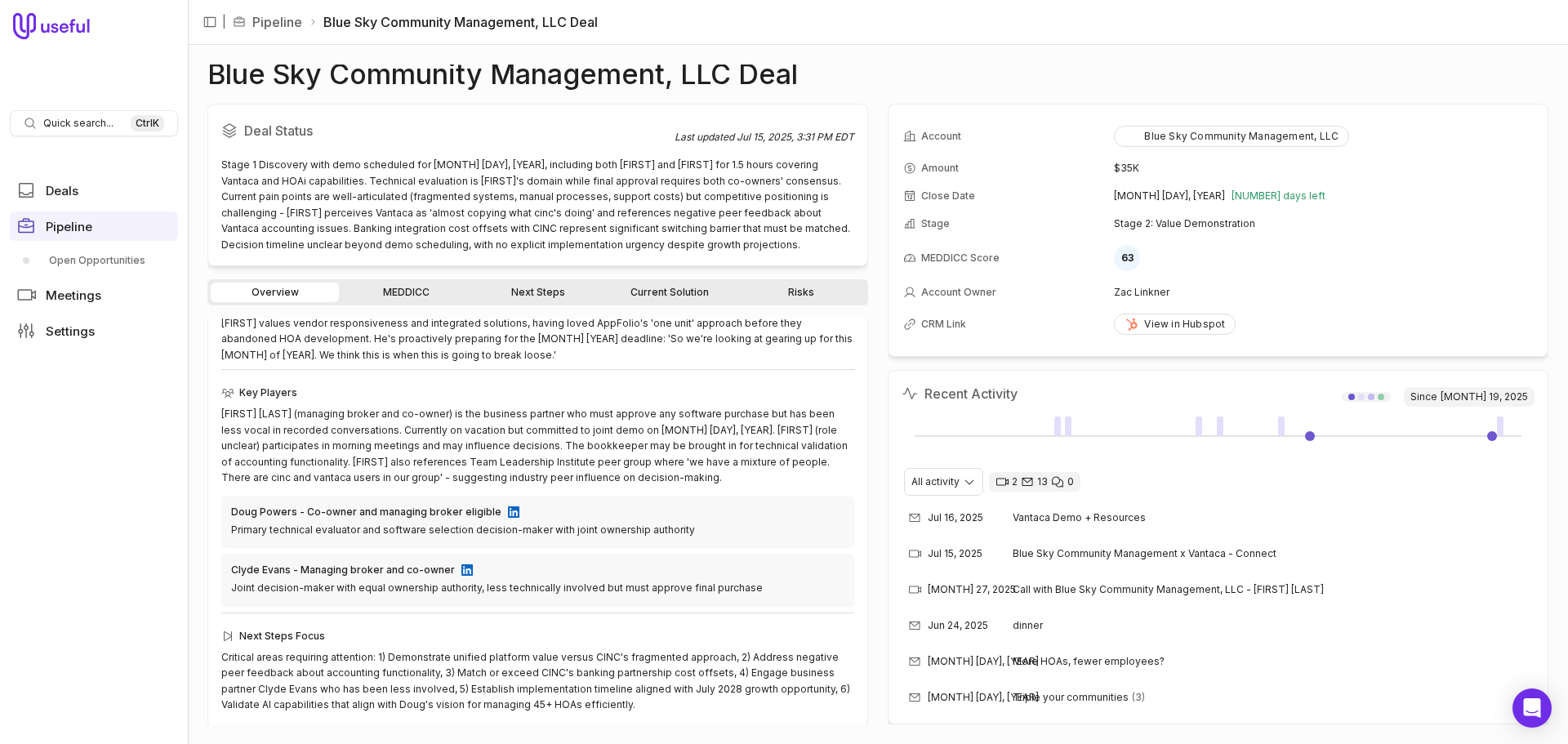 scroll, scrollTop: 436, scrollLeft: 0, axis: vertical 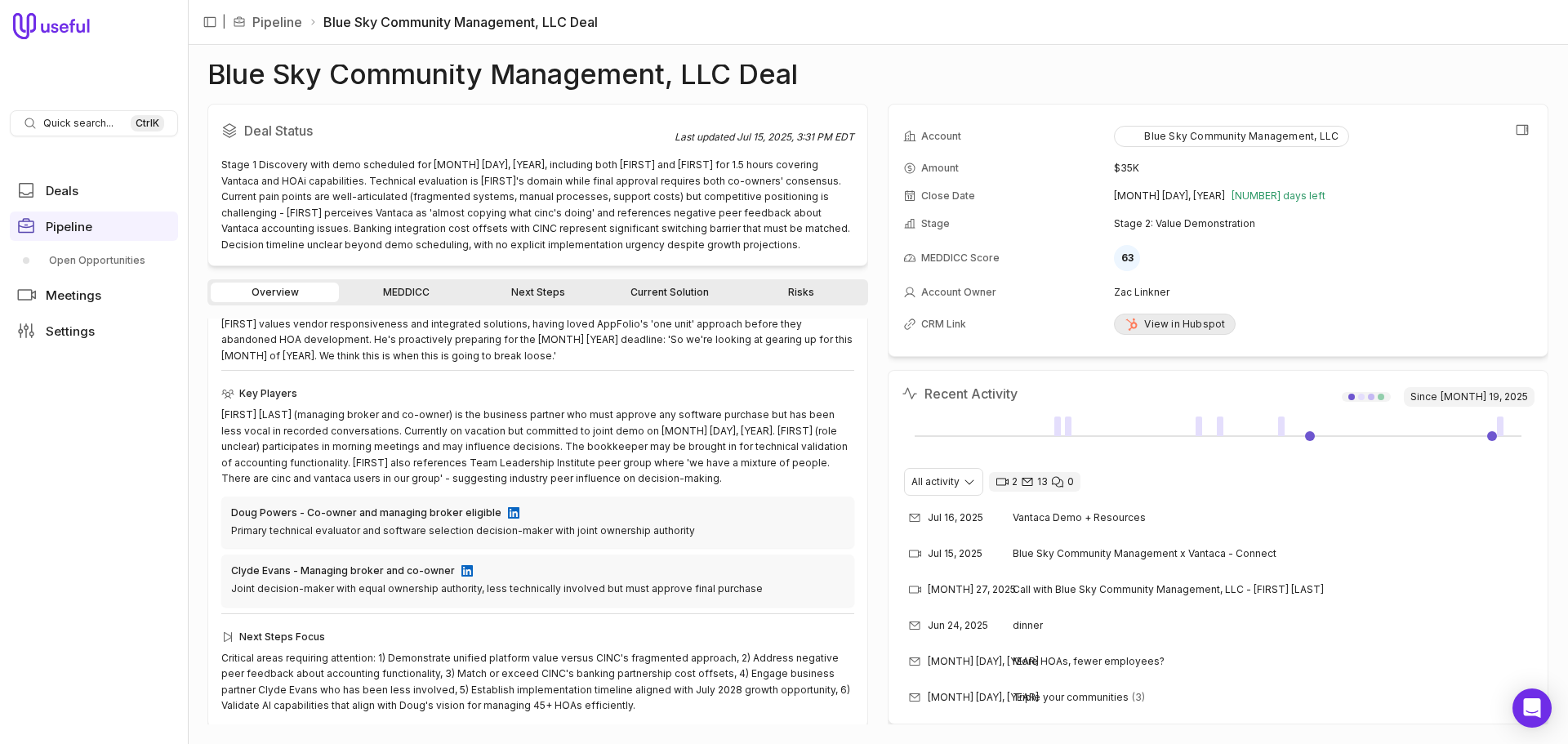 click on "View in Hubspot" at bounding box center [1174, 324] 